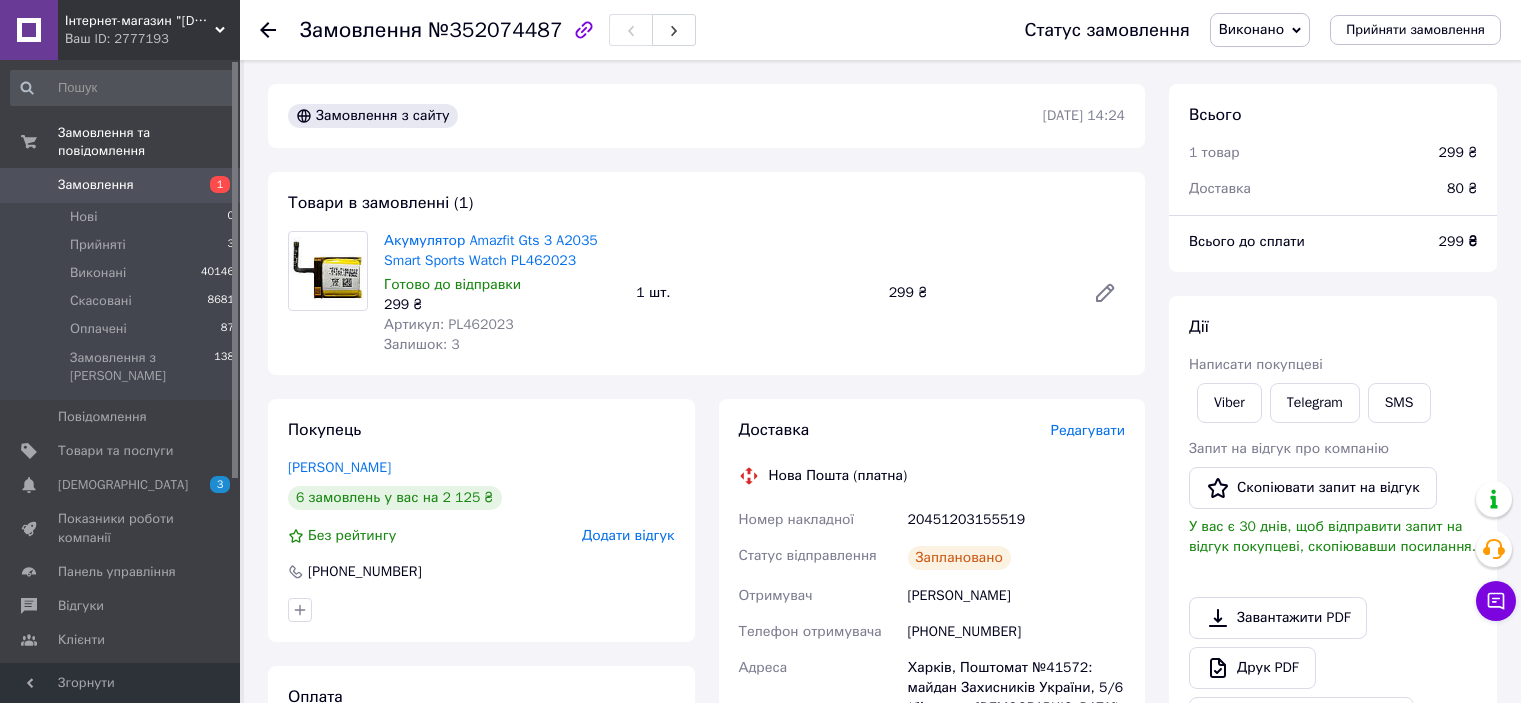scroll, scrollTop: 500, scrollLeft: 0, axis: vertical 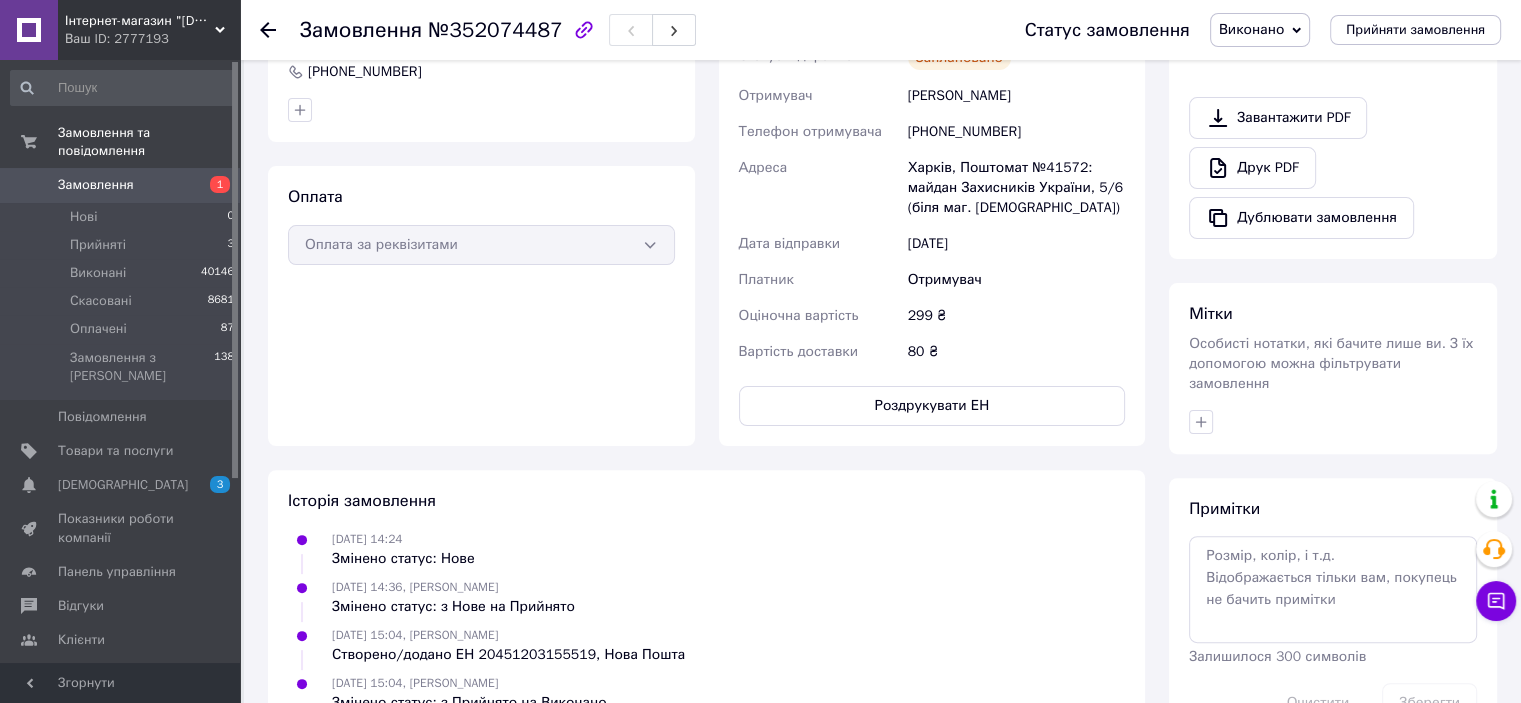 click on "Замовлення" at bounding box center (121, 185) 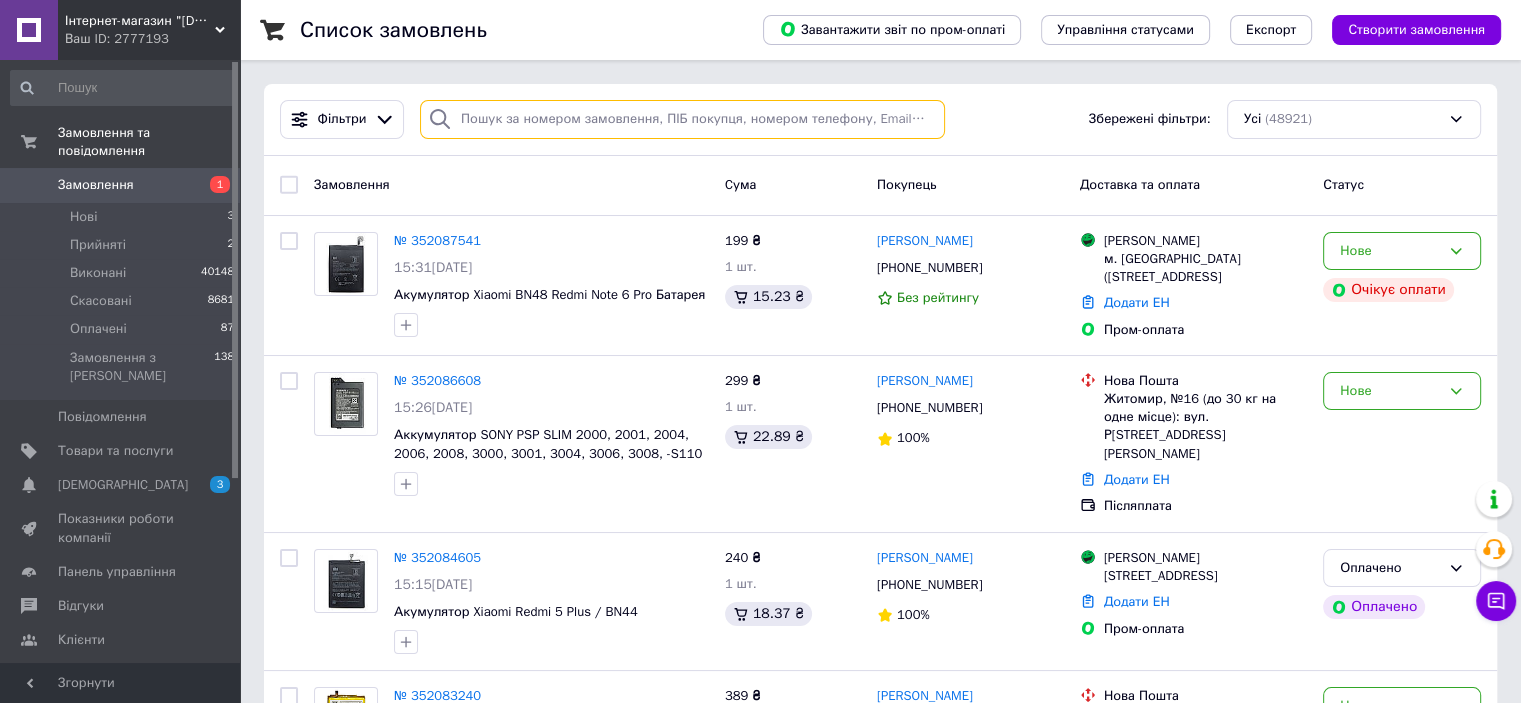 click at bounding box center (682, 119) 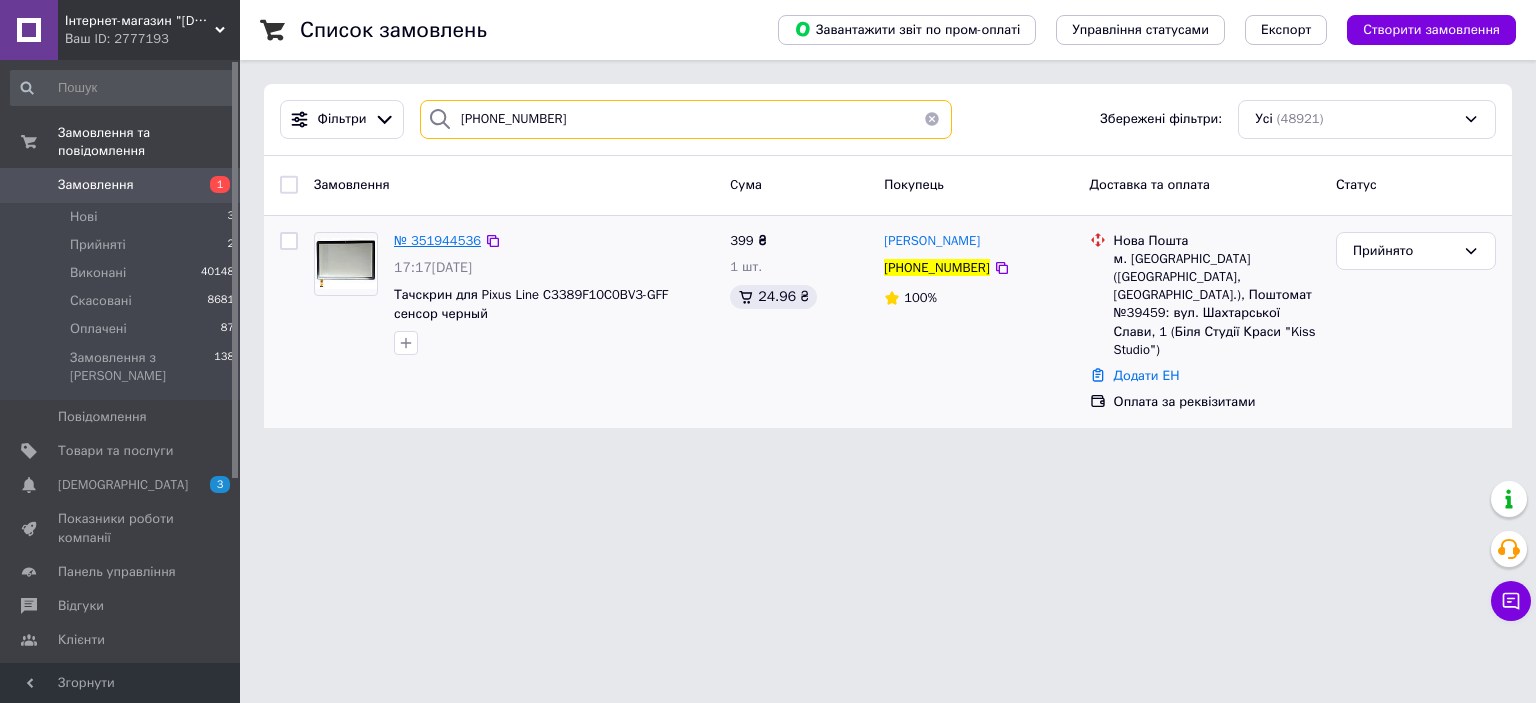 type on "[PHONE_NUMBER]" 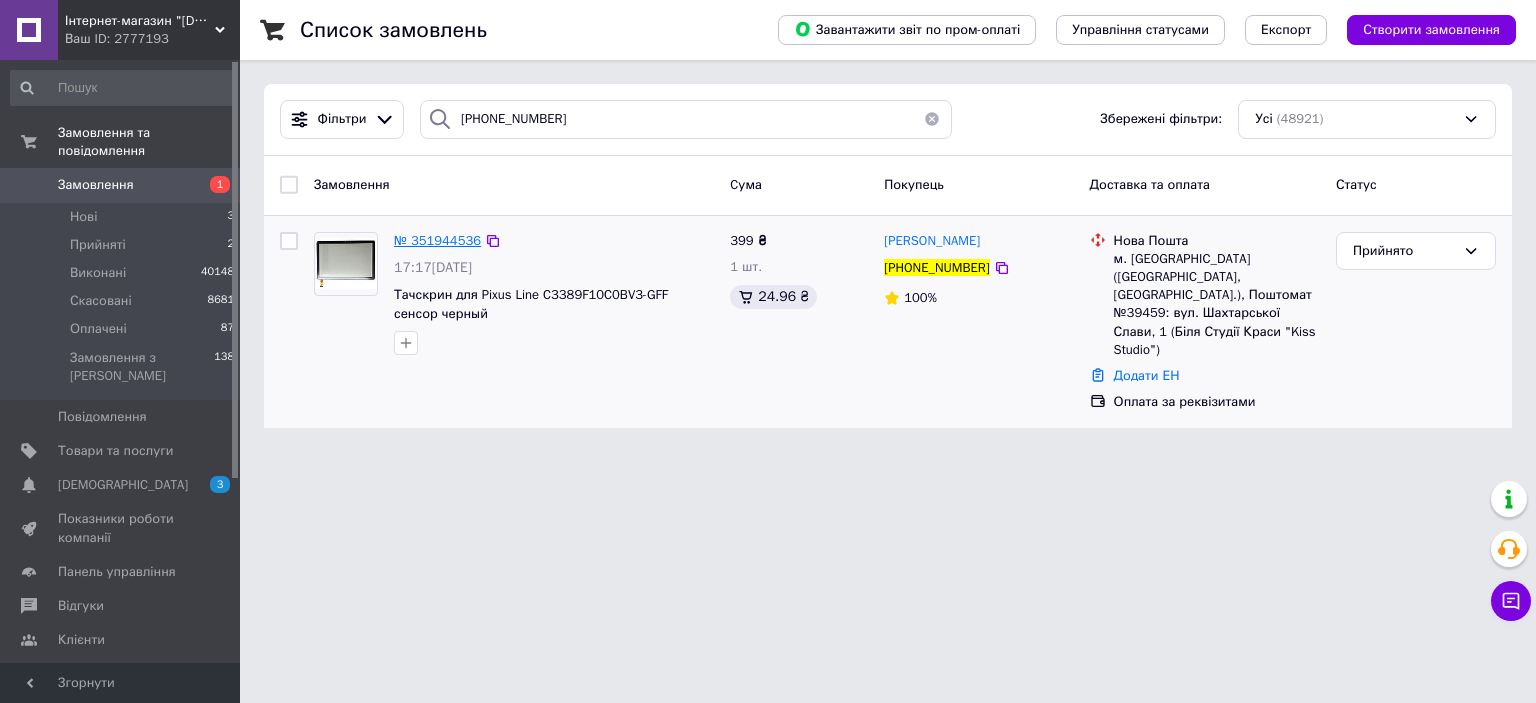 click on "№ 351944536" at bounding box center [437, 240] 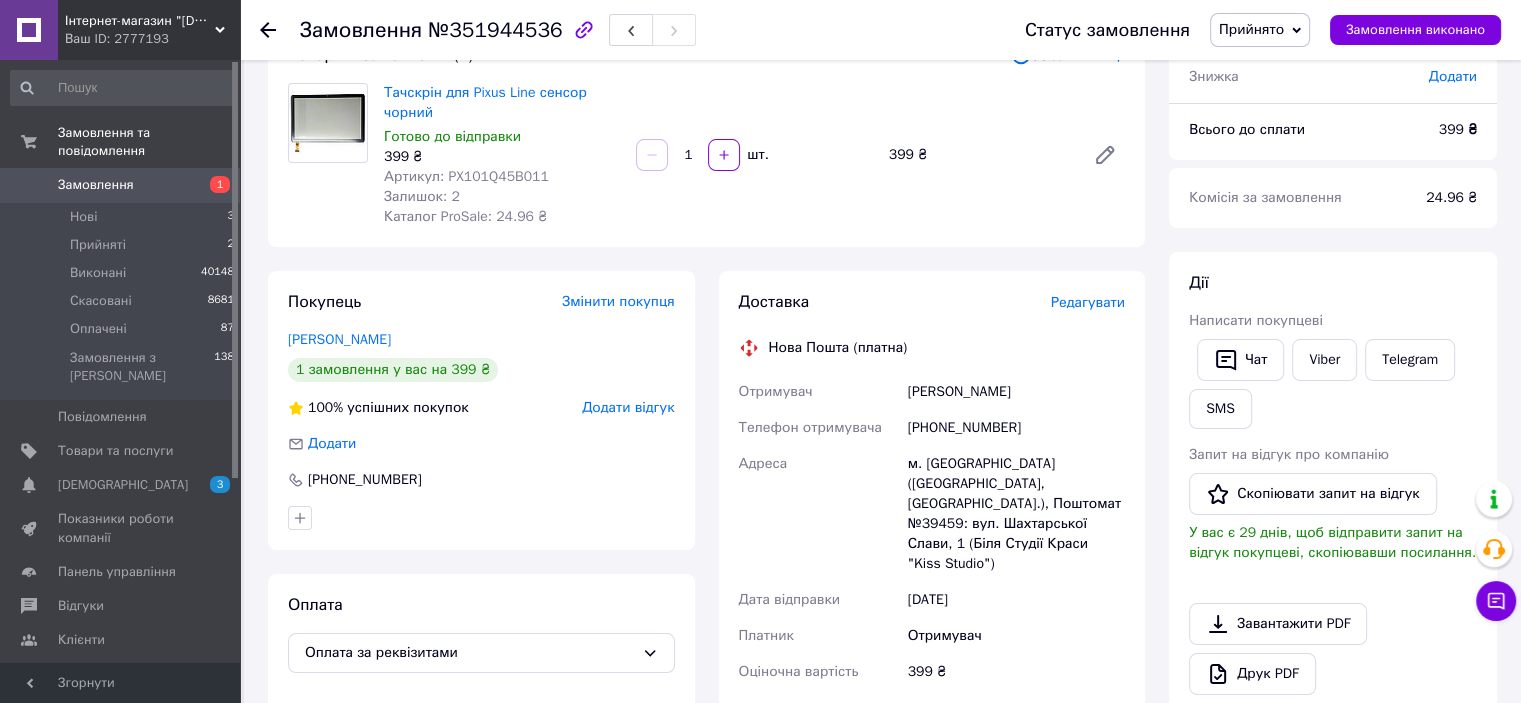 scroll, scrollTop: 600, scrollLeft: 0, axis: vertical 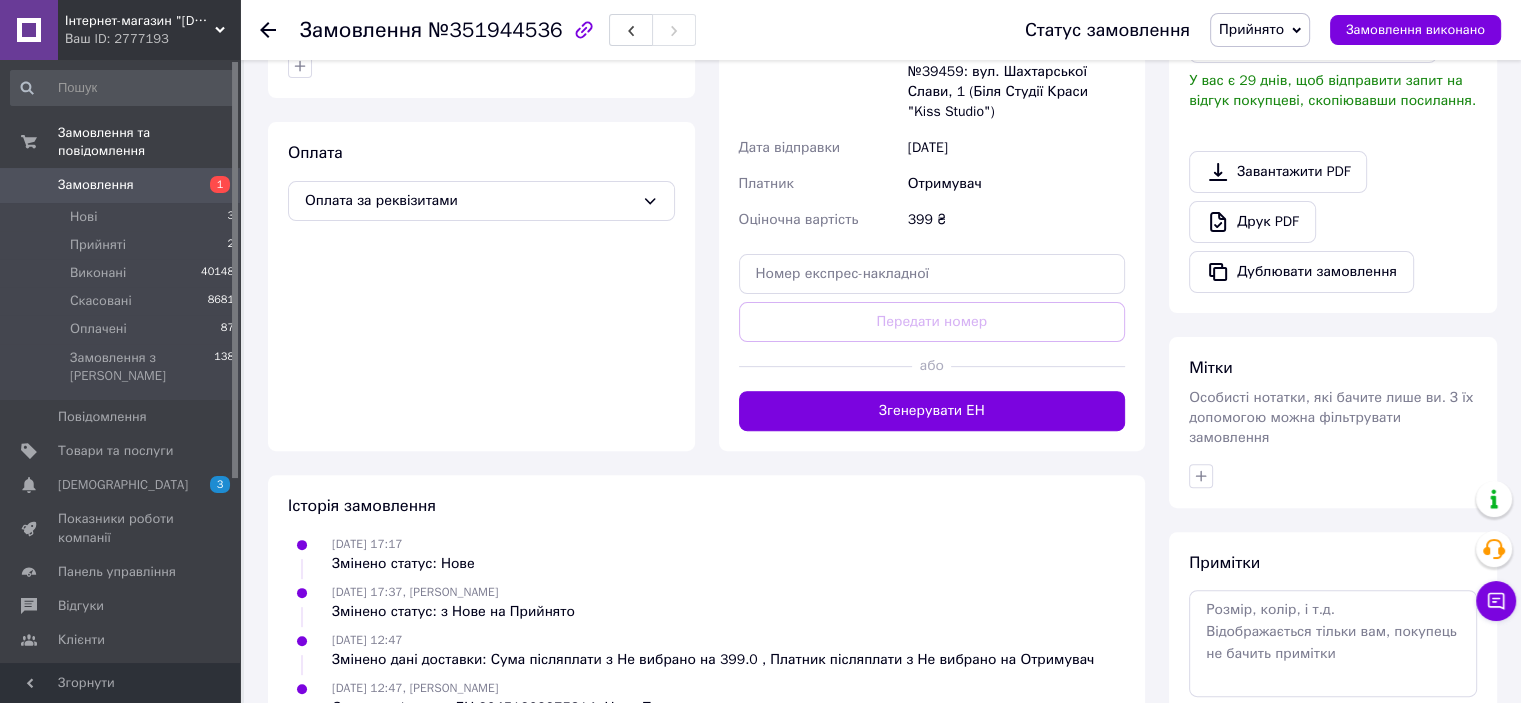 click at bounding box center [826, 366] 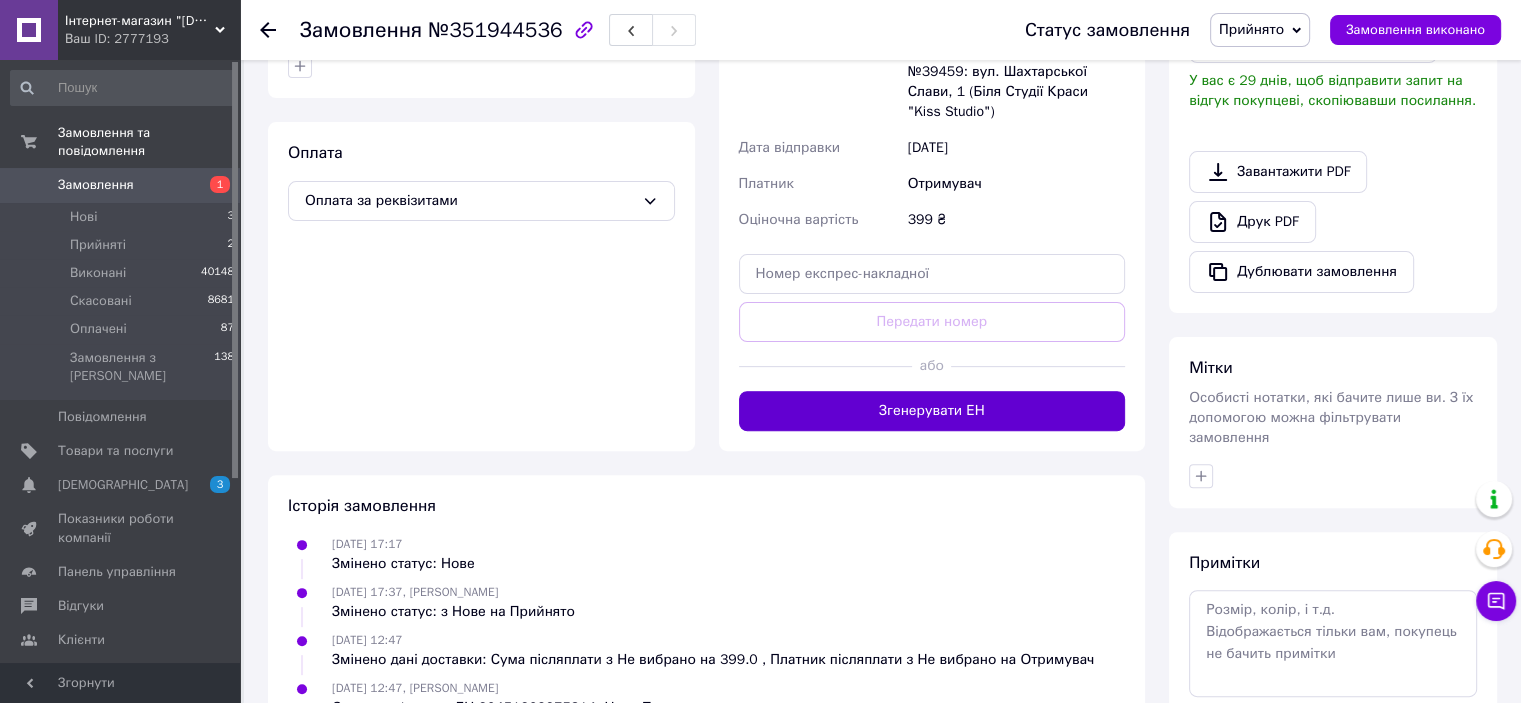 click on "Згенерувати ЕН" at bounding box center (932, 411) 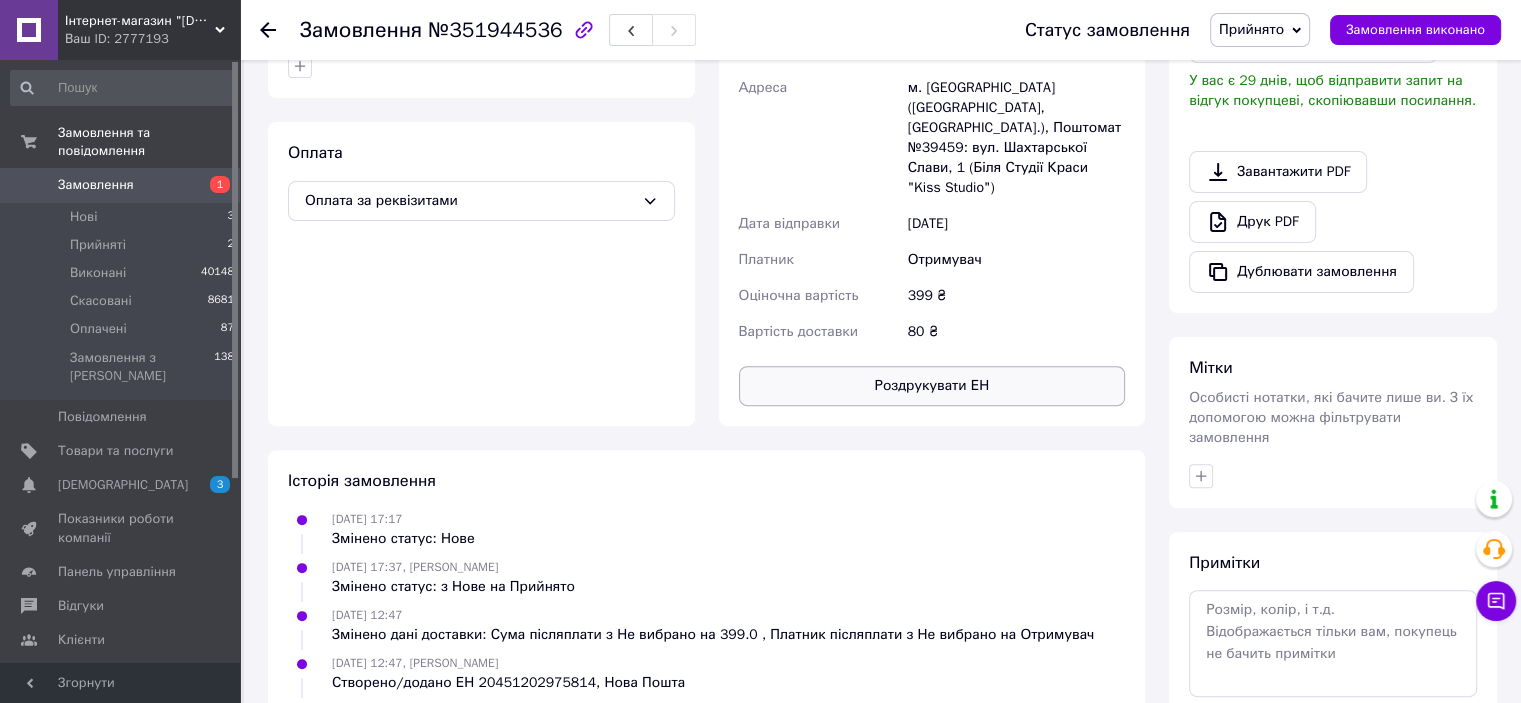 click on "Роздрукувати ЕН" at bounding box center (932, 386) 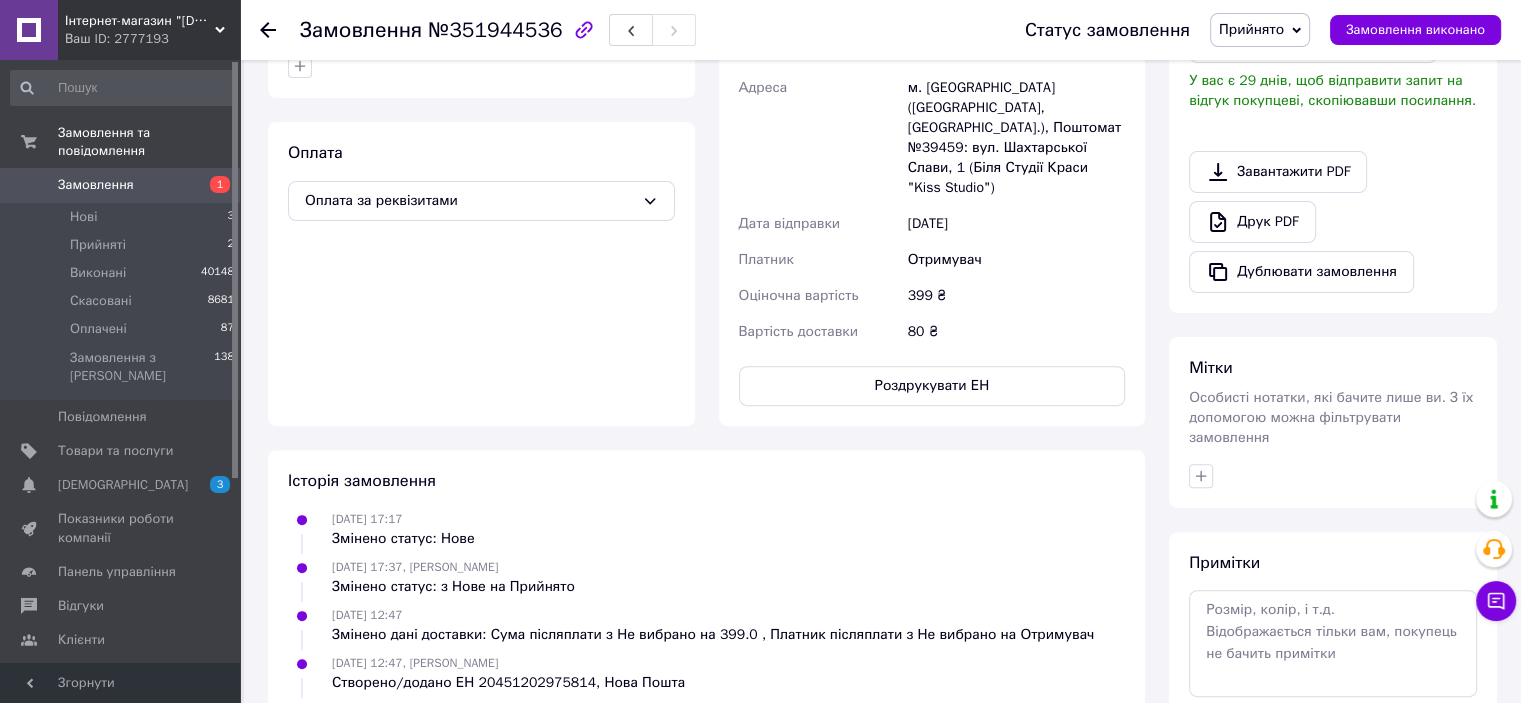 click on "Прийнято" at bounding box center [1260, 30] 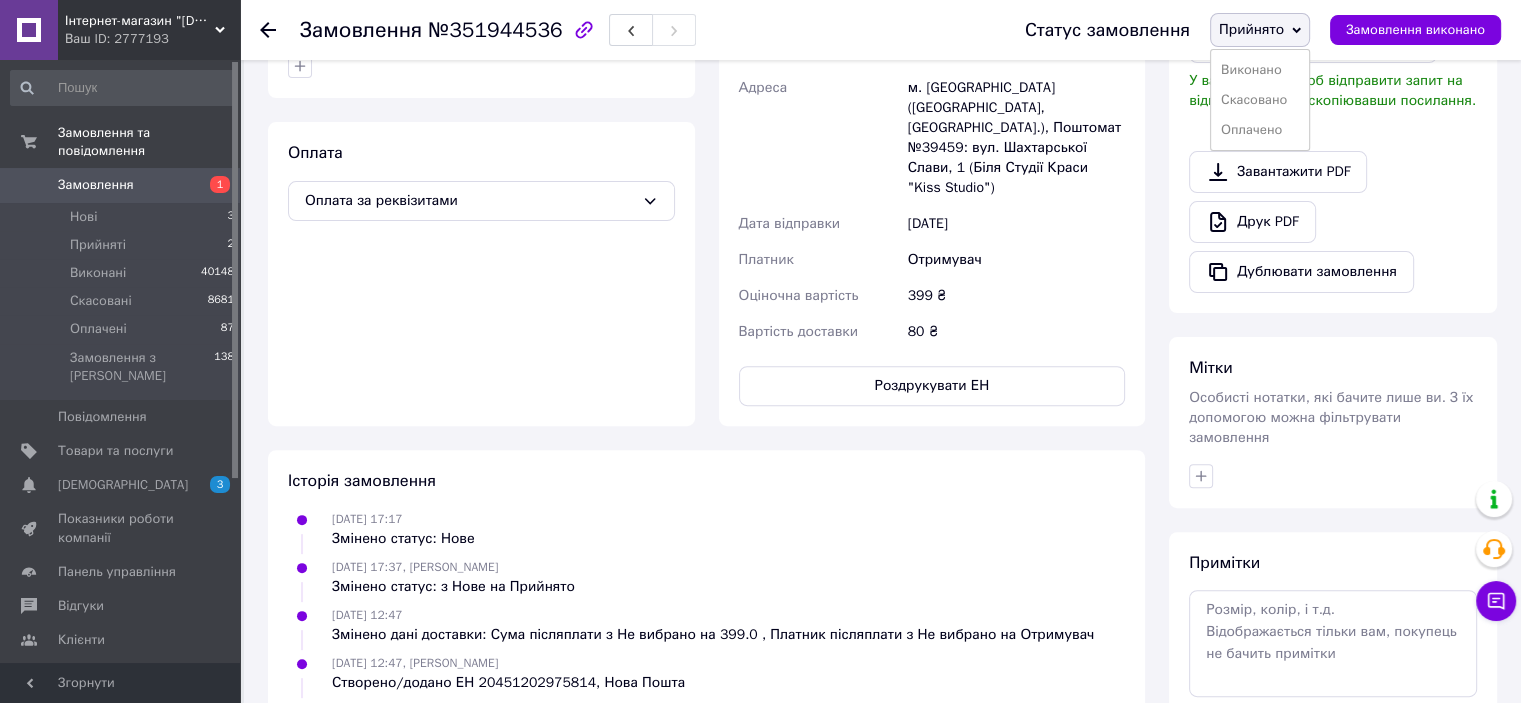 click on "[PERSON_NAME] Оплачено" at bounding box center [1260, 100] 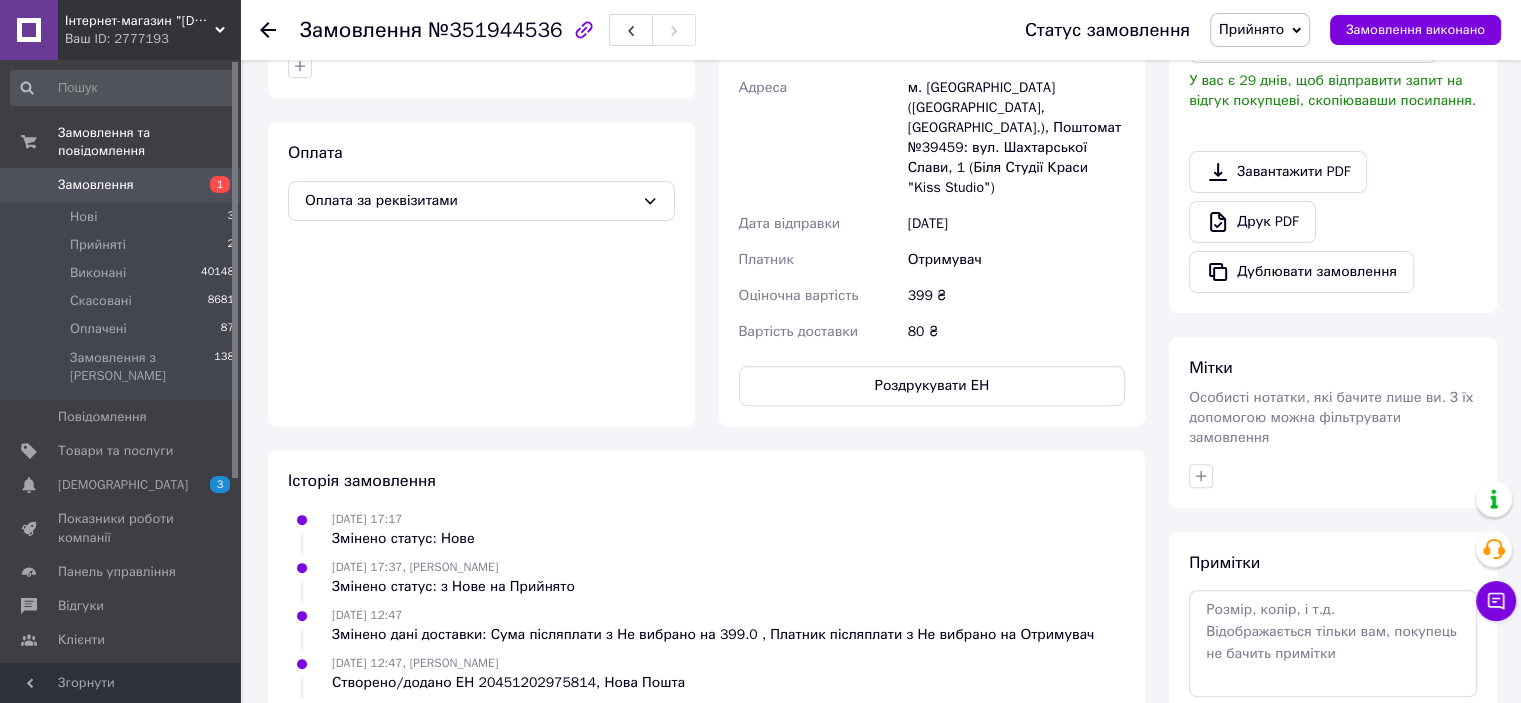click on "Прийнято" at bounding box center [1251, 29] 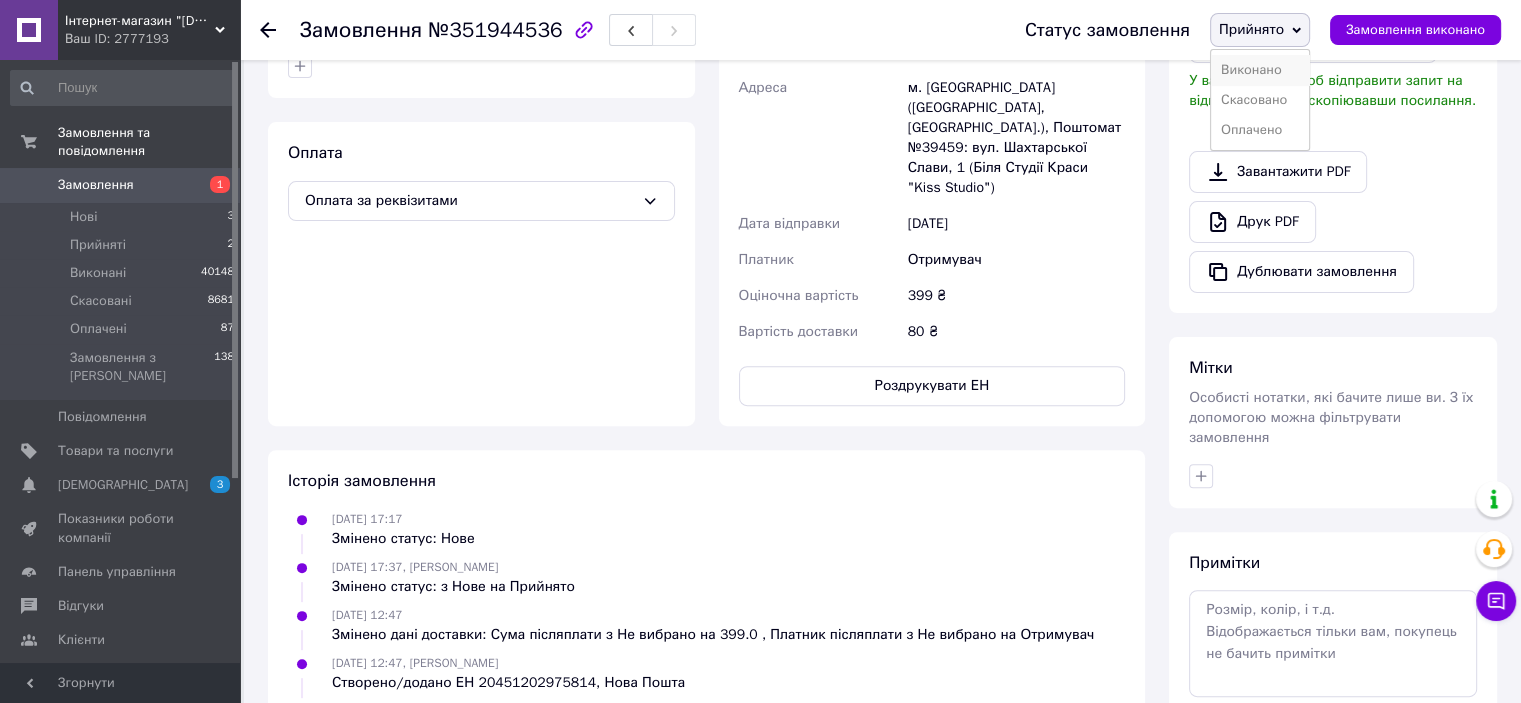 click on "Виконано" at bounding box center [1260, 70] 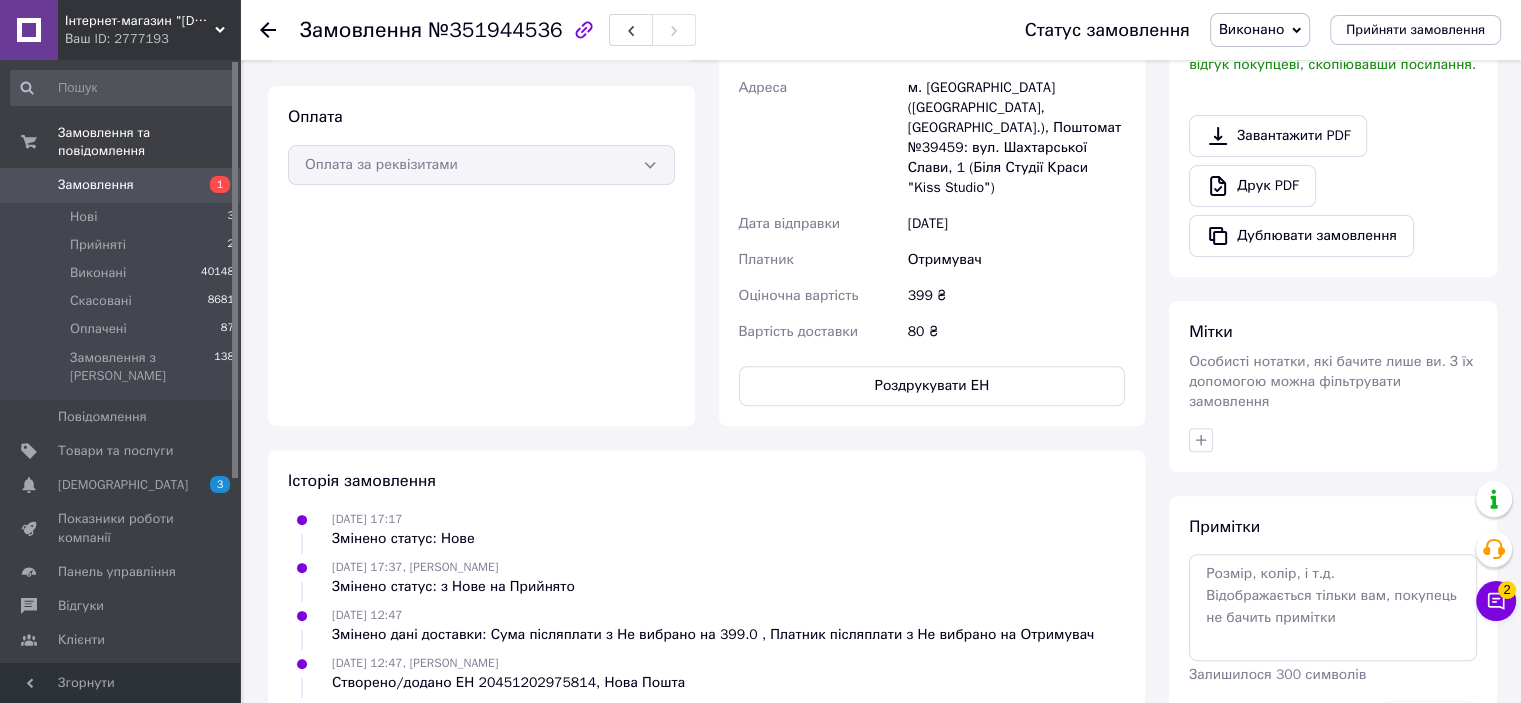 scroll, scrollTop: 564, scrollLeft: 0, axis: vertical 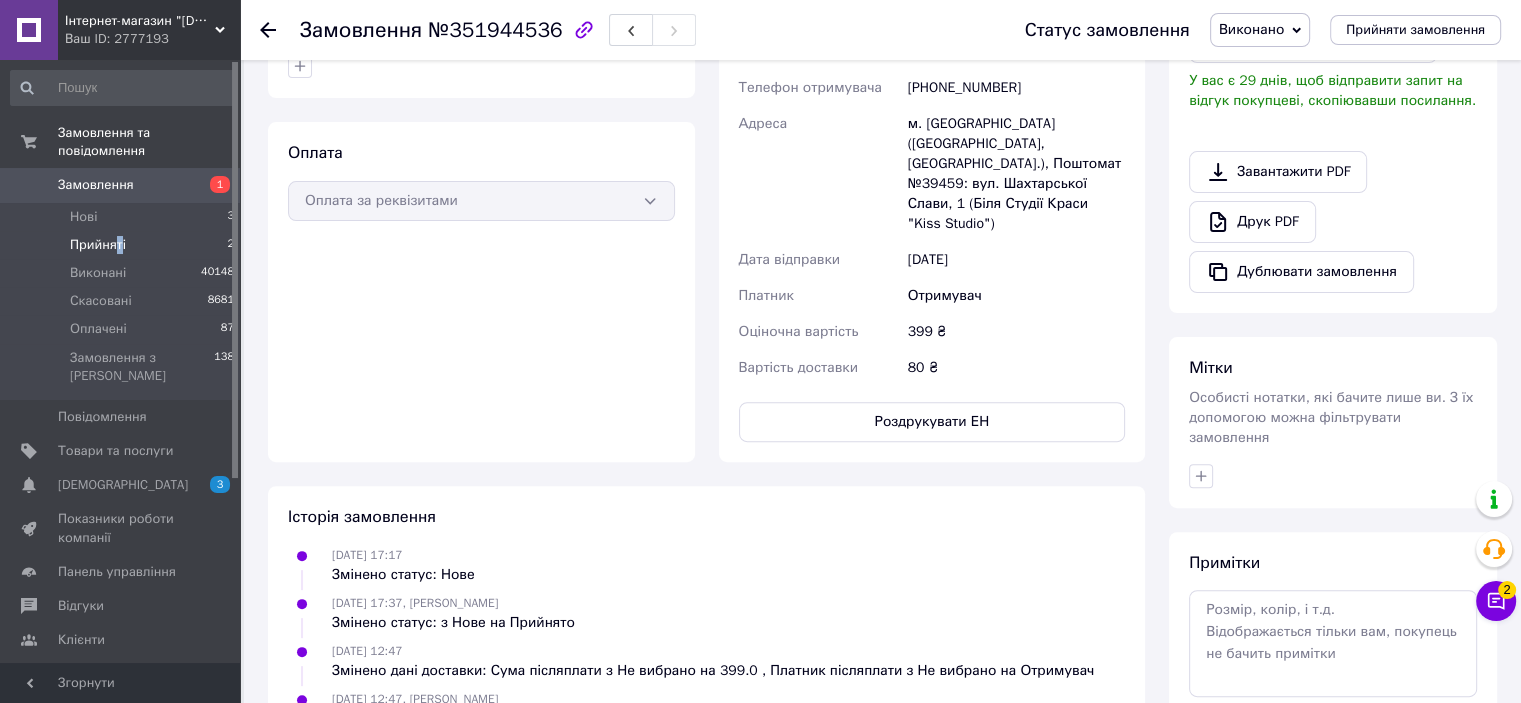 click on "Прийняті" at bounding box center [98, 245] 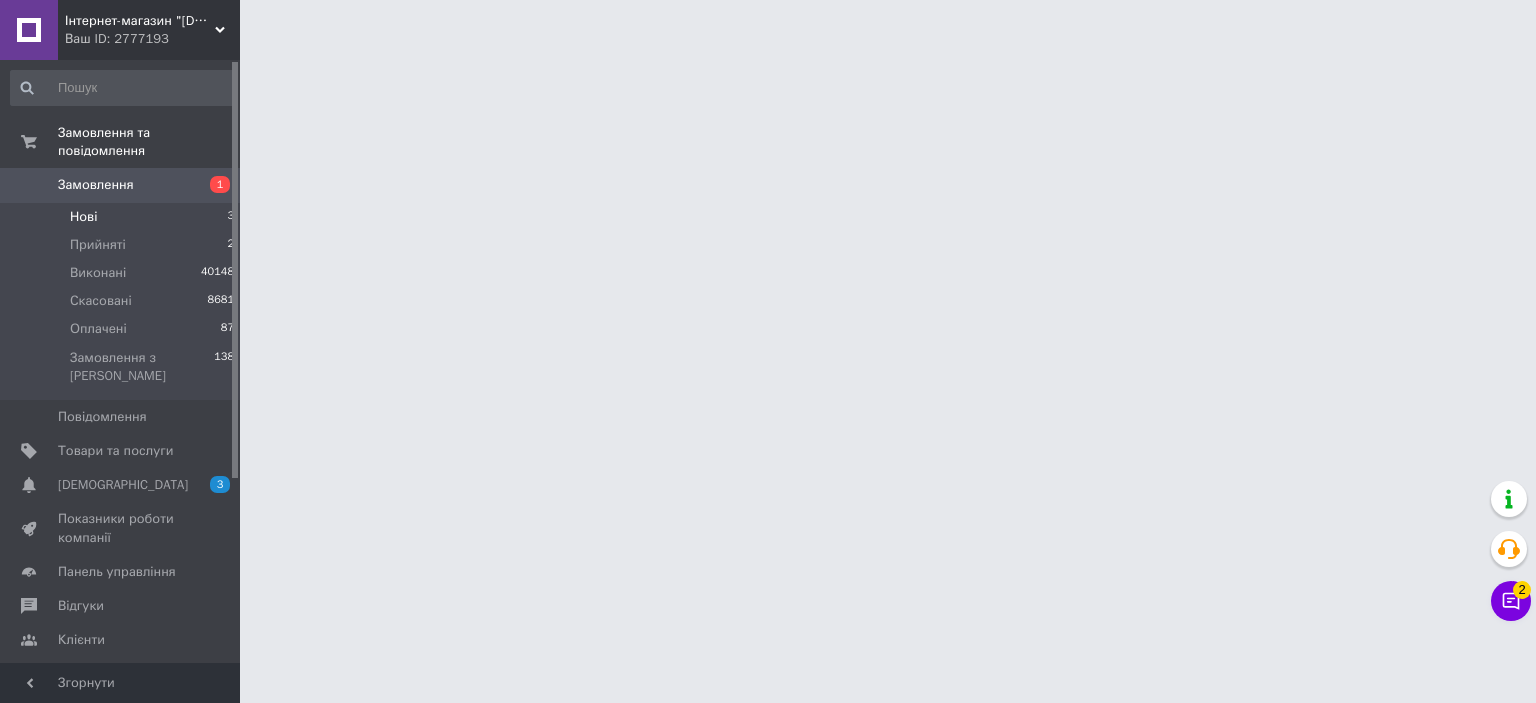 click on "Нові 3" at bounding box center [123, 217] 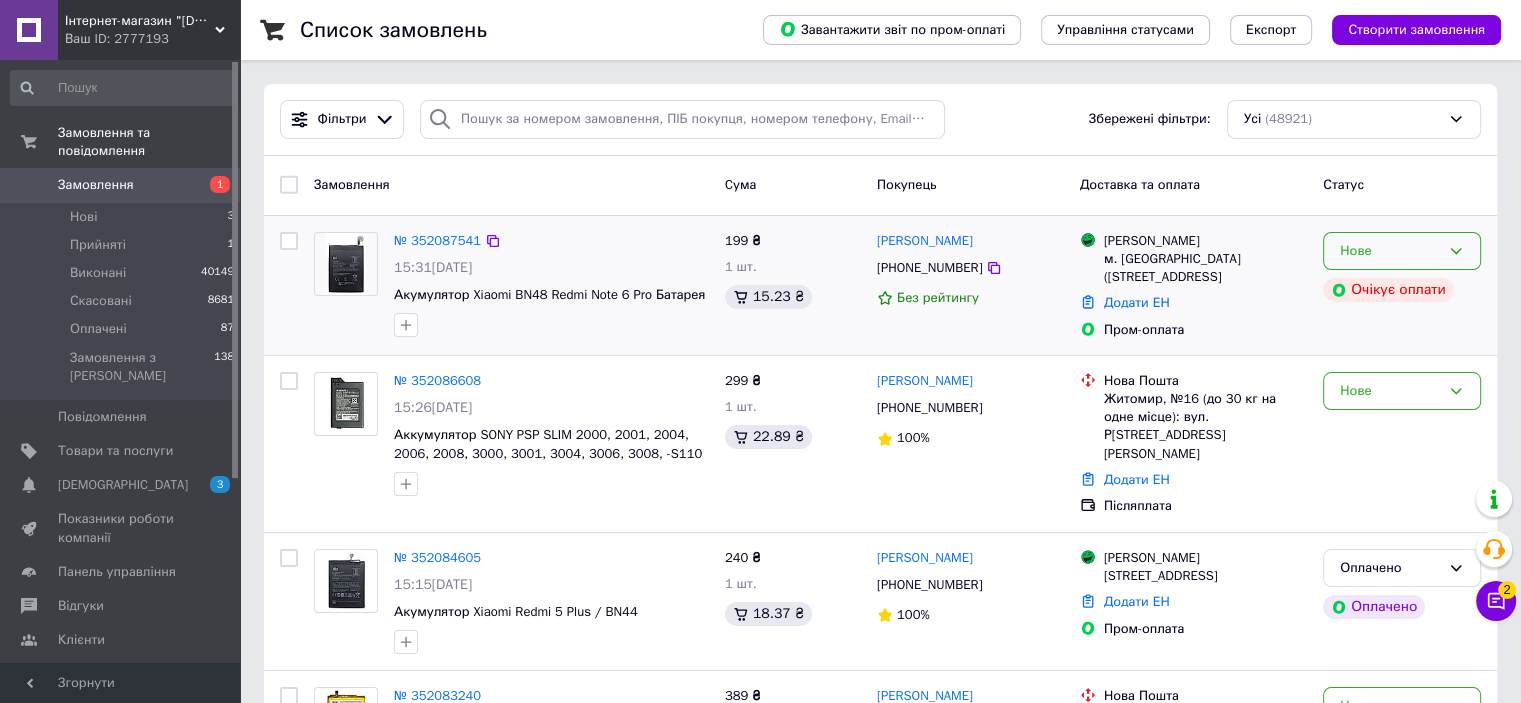 click on "Нове" at bounding box center (1390, 251) 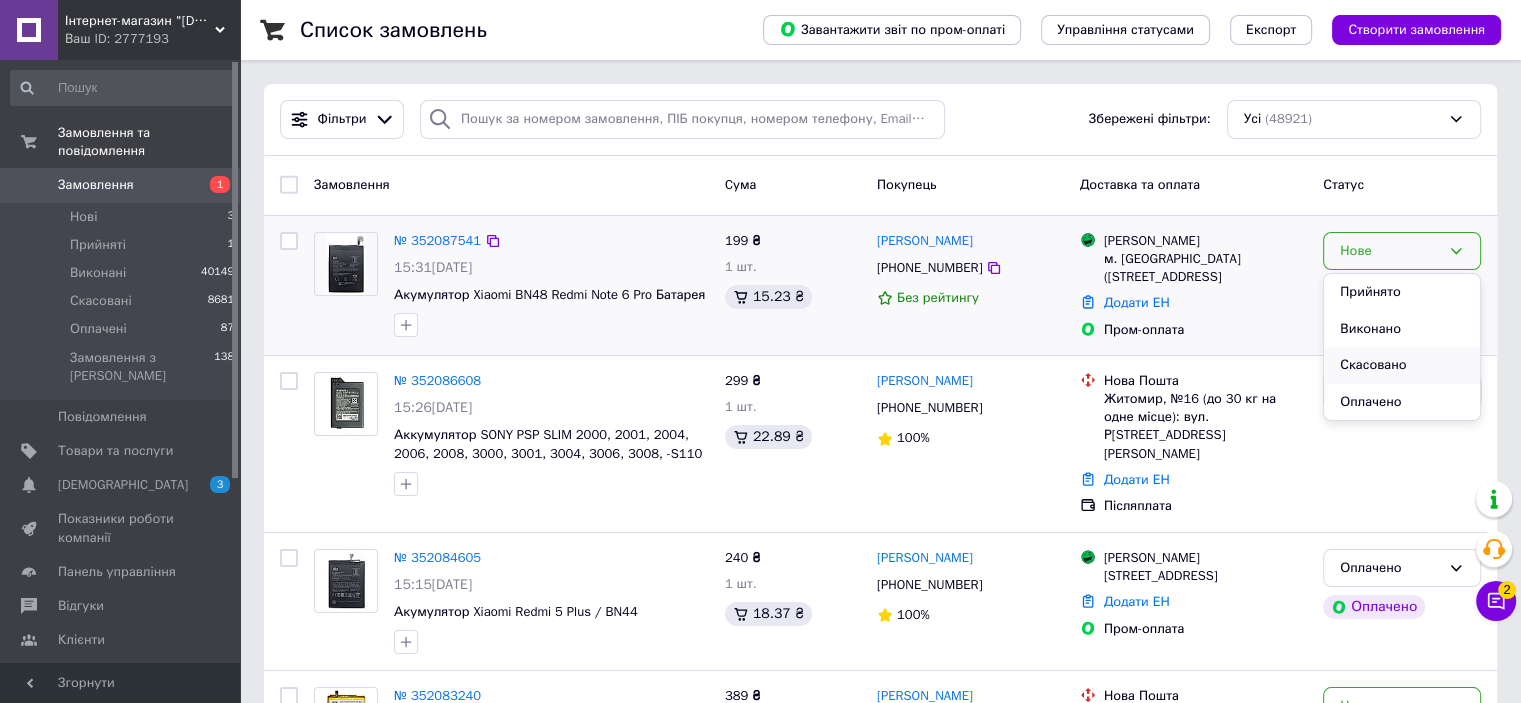 click on "Скасовано" at bounding box center (1402, 365) 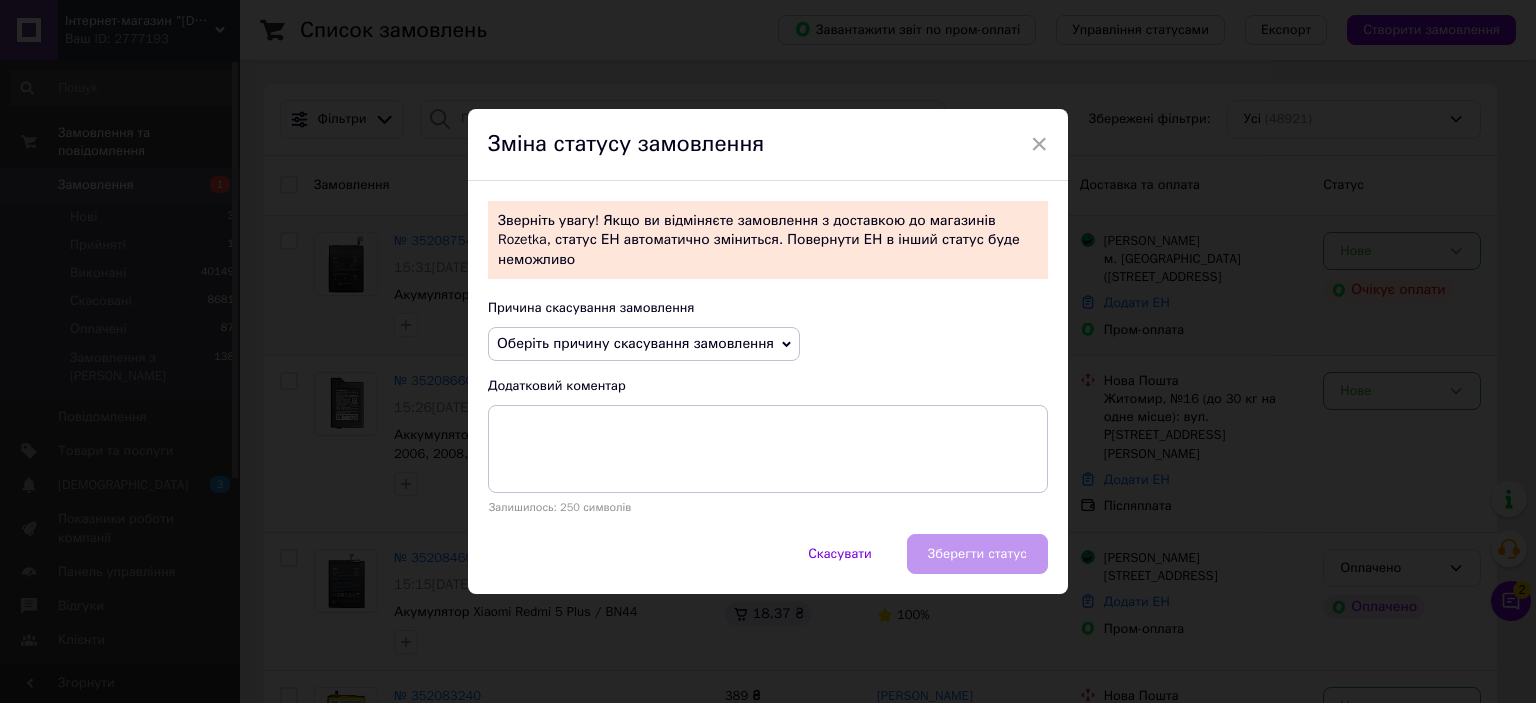 click on "Оберіть причину скасування замовлення" at bounding box center (635, 343) 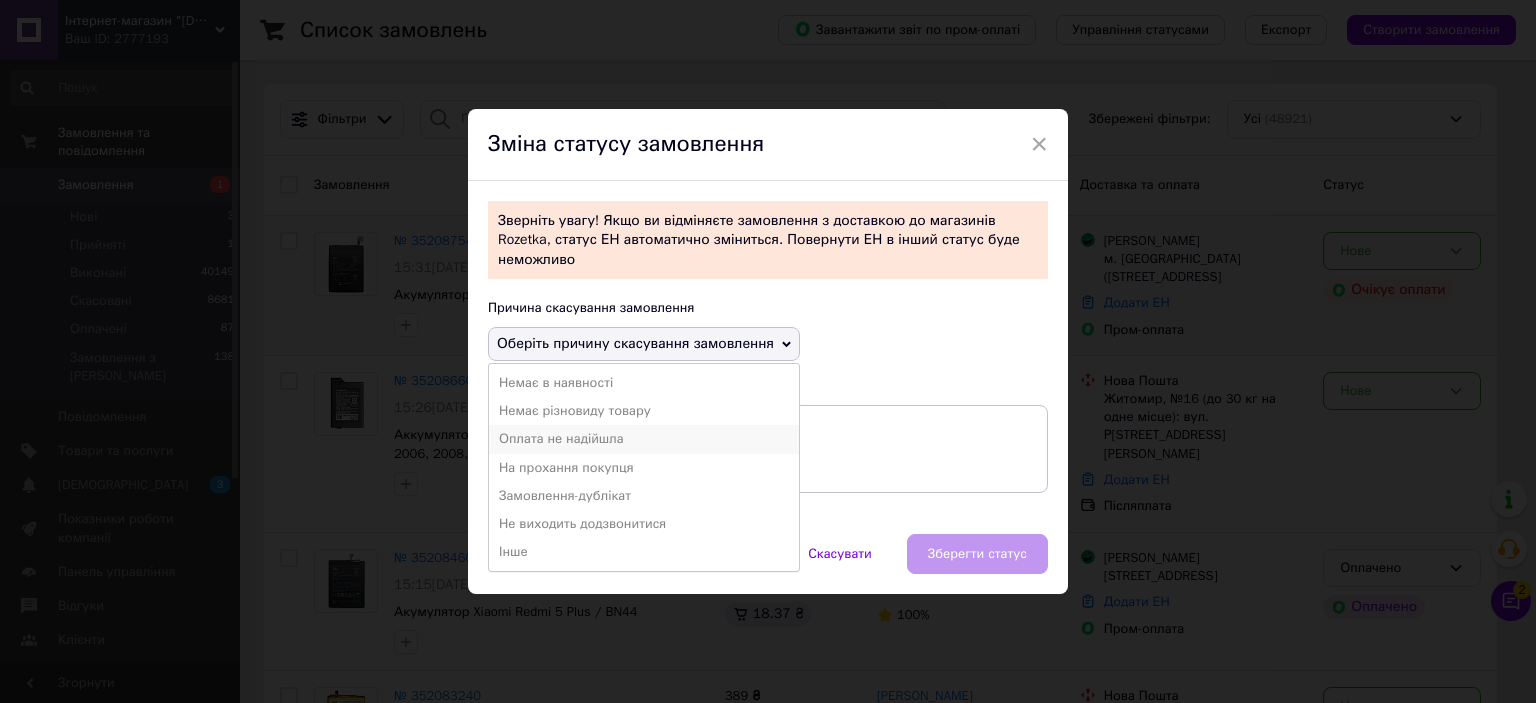 click on "Оплата не надійшла" at bounding box center (644, 439) 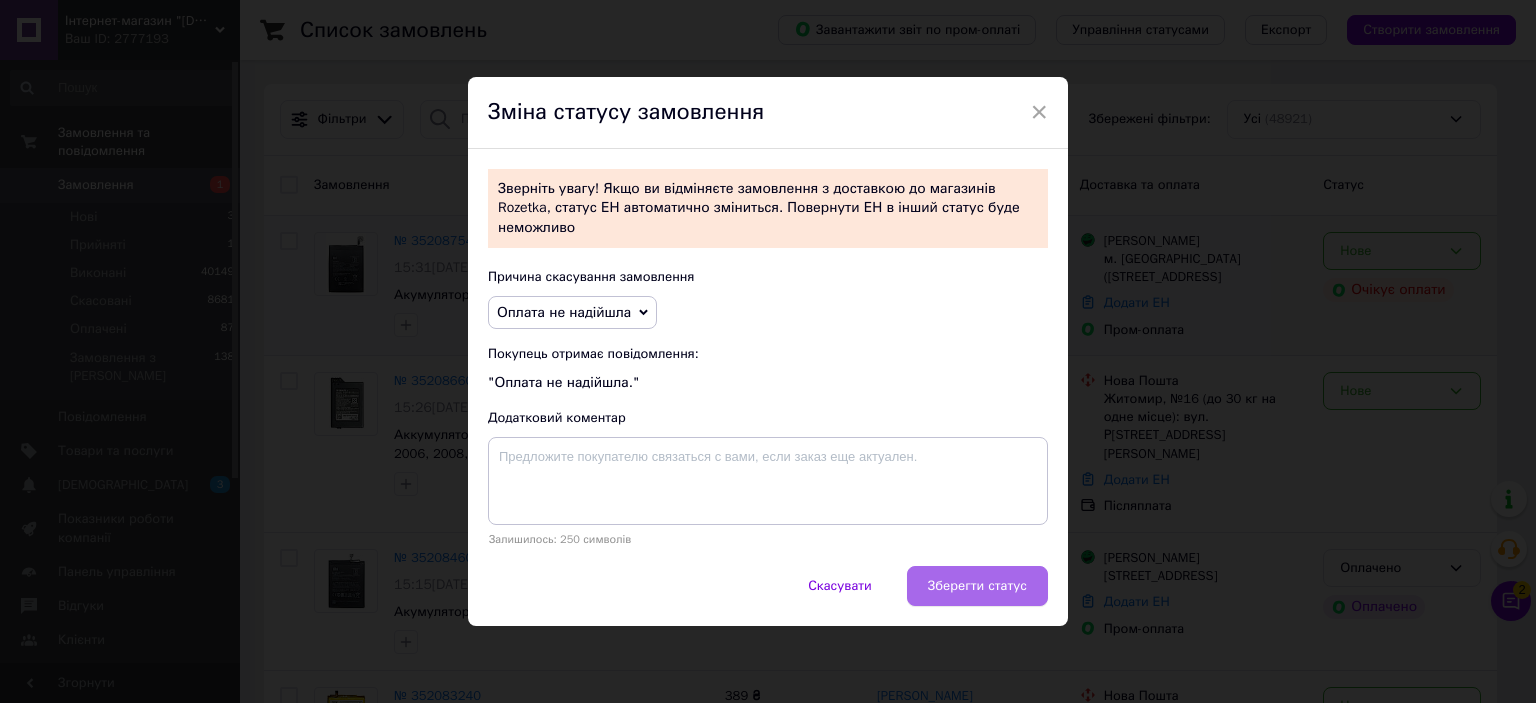 click on "Зберегти статус" at bounding box center [977, 586] 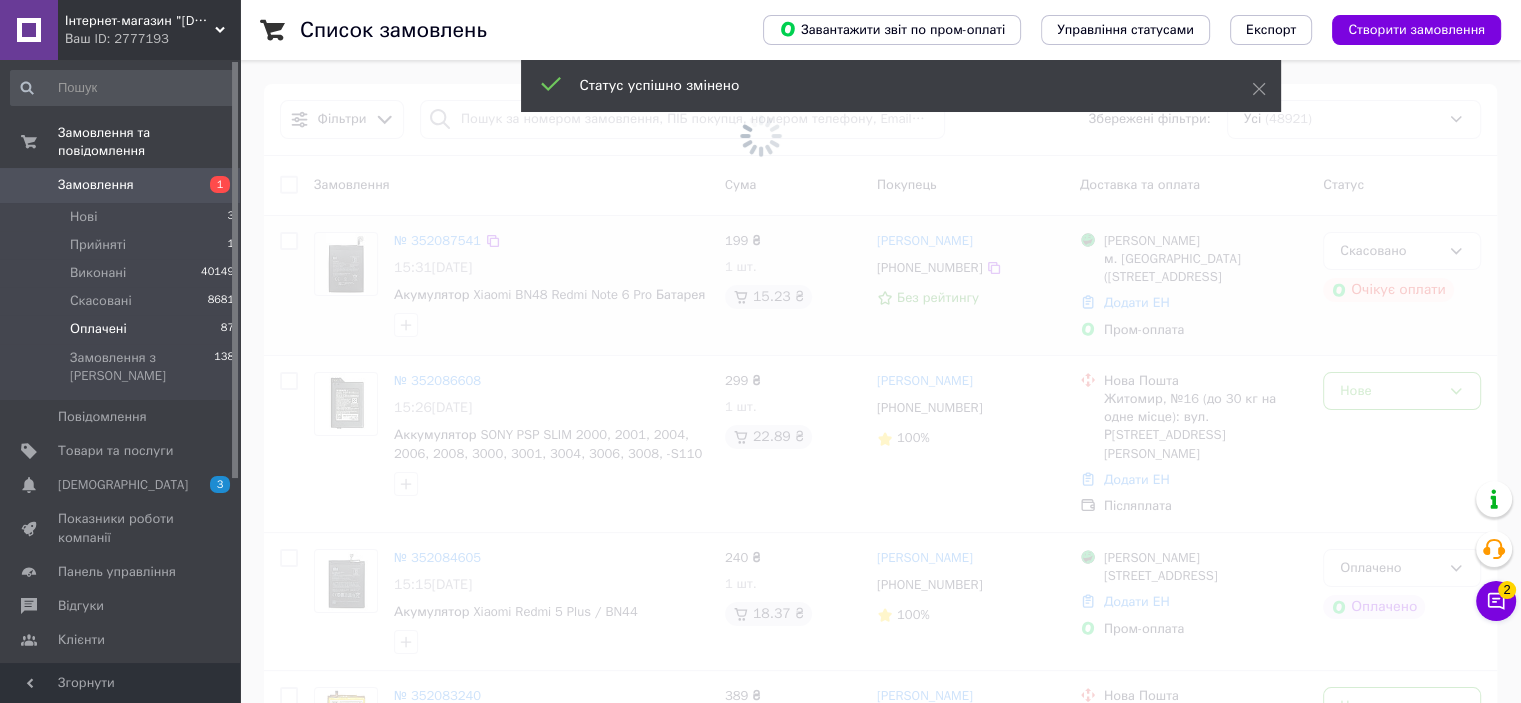 click on "Оплачені" at bounding box center [98, 329] 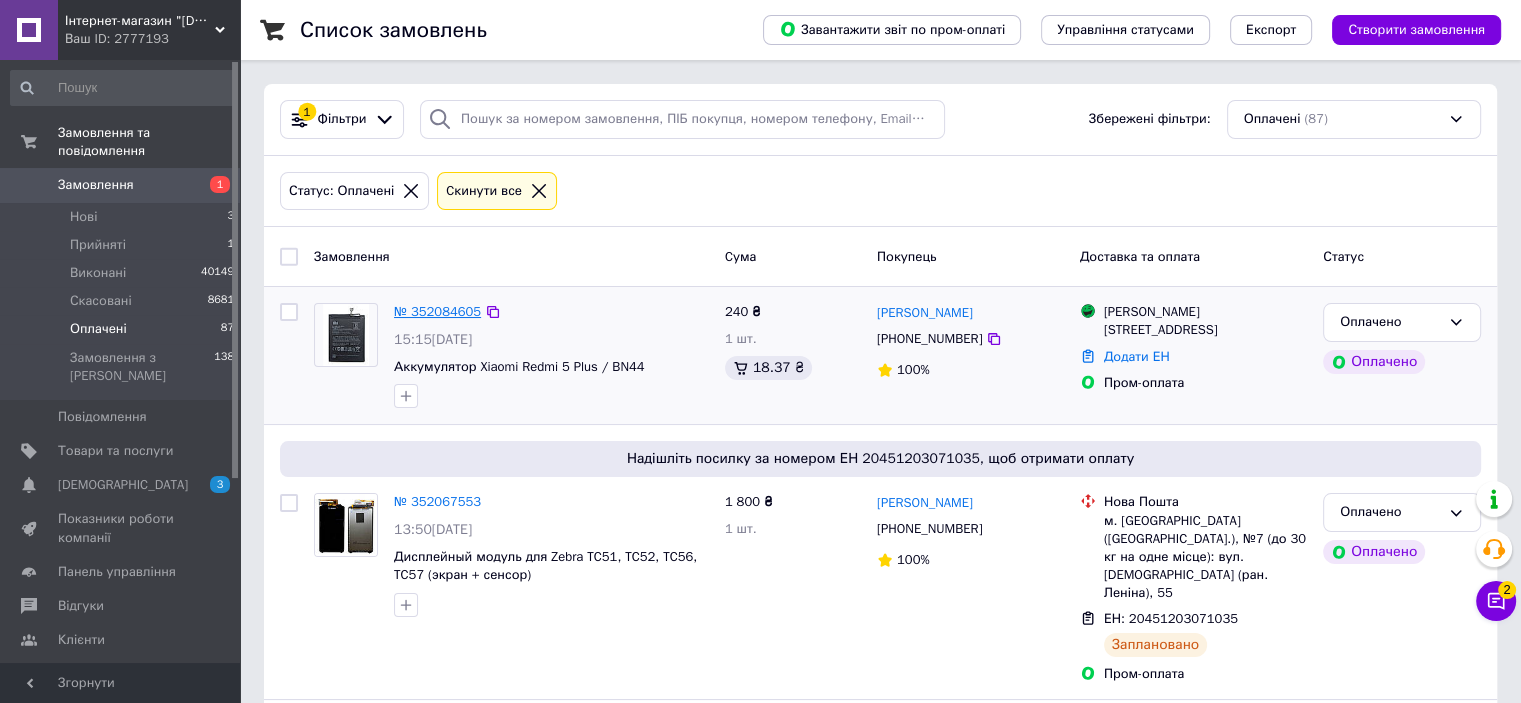 click on "№ 352084605" at bounding box center (437, 311) 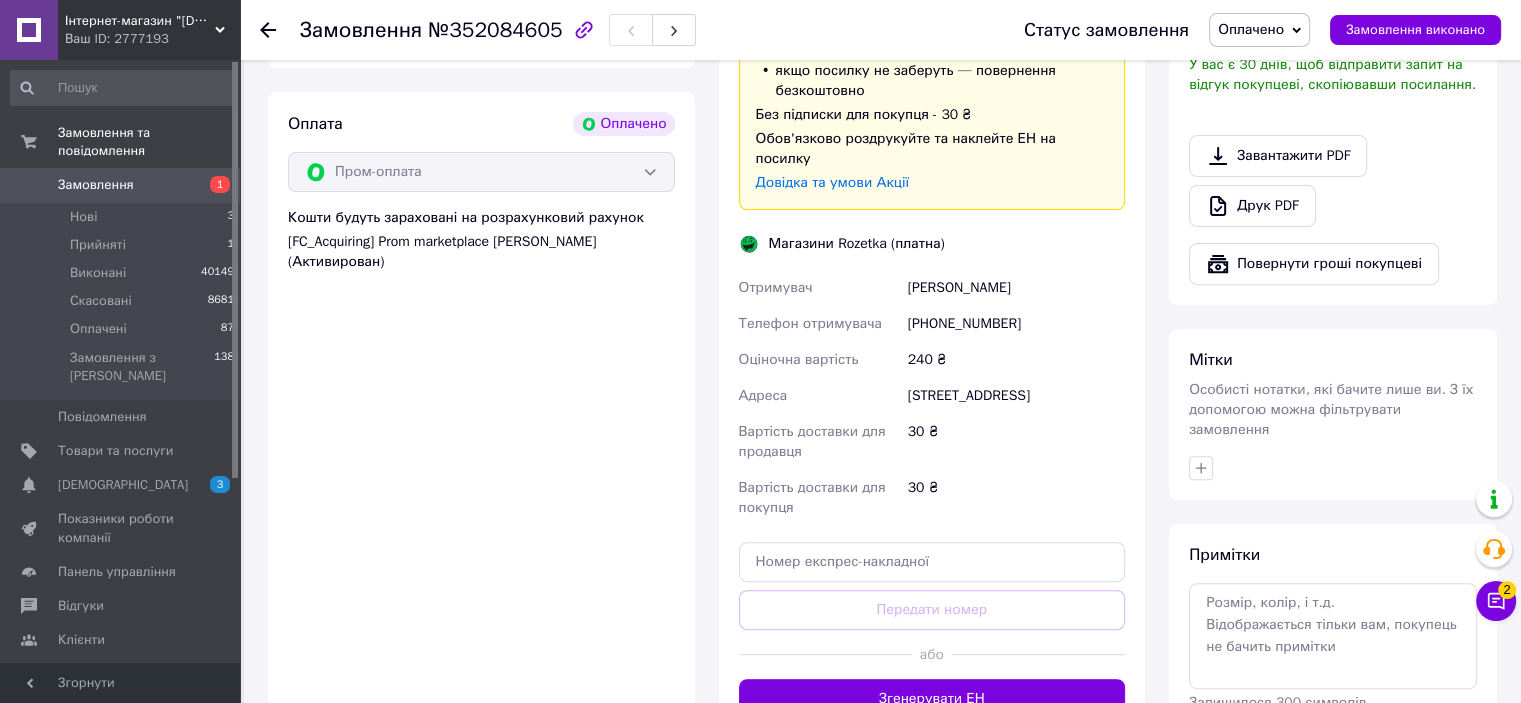 scroll, scrollTop: 800, scrollLeft: 0, axis: vertical 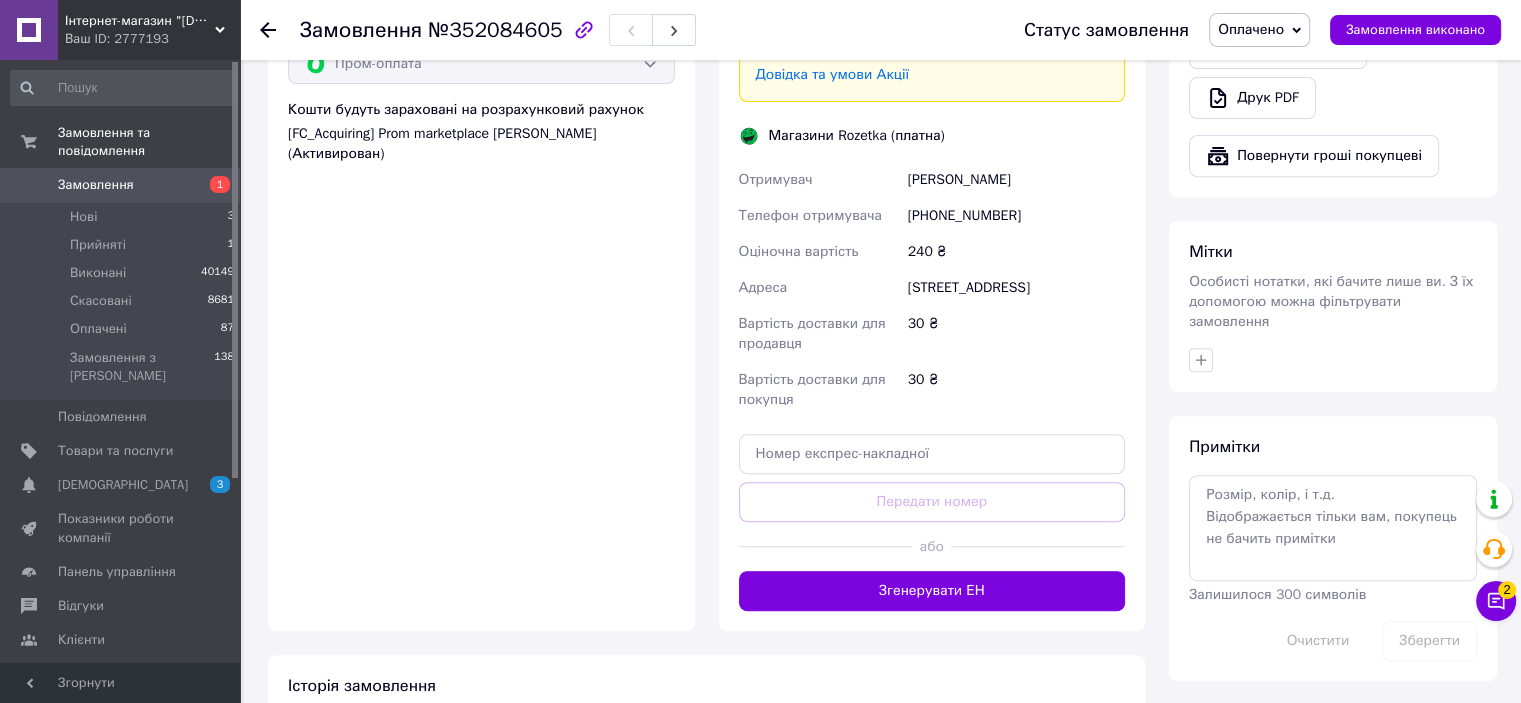 click at bounding box center [826, 546] 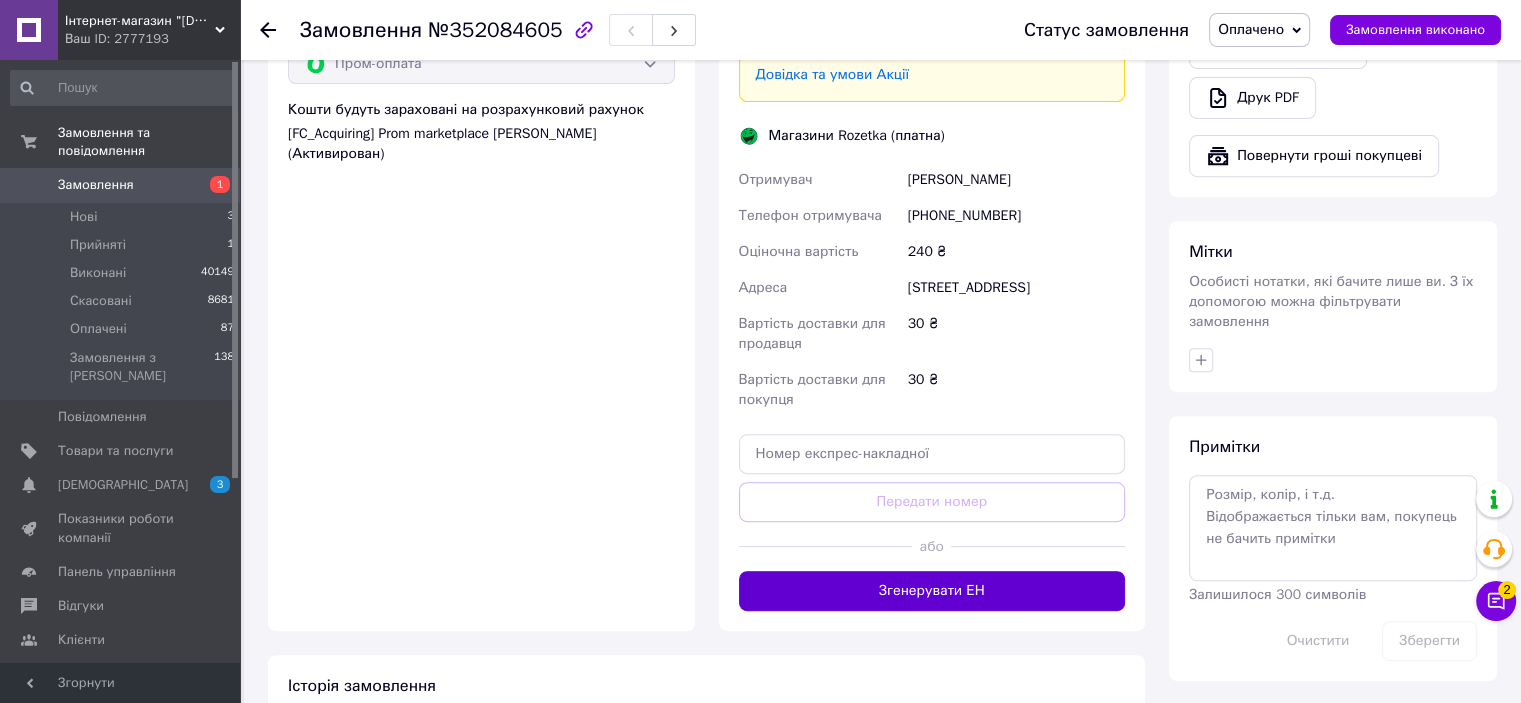 click on "Згенерувати ЕН" at bounding box center (932, 591) 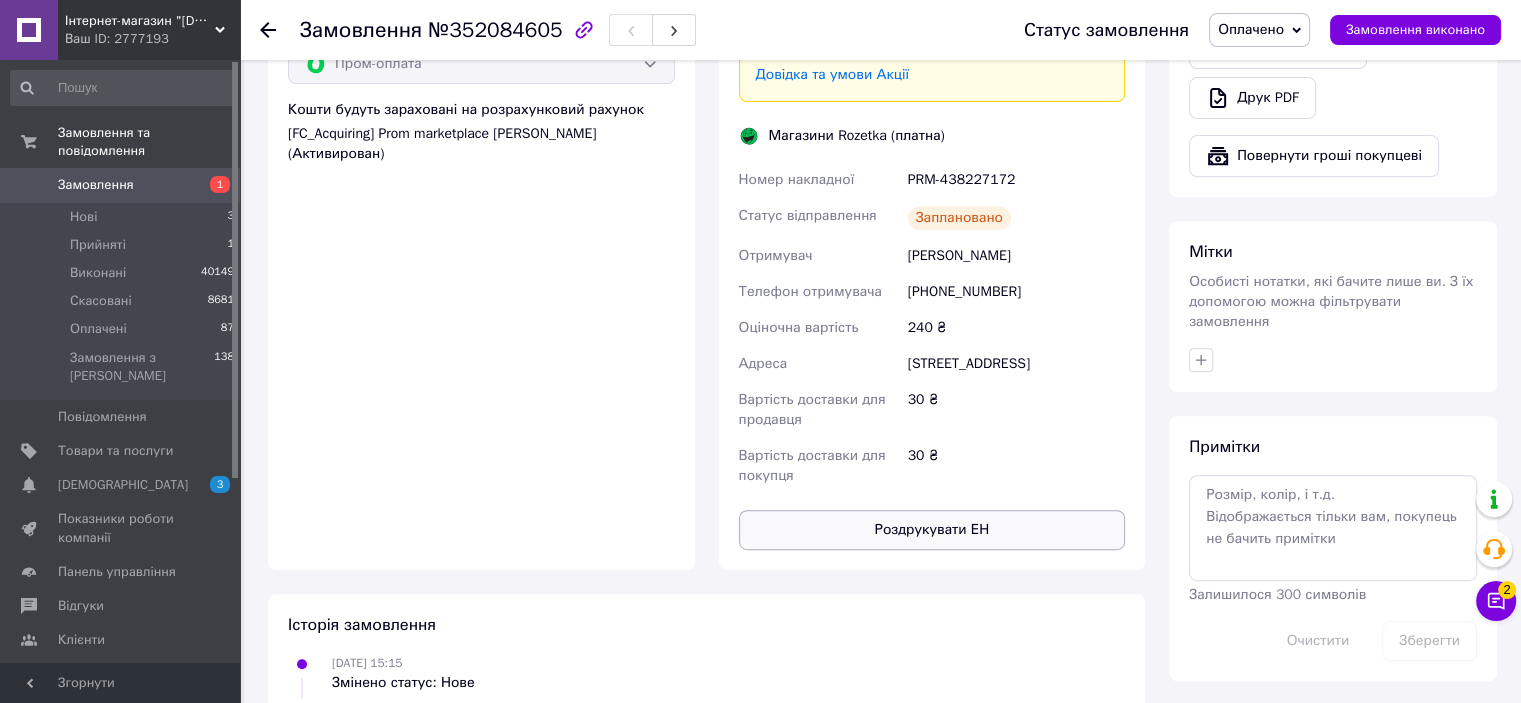 click on "Роздрукувати ЕН" at bounding box center [932, 530] 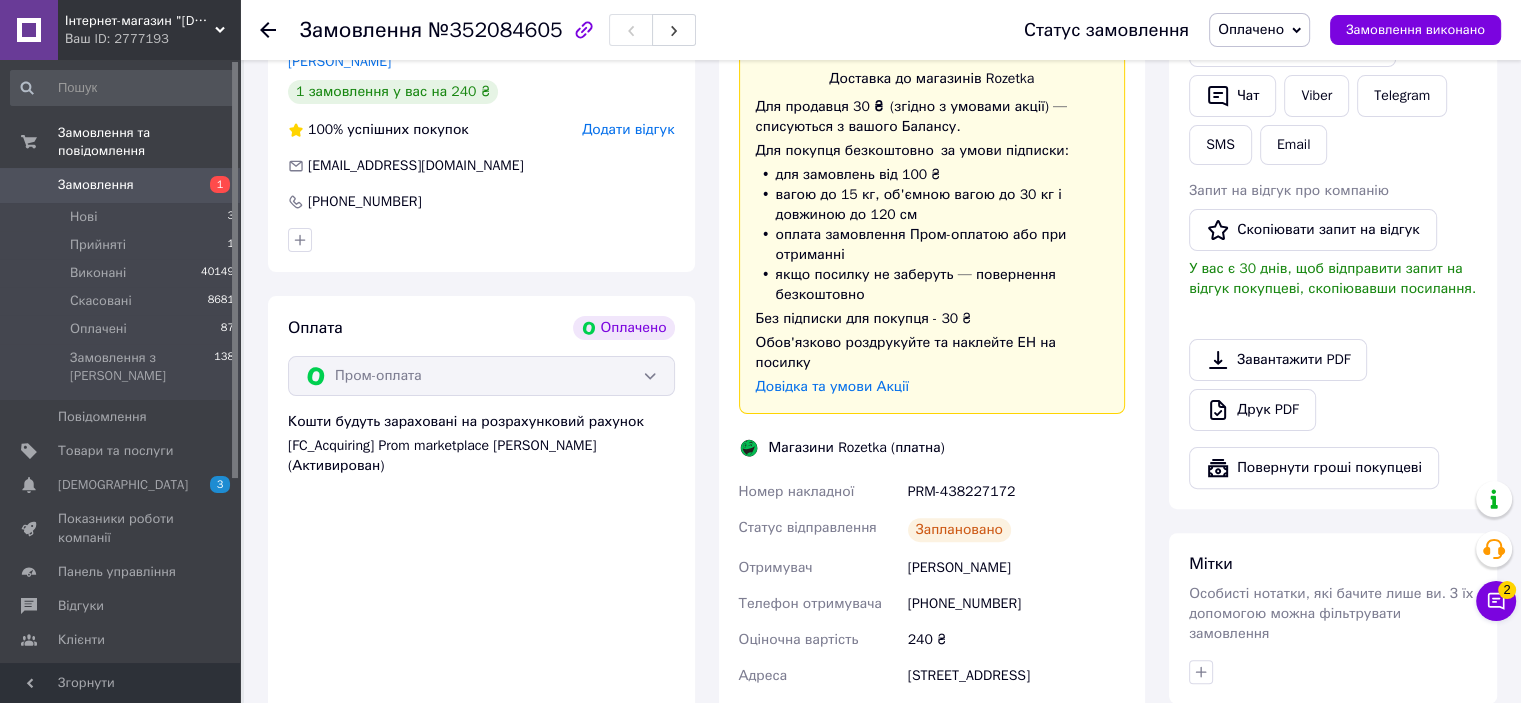 scroll, scrollTop: 500, scrollLeft: 0, axis: vertical 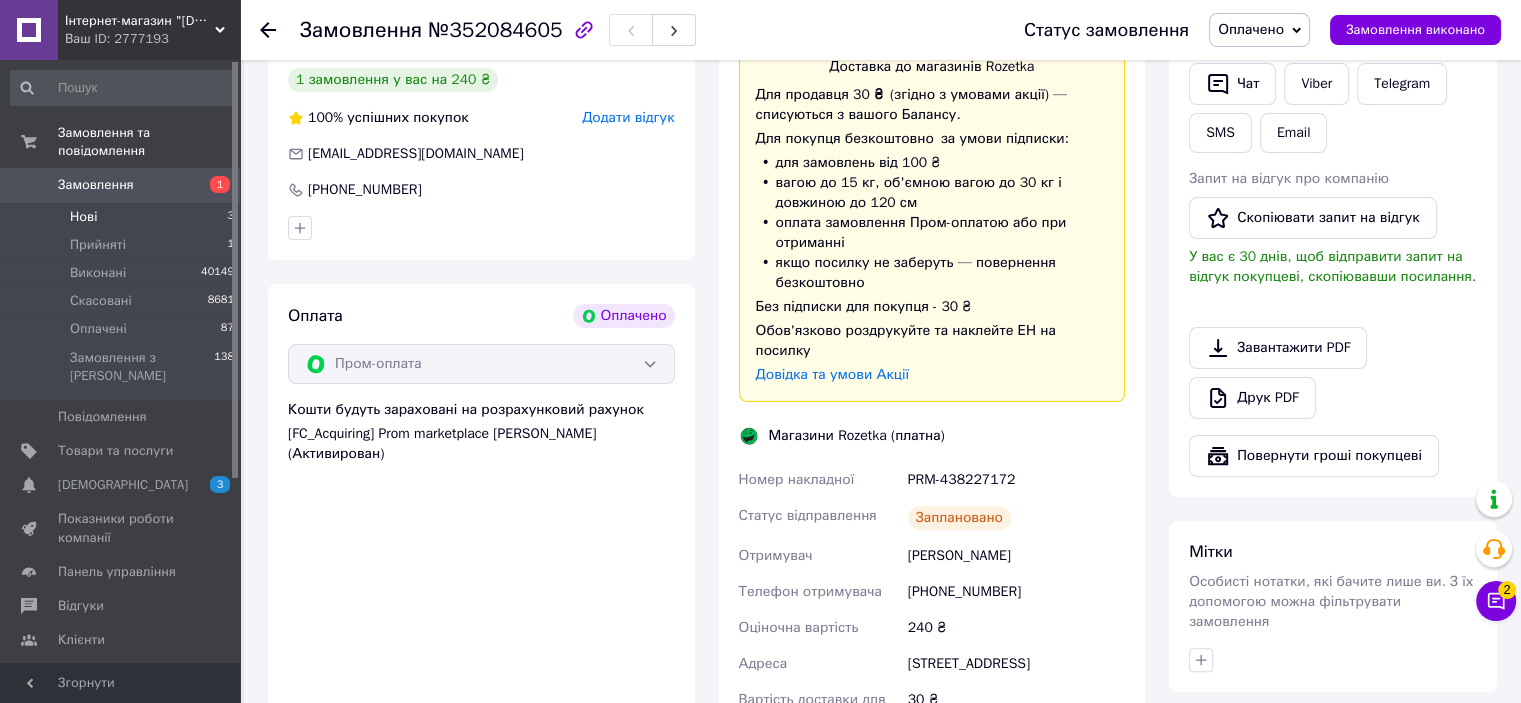 click on "Нові 3" at bounding box center [123, 217] 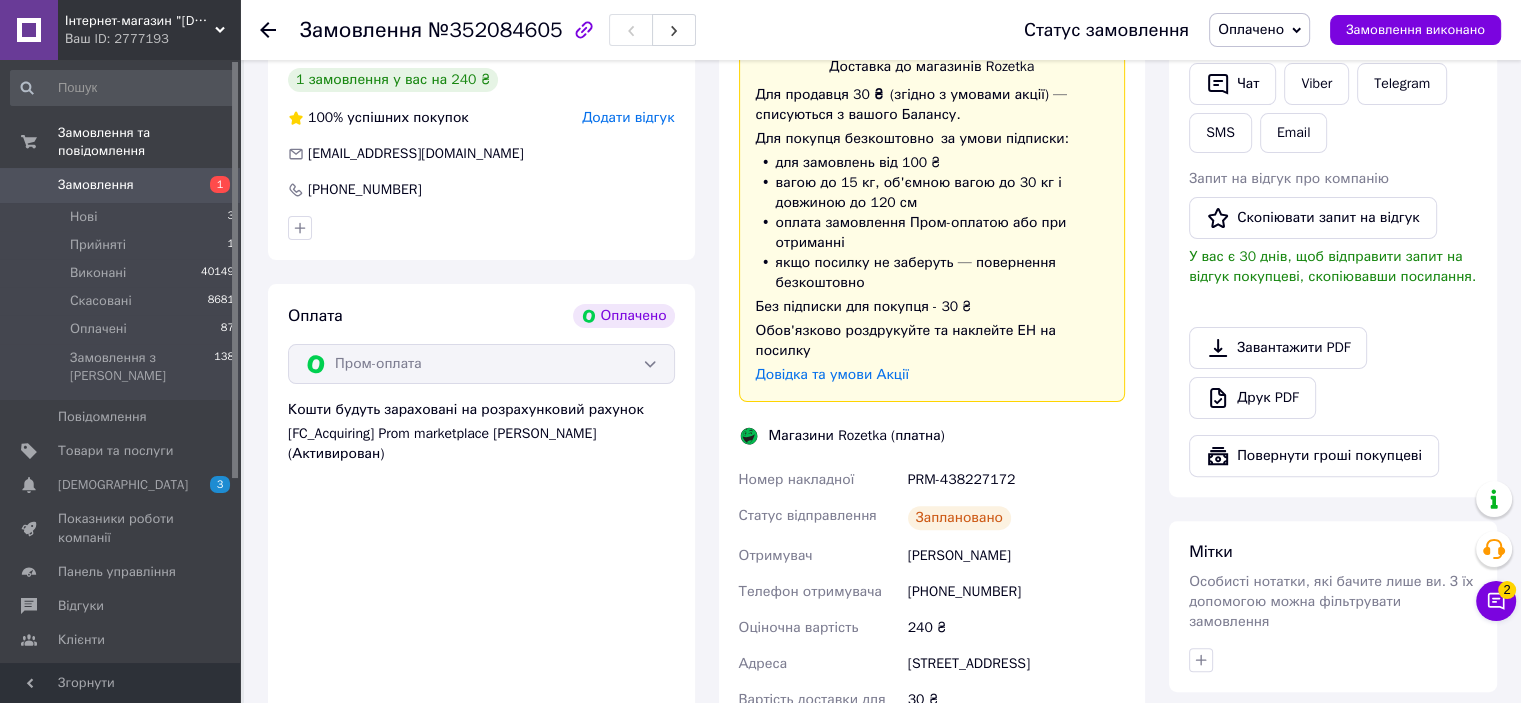 scroll, scrollTop: 0, scrollLeft: 0, axis: both 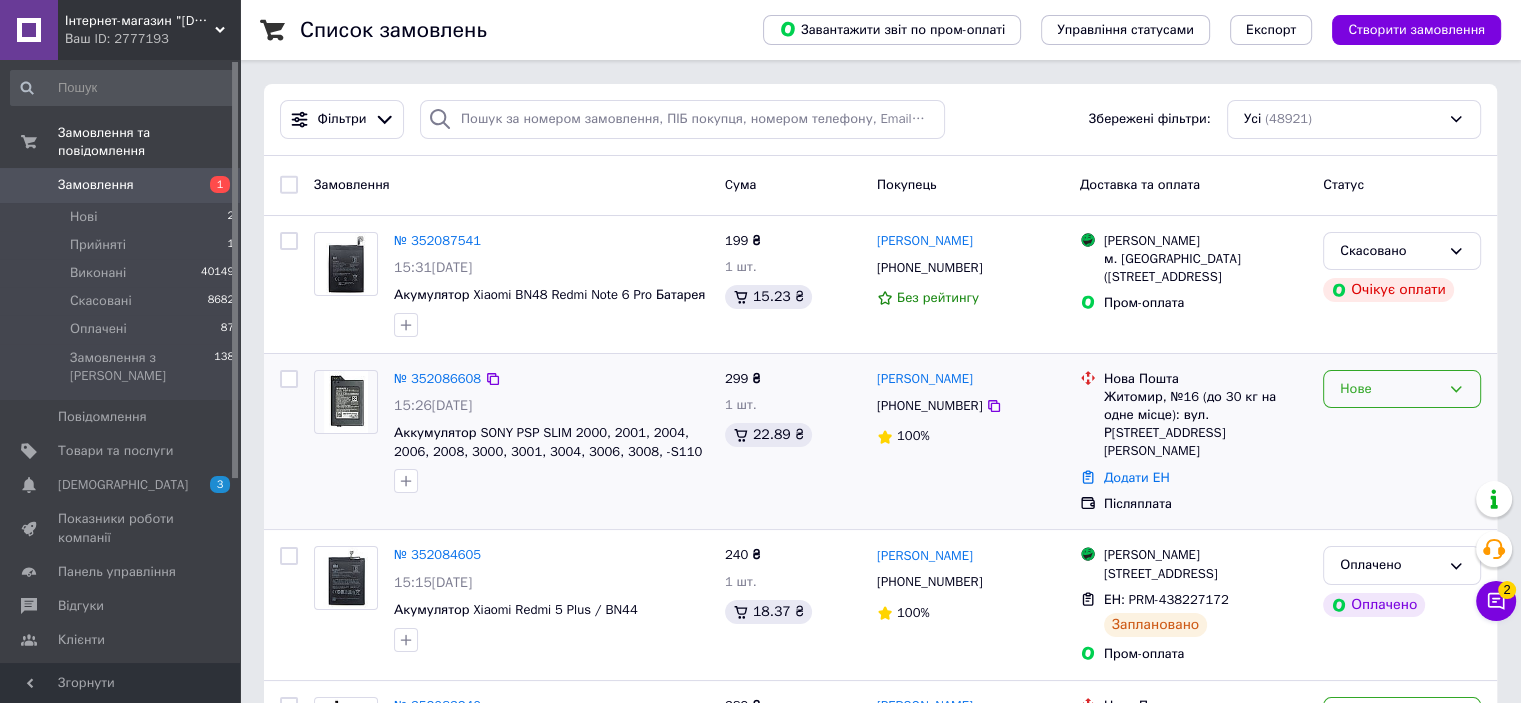 click on "Нове" at bounding box center (1402, 389) 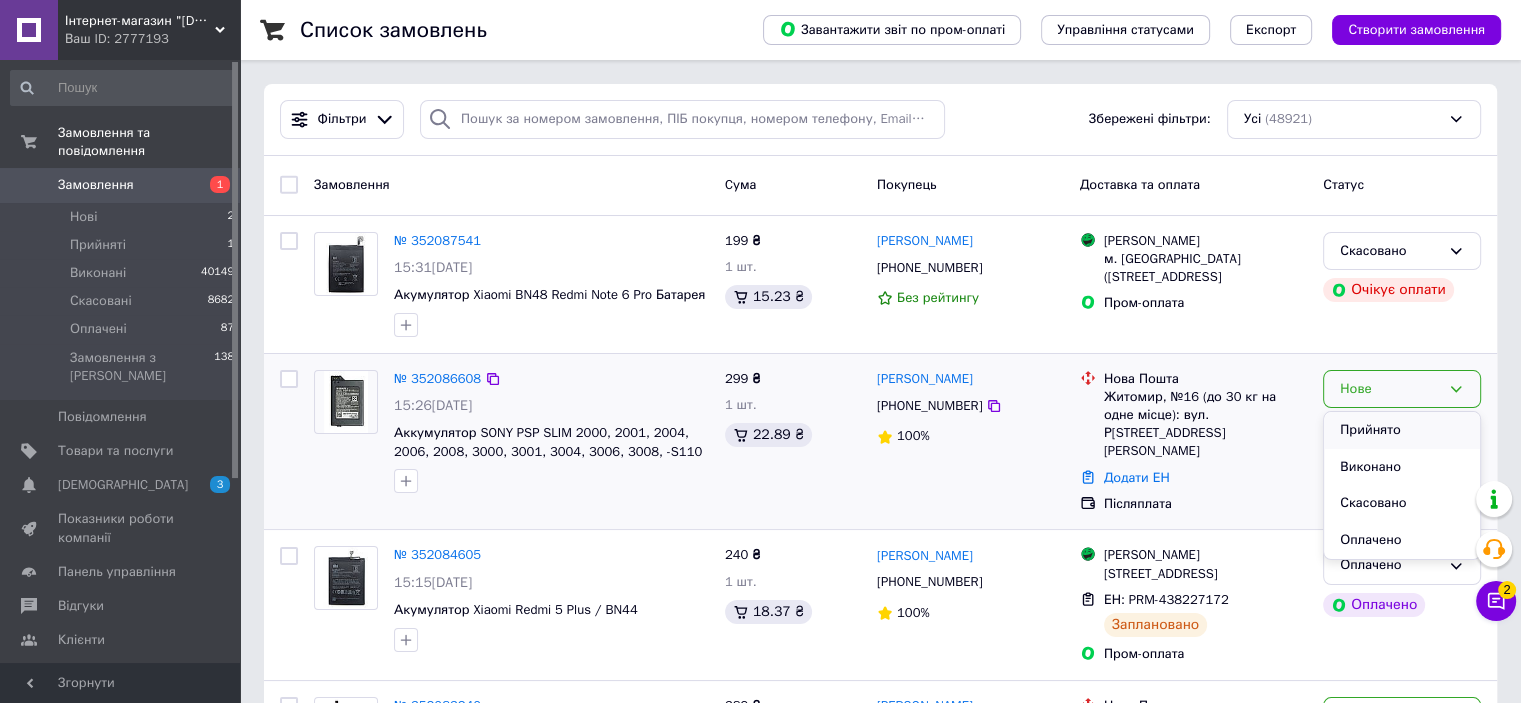 click on "Прийнято" at bounding box center (1402, 430) 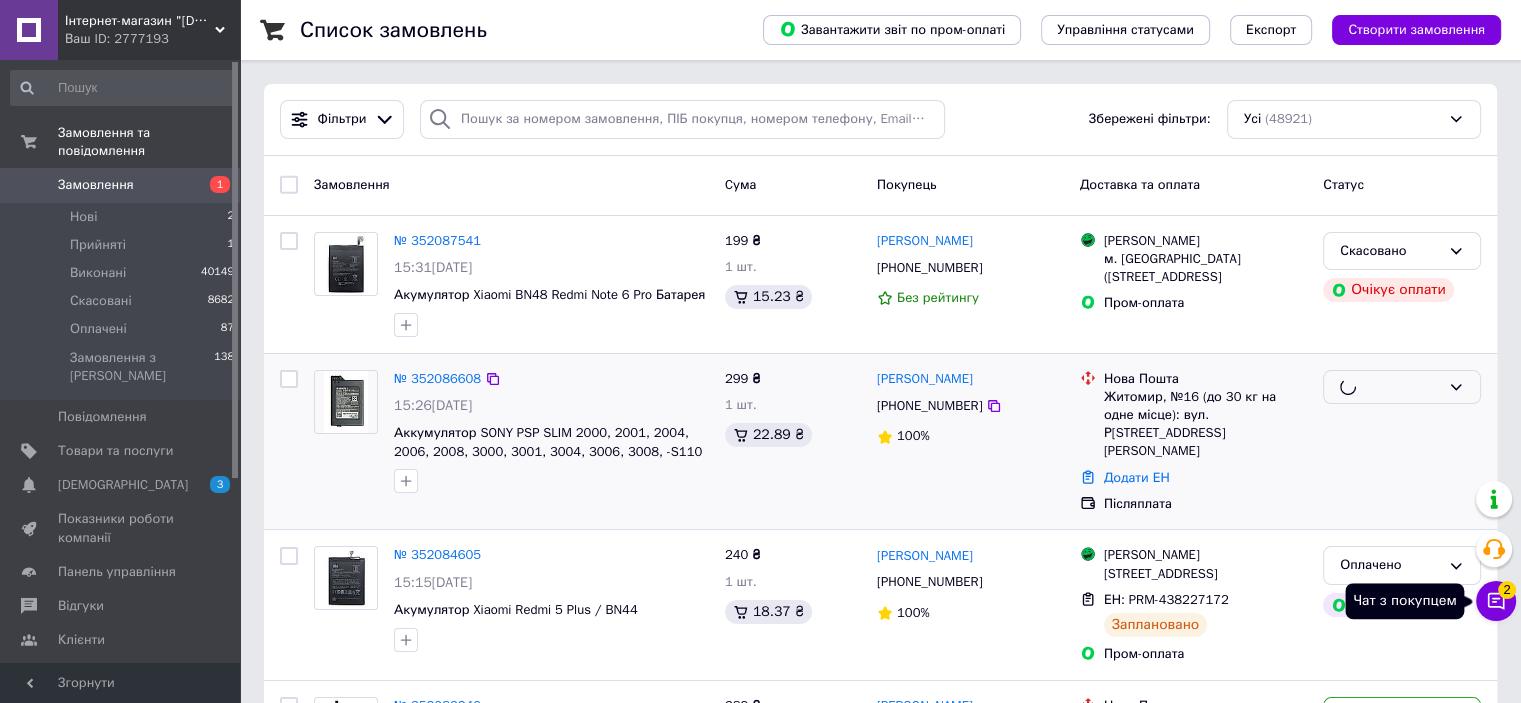 click 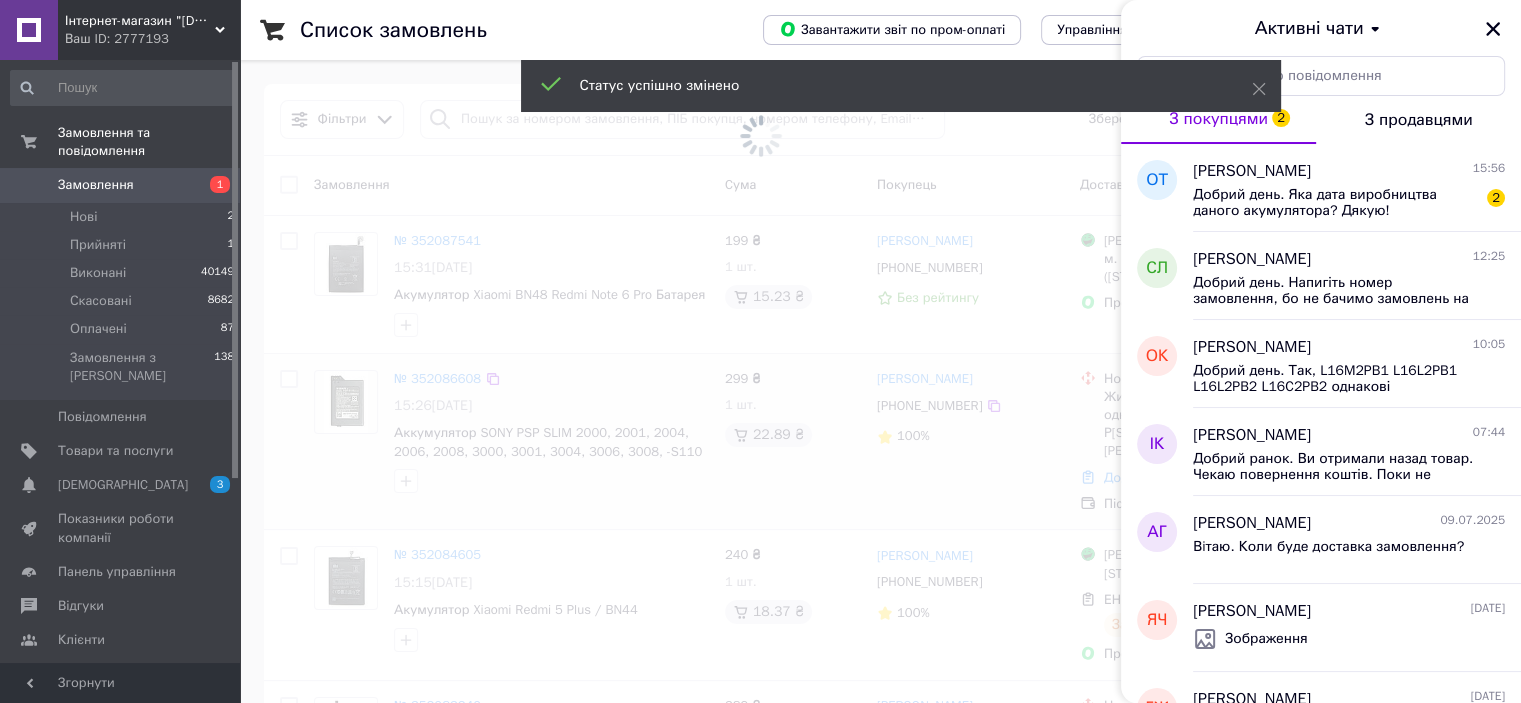 click on "[PERSON_NAME] 15:56 Добрий день. Яка дата виробництва даного акумулятора? Дякую! 2" at bounding box center (1357, 188) 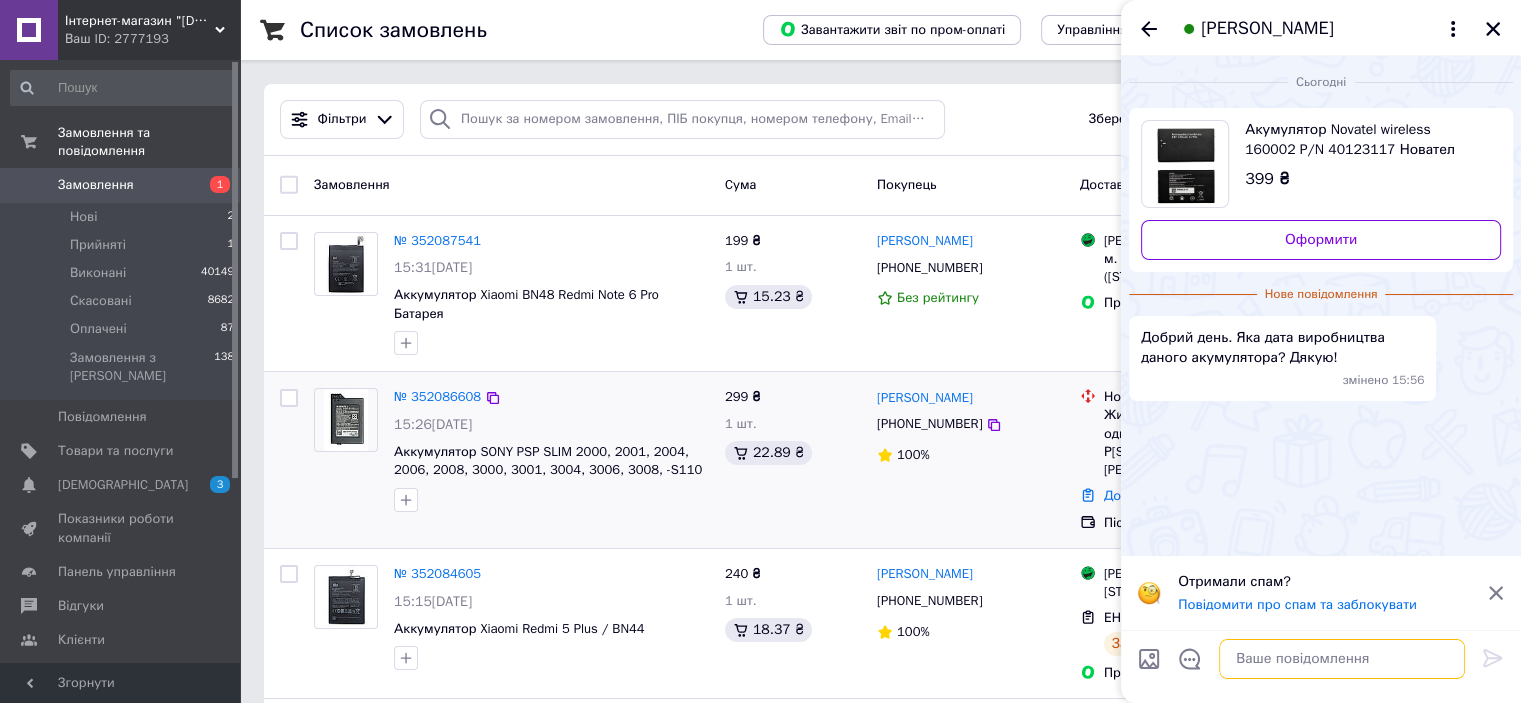 click at bounding box center [1342, 659] 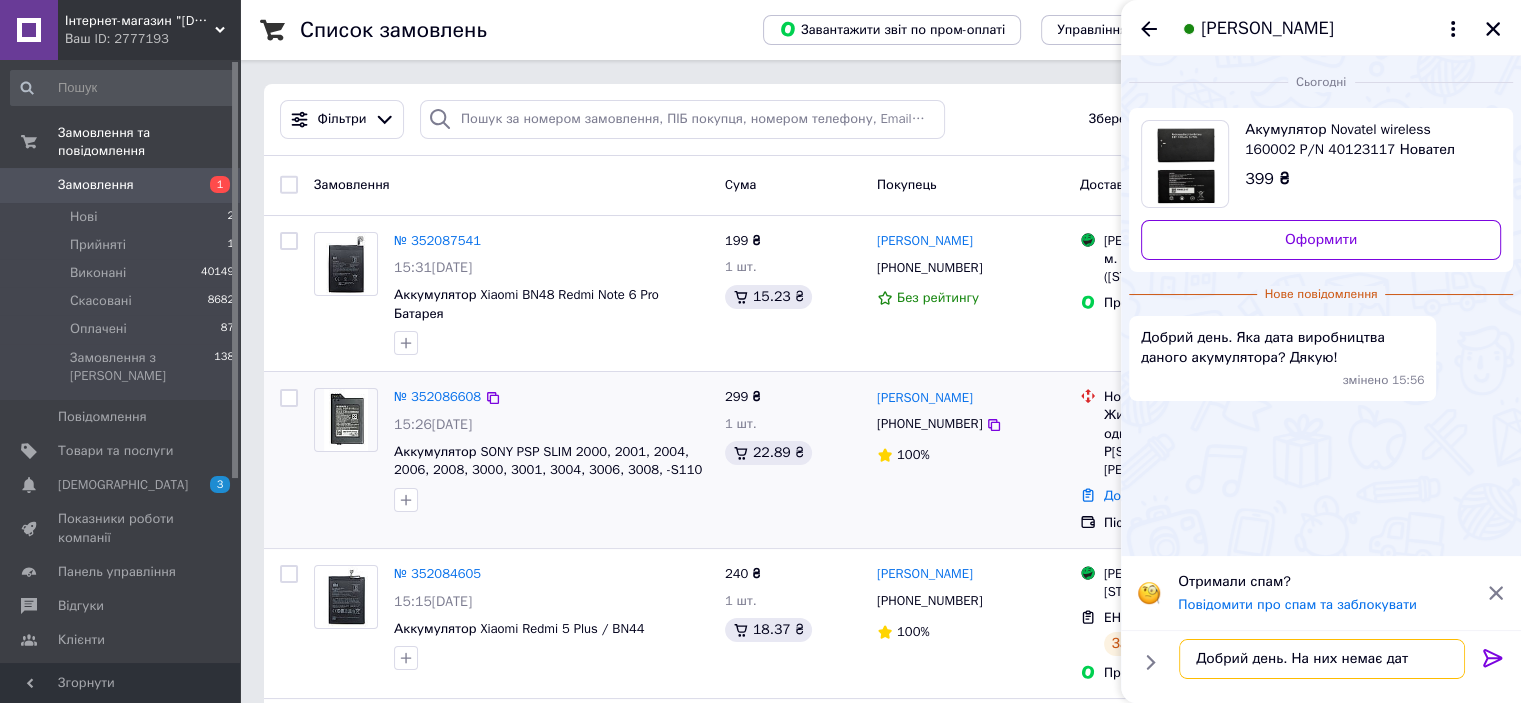 type on "Добрий день. На них немає дати" 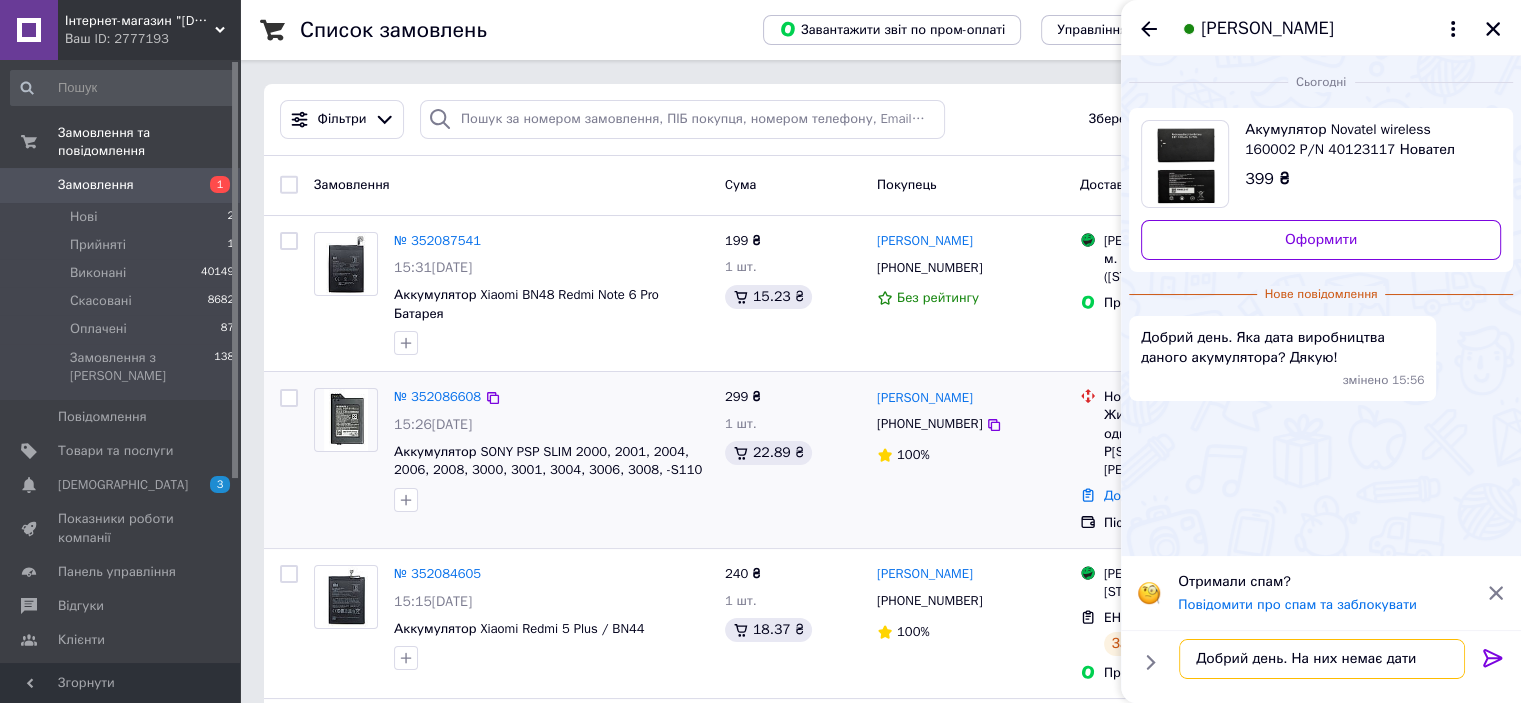type 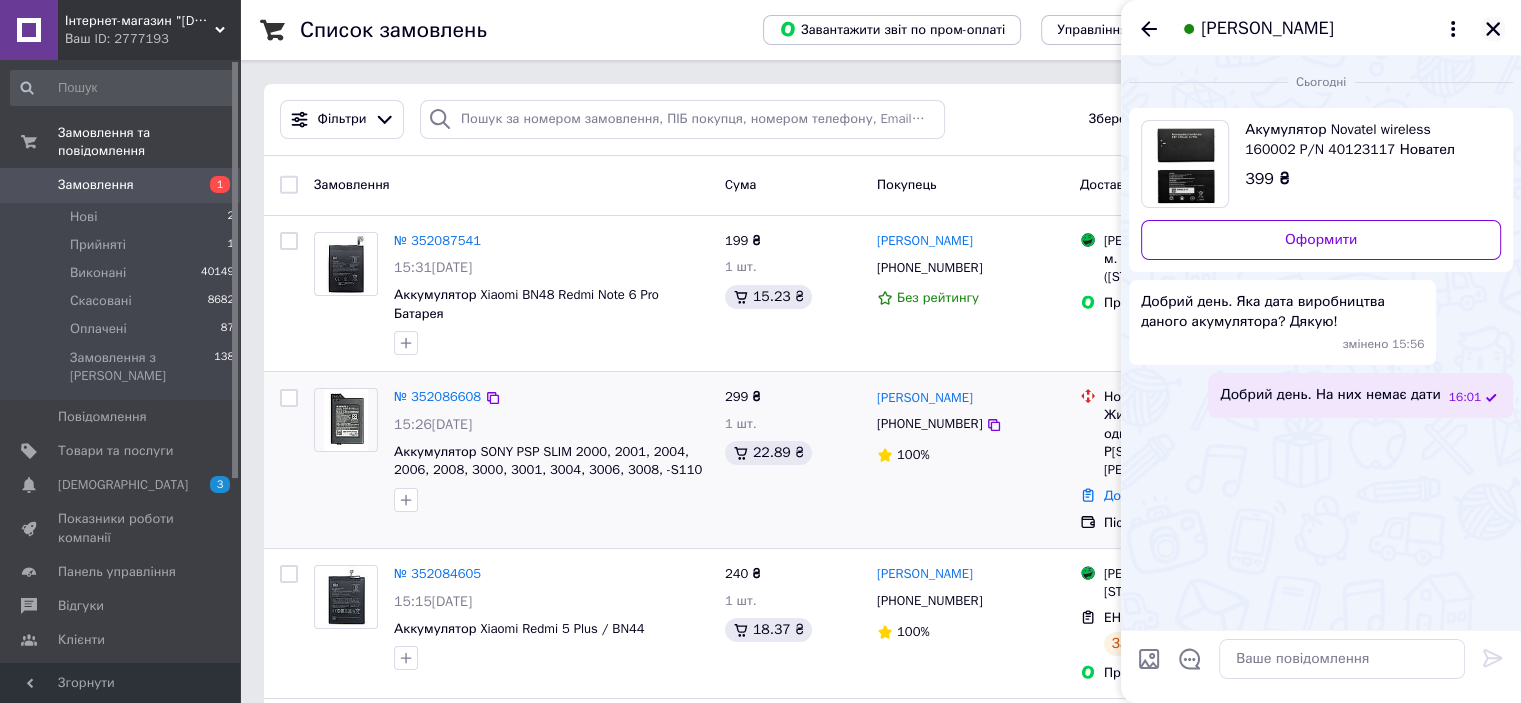 click 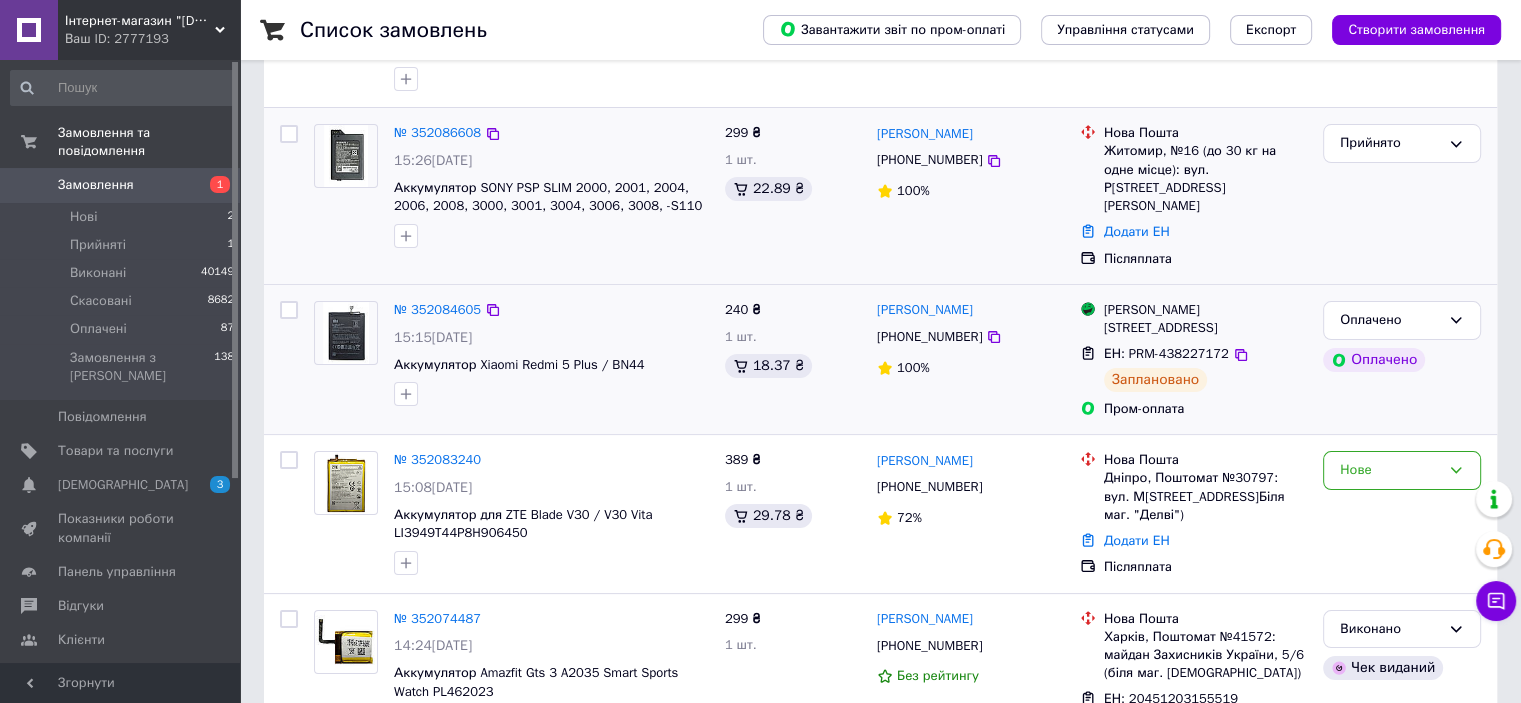 scroll, scrollTop: 300, scrollLeft: 0, axis: vertical 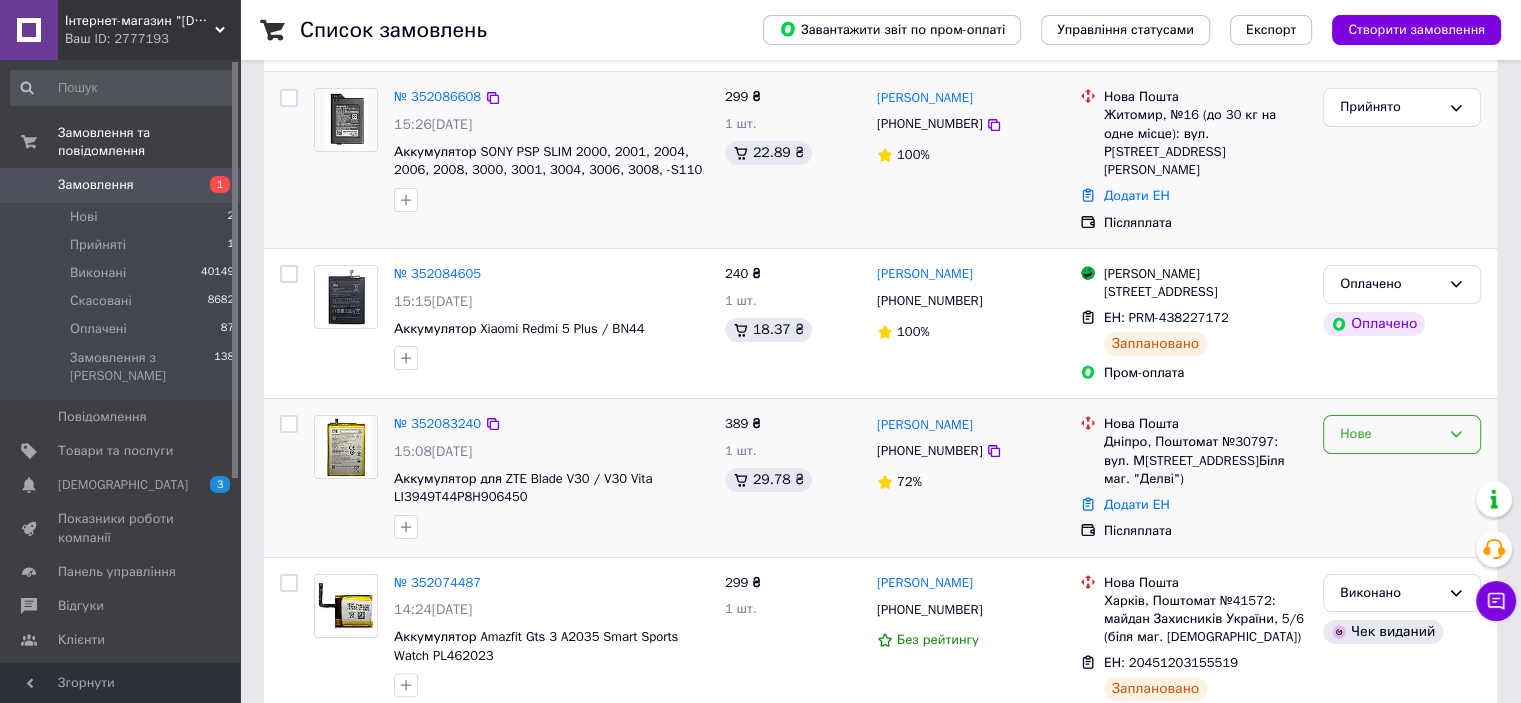 click on "Нове" at bounding box center [1402, 434] 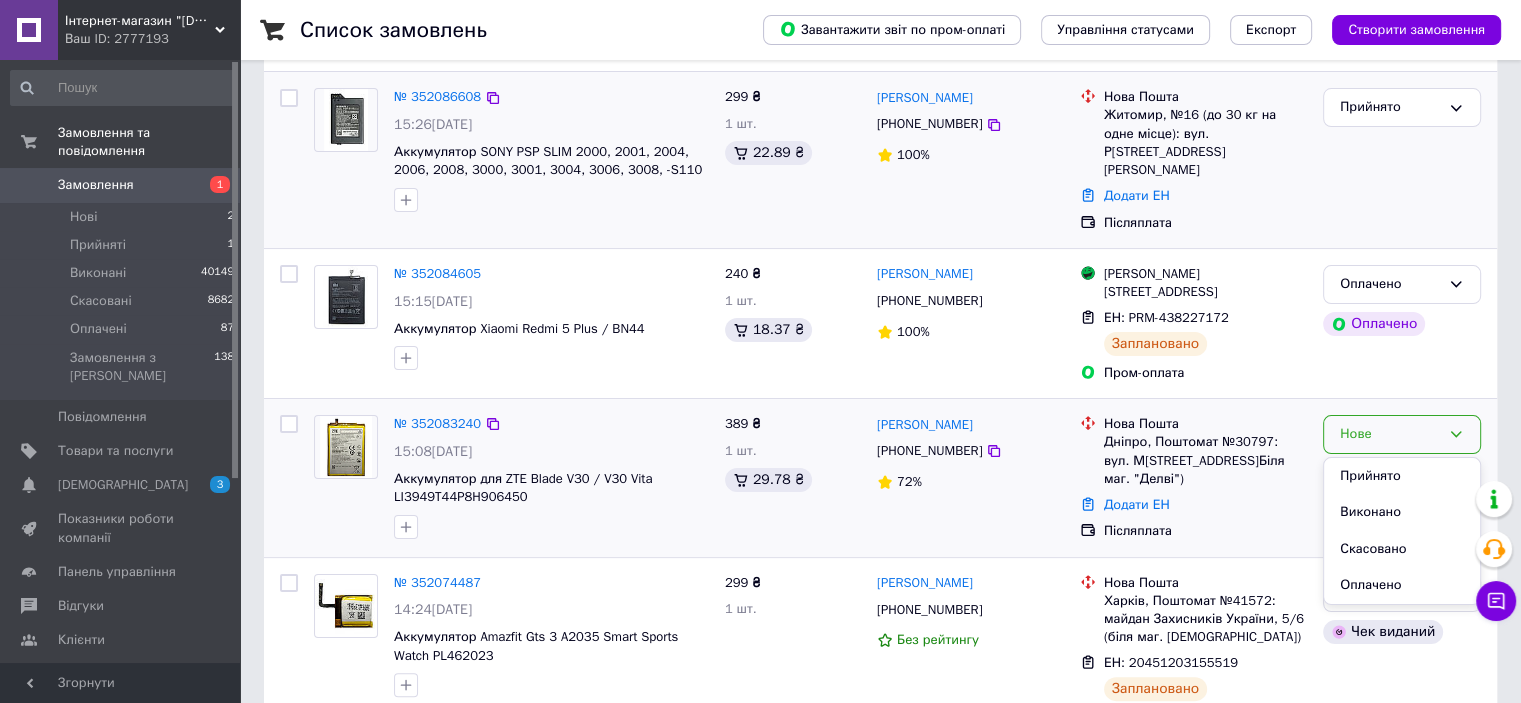 drag, startPoint x: 1377, startPoint y: 438, endPoint x: 1374, endPoint y: 456, distance: 18.248287 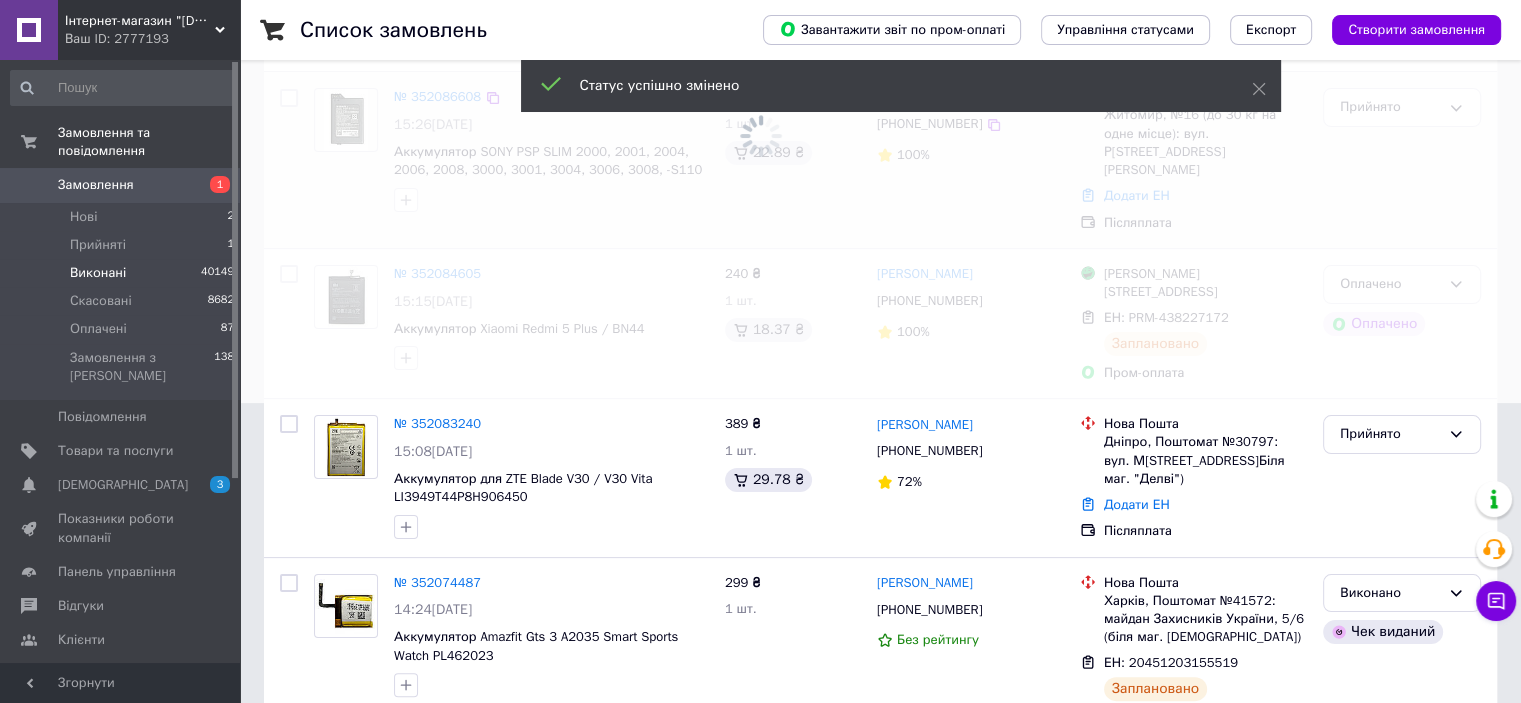 click on "Виконані 40149" at bounding box center (123, 273) 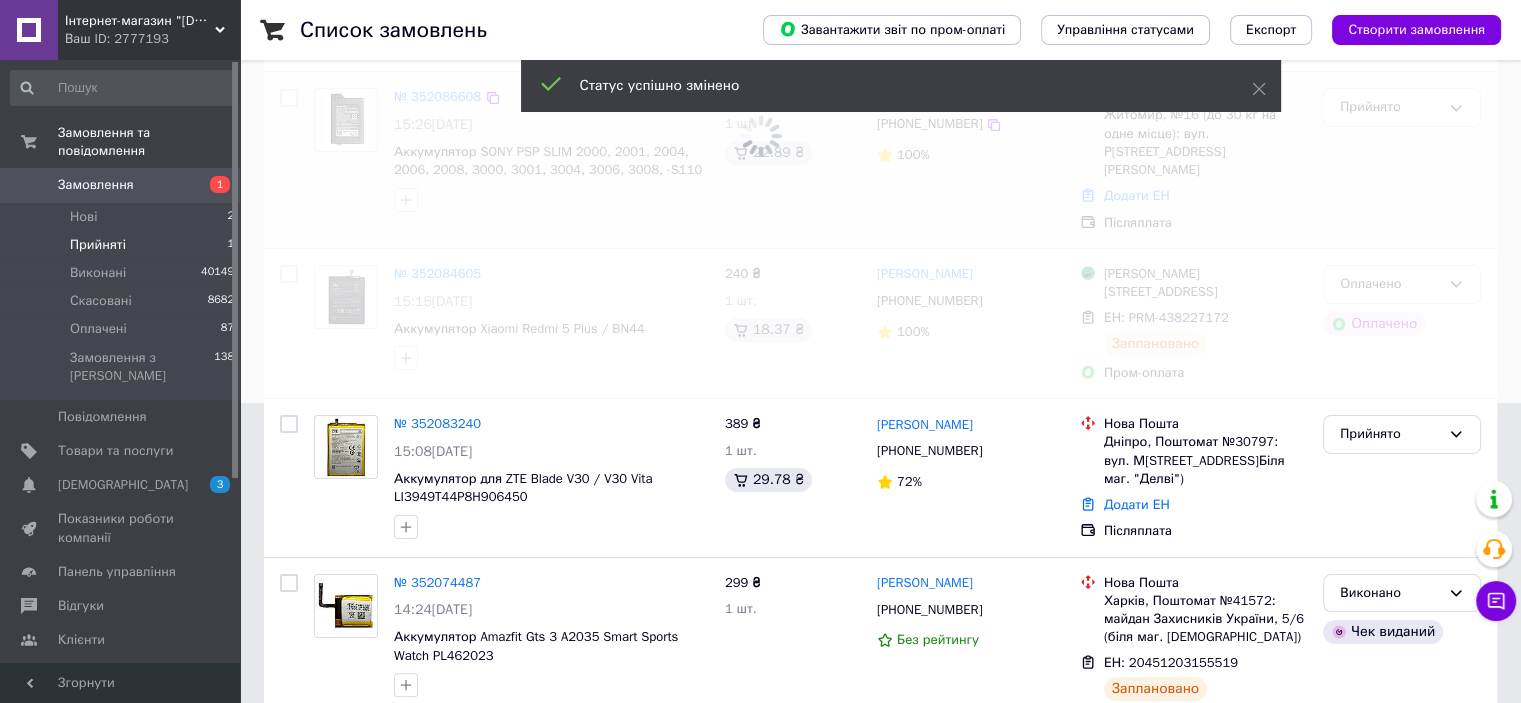 click on "Прийняті 1" at bounding box center [123, 245] 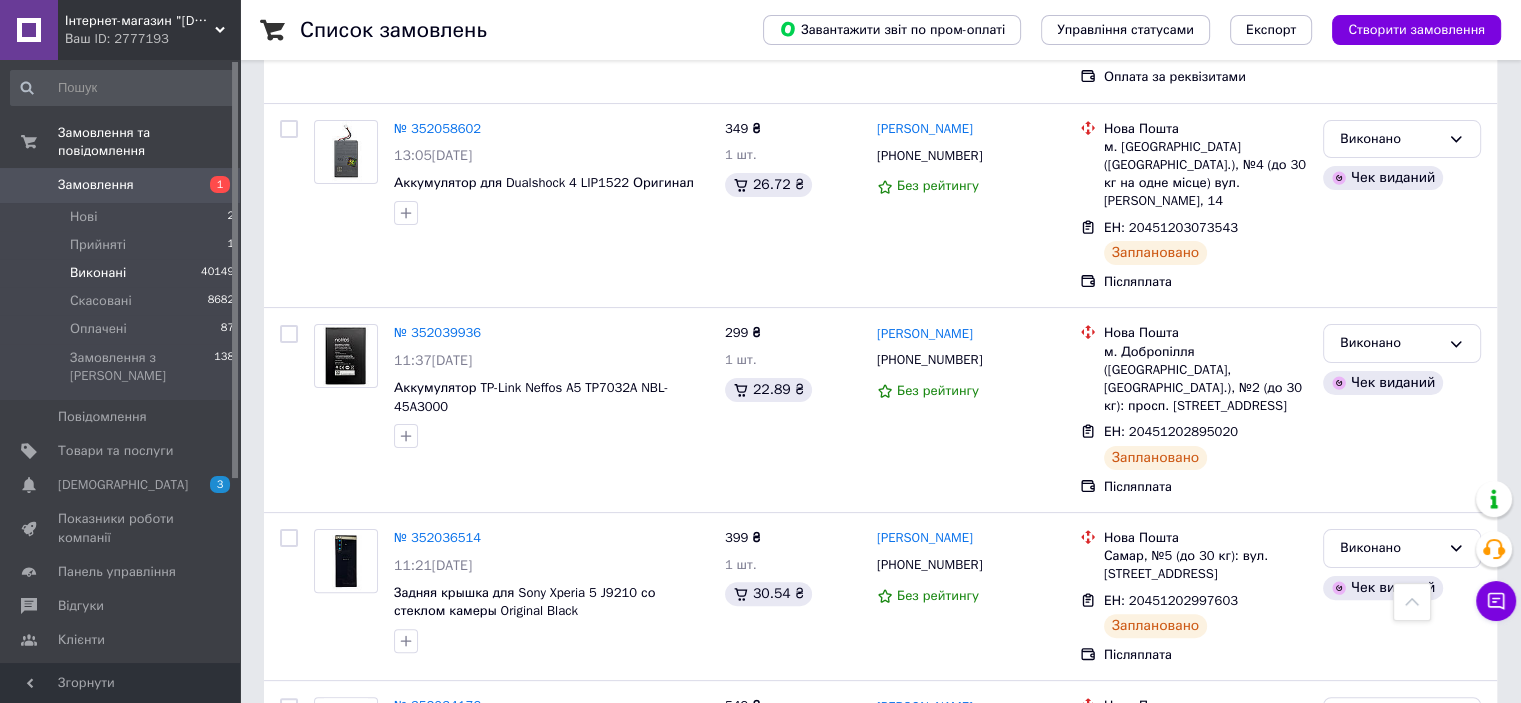 scroll, scrollTop: 0, scrollLeft: 0, axis: both 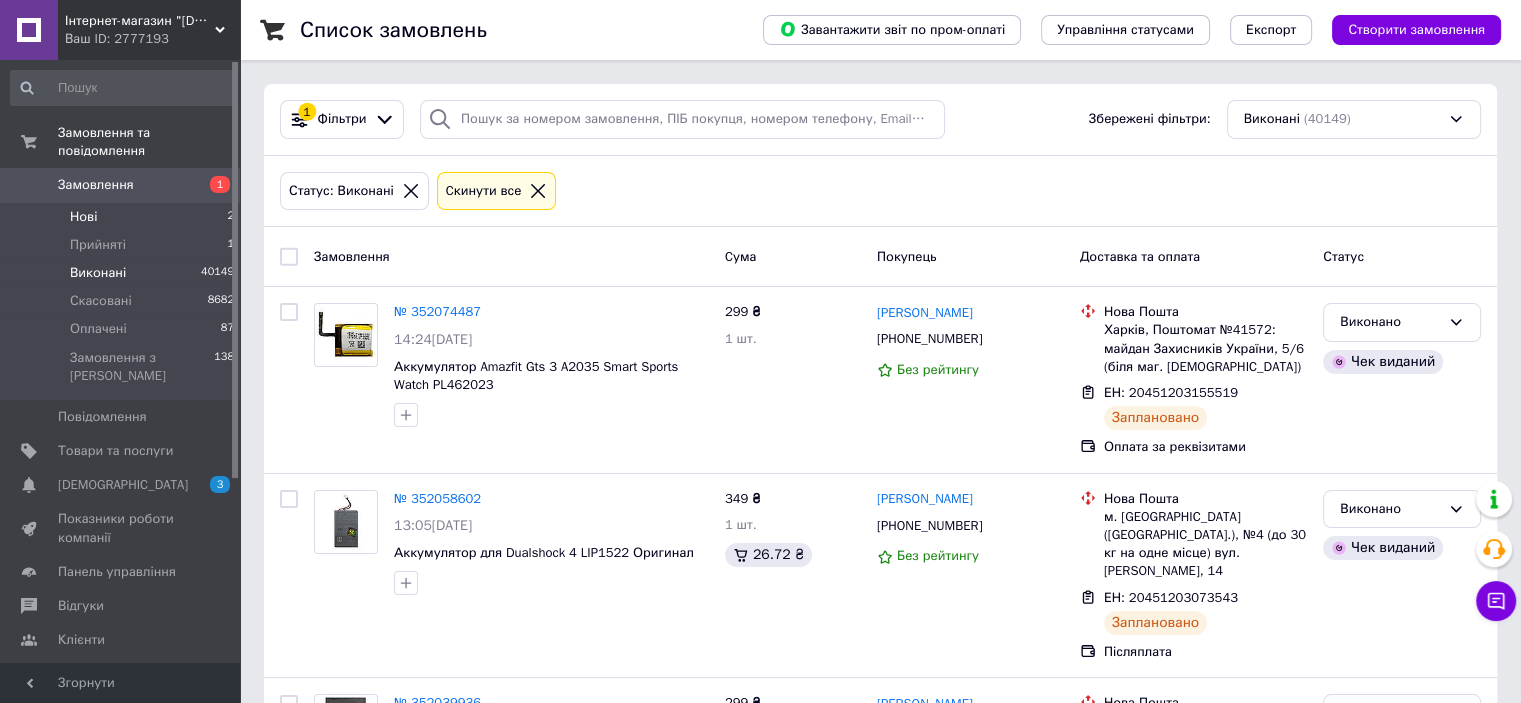 click on "Нові 2" at bounding box center [123, 217] 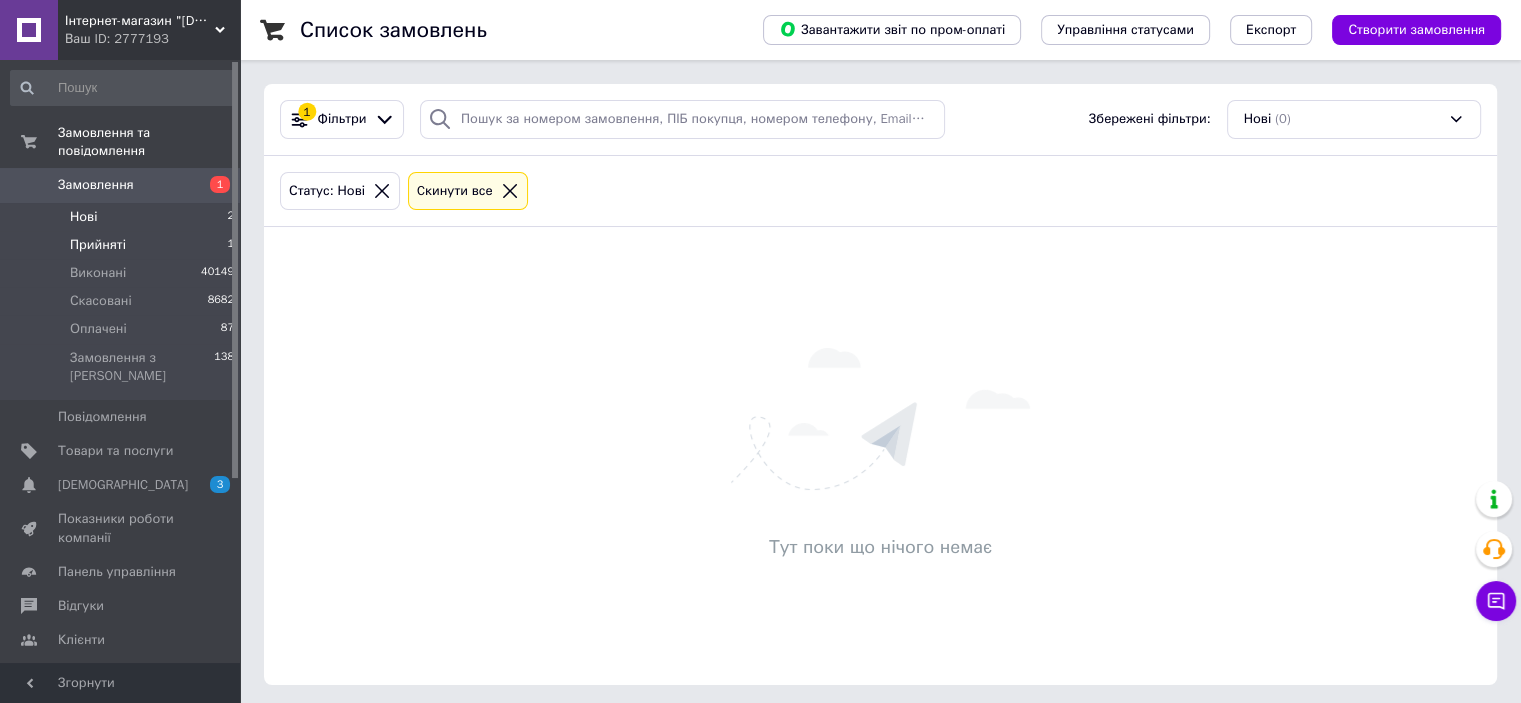 click on "Прийняті" at bounding box center [98, 245] 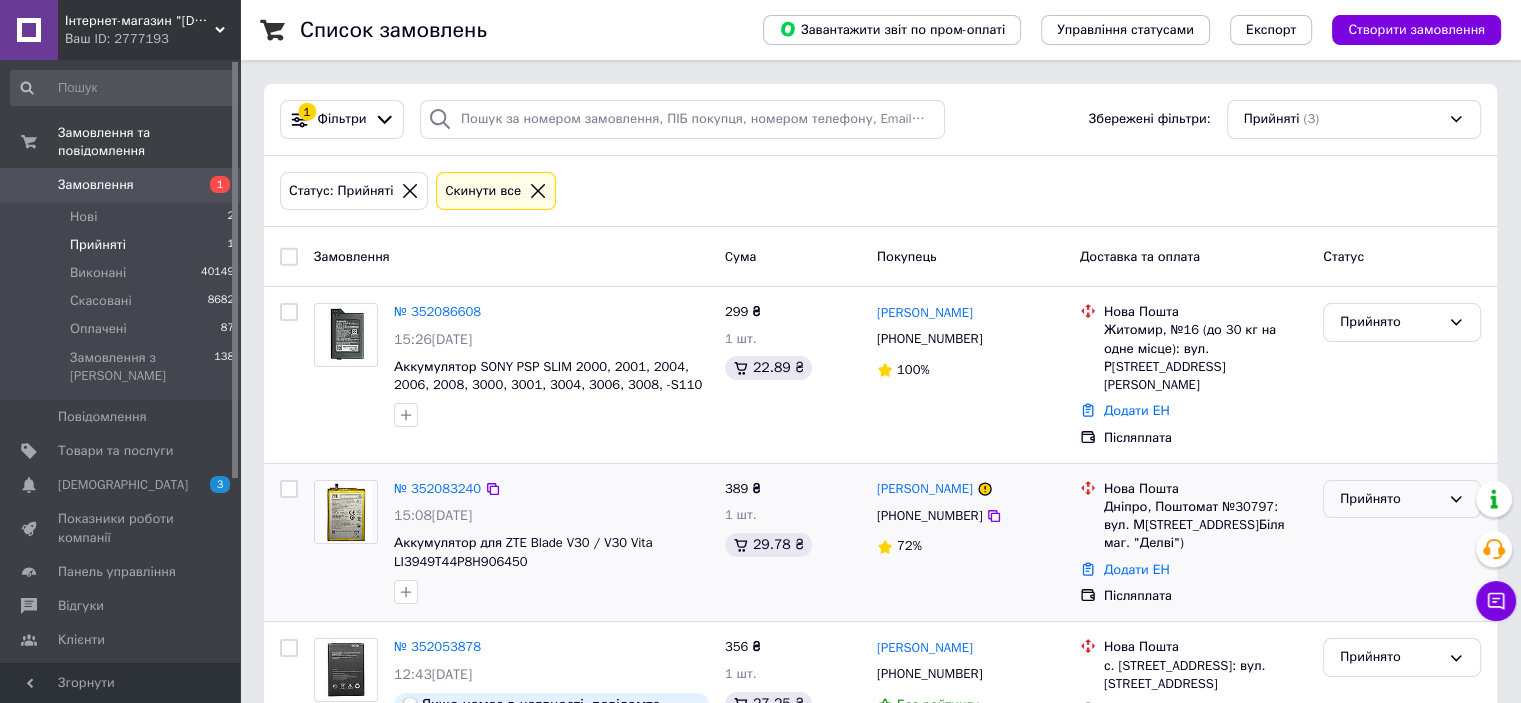 click on "Прийнято" at bounding box center [1402, 499] 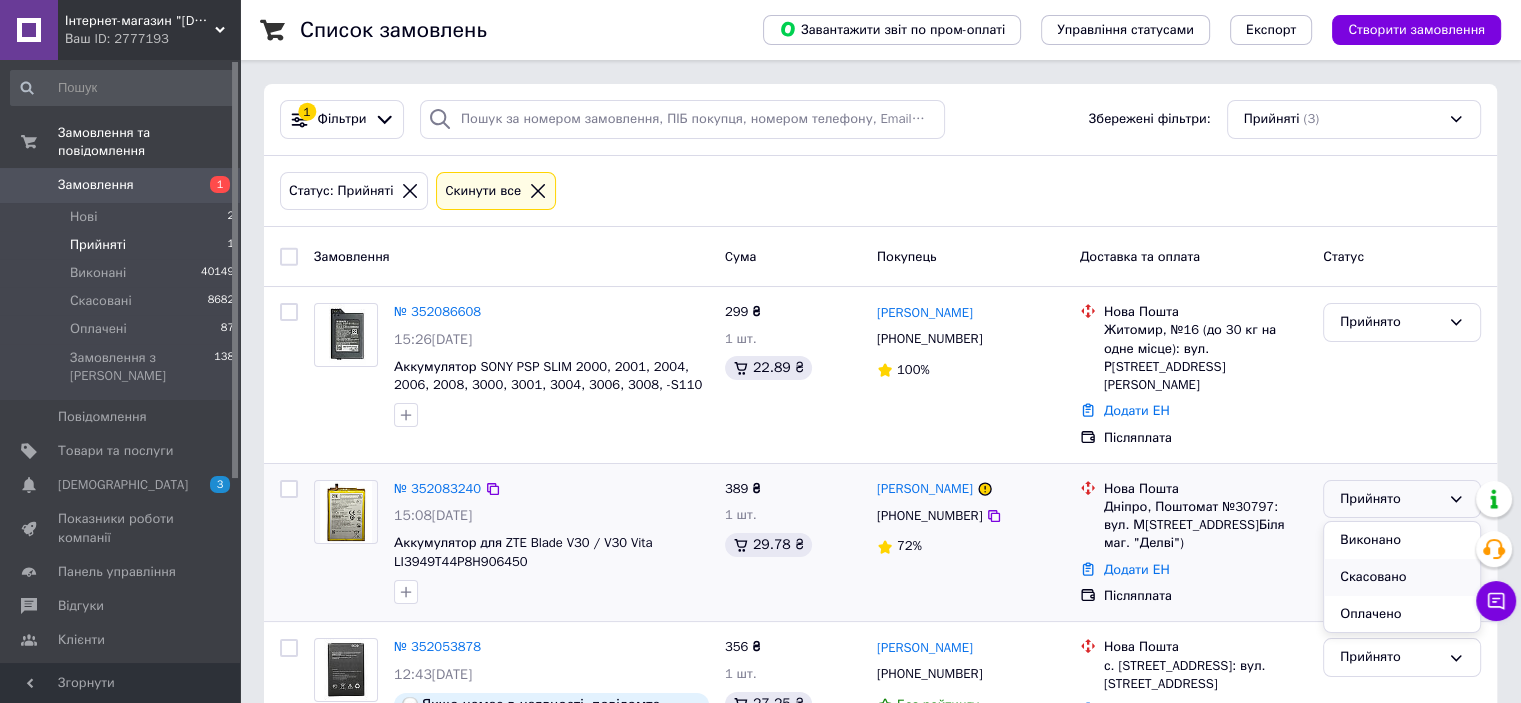 click on "Скасовано" at bounding box center (1402, 577) 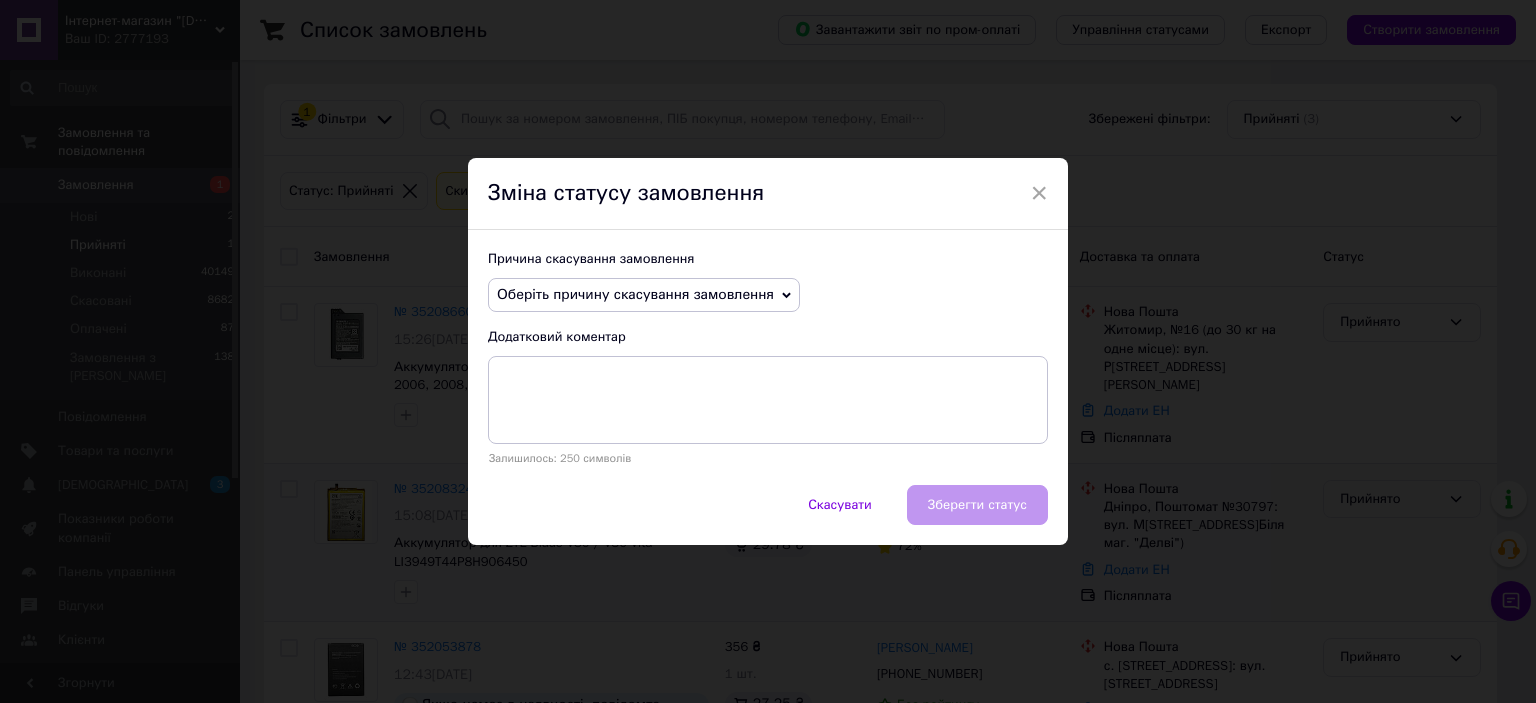 click on "Оберіть причину скасування замовлення" at bounding box center (635, 294) 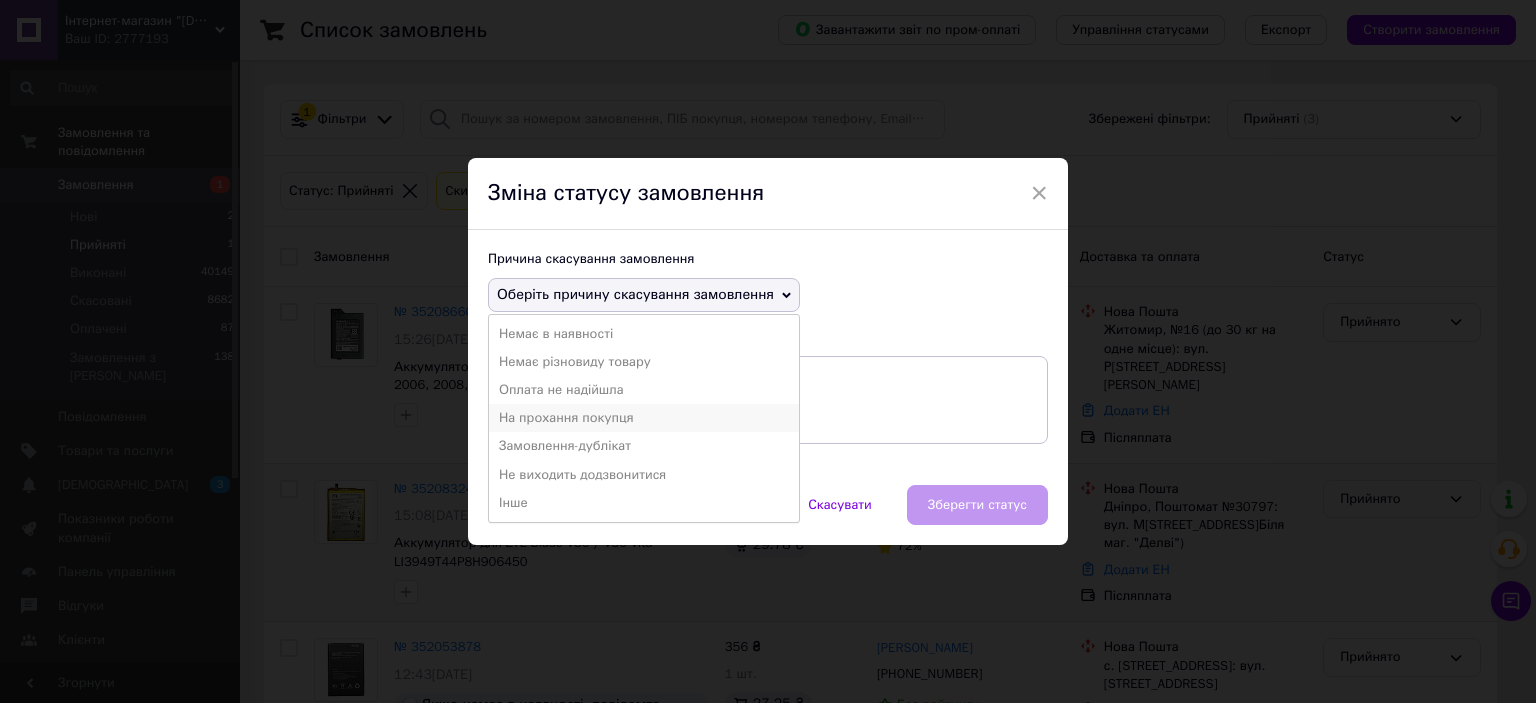 click on "На прохання покупця" at bounding box center [644, 418] 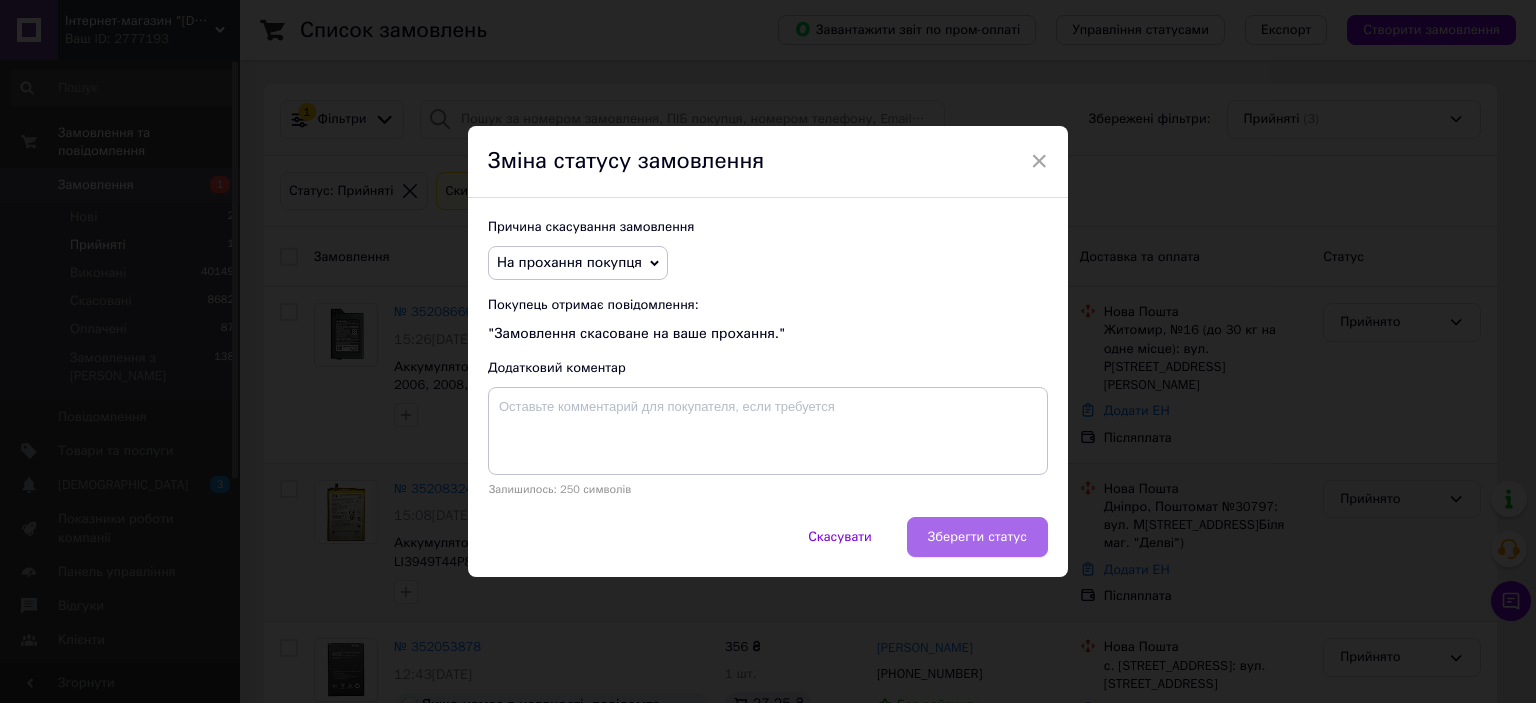 click on "Зберегти статус" at bounding box center (977, 537) 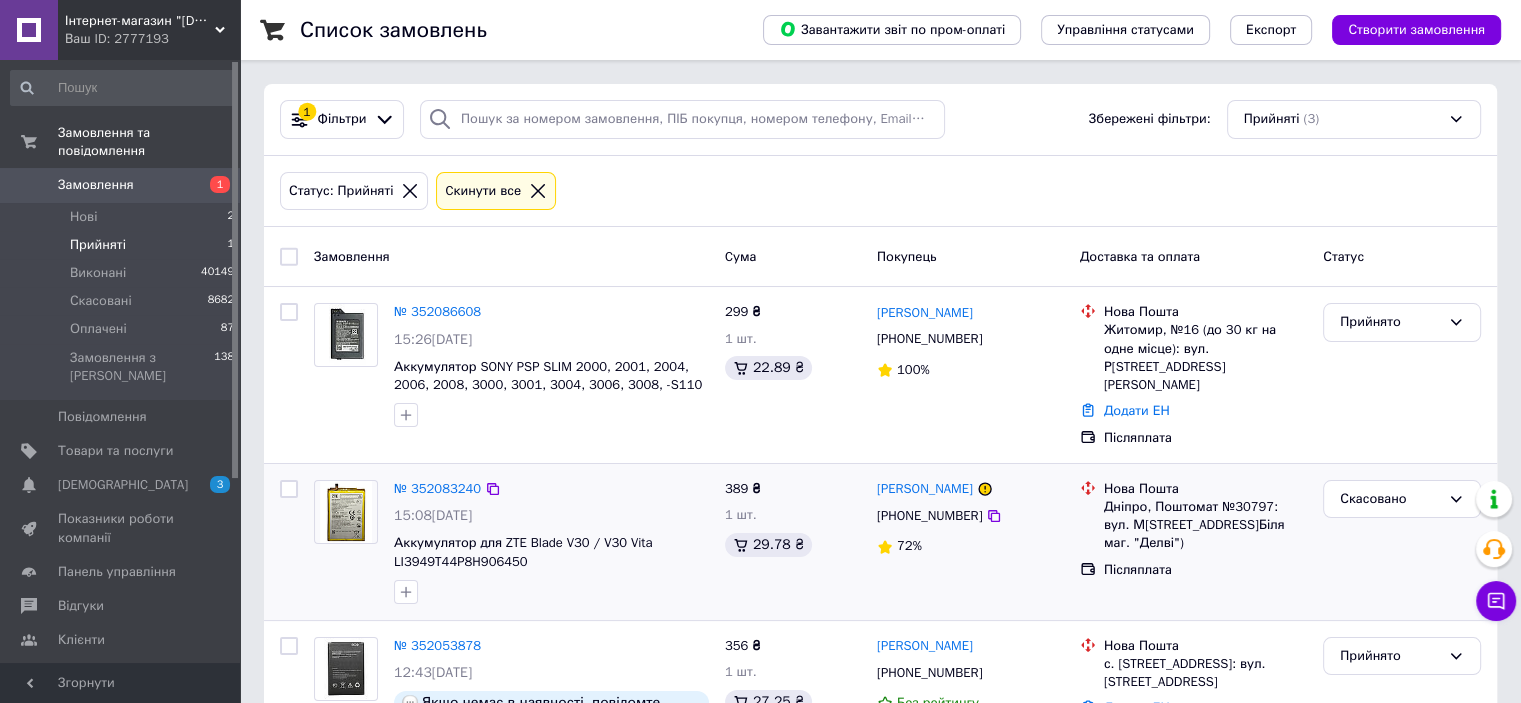 click on "Замовлення" at bounding box center [121, 185] 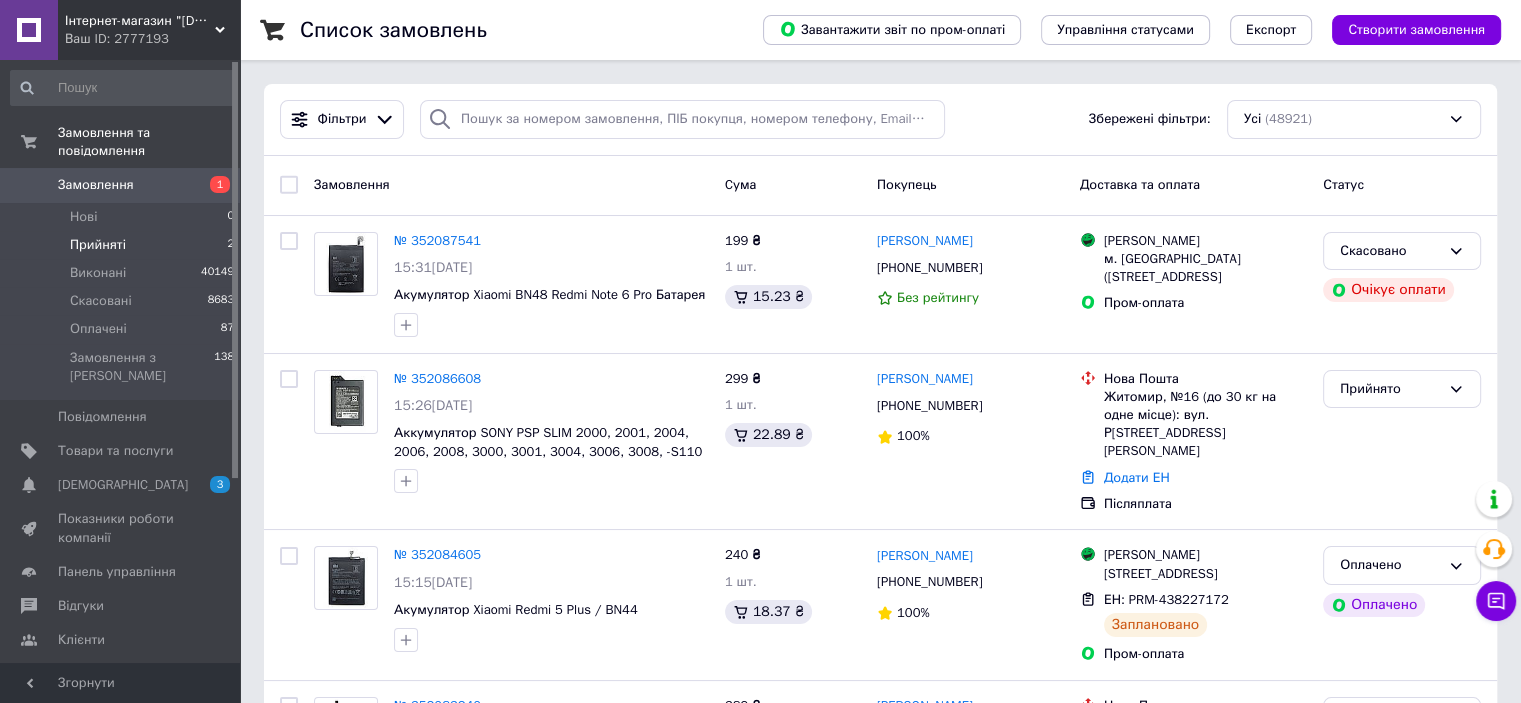 click on "Прийняті 2" at bounding box center [123, 245] 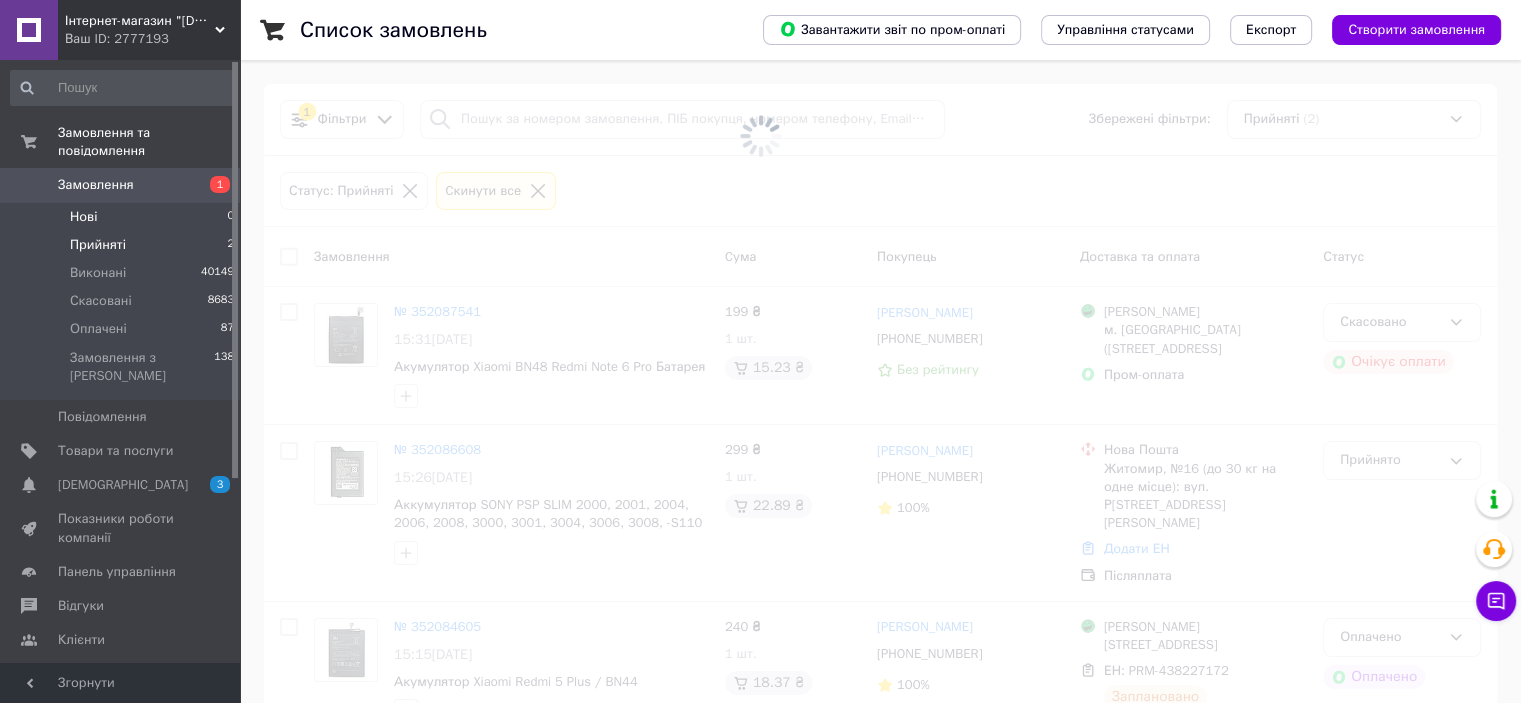 click on "Нові 0" at bounding box center (123, 217) 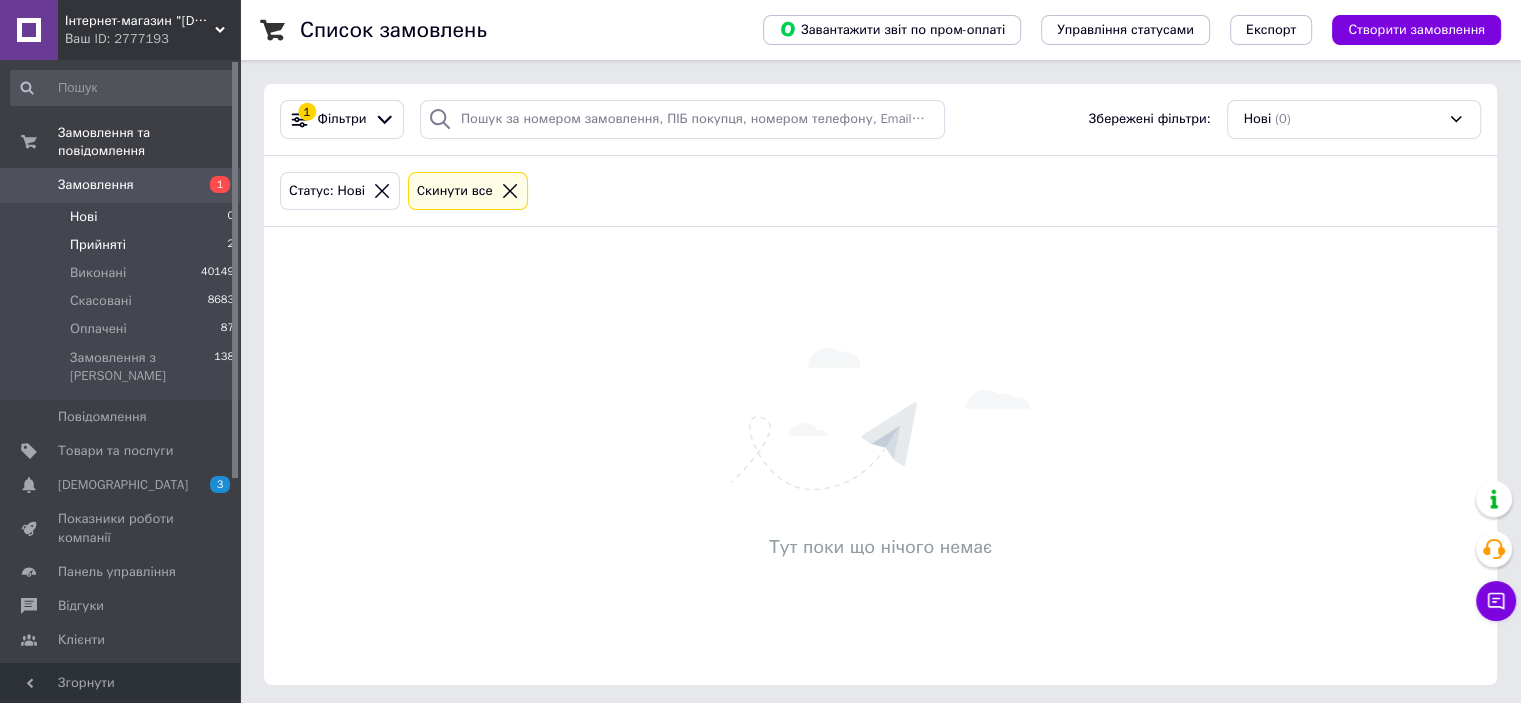 click on "Прийняті 2" at bounding box center (123, 245) 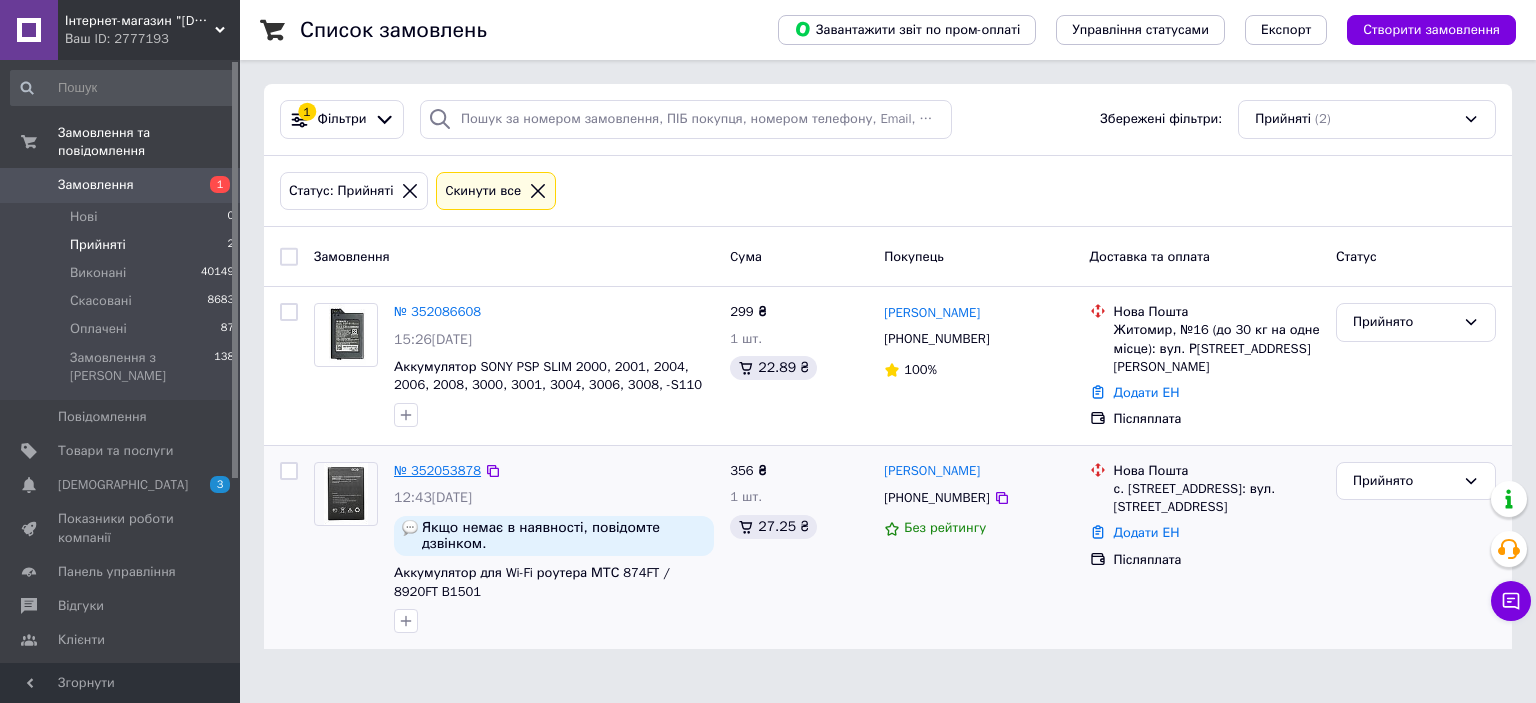 click on "№ 352053878" at bounding box center (437, 470) 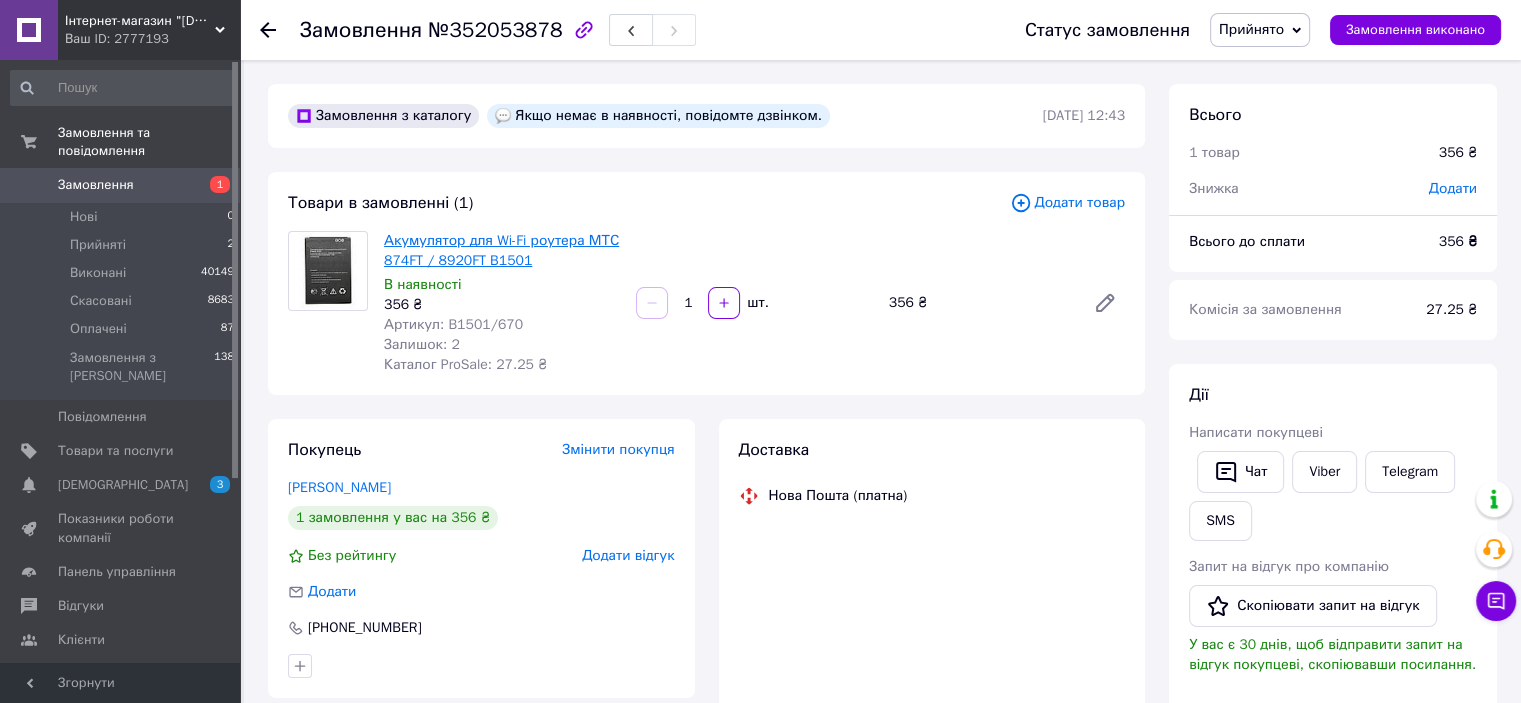 click on "Акумулятор для Wi-Fi роутера МТС 874FT / 8920FT B1501" at bounding box center [501, 250] 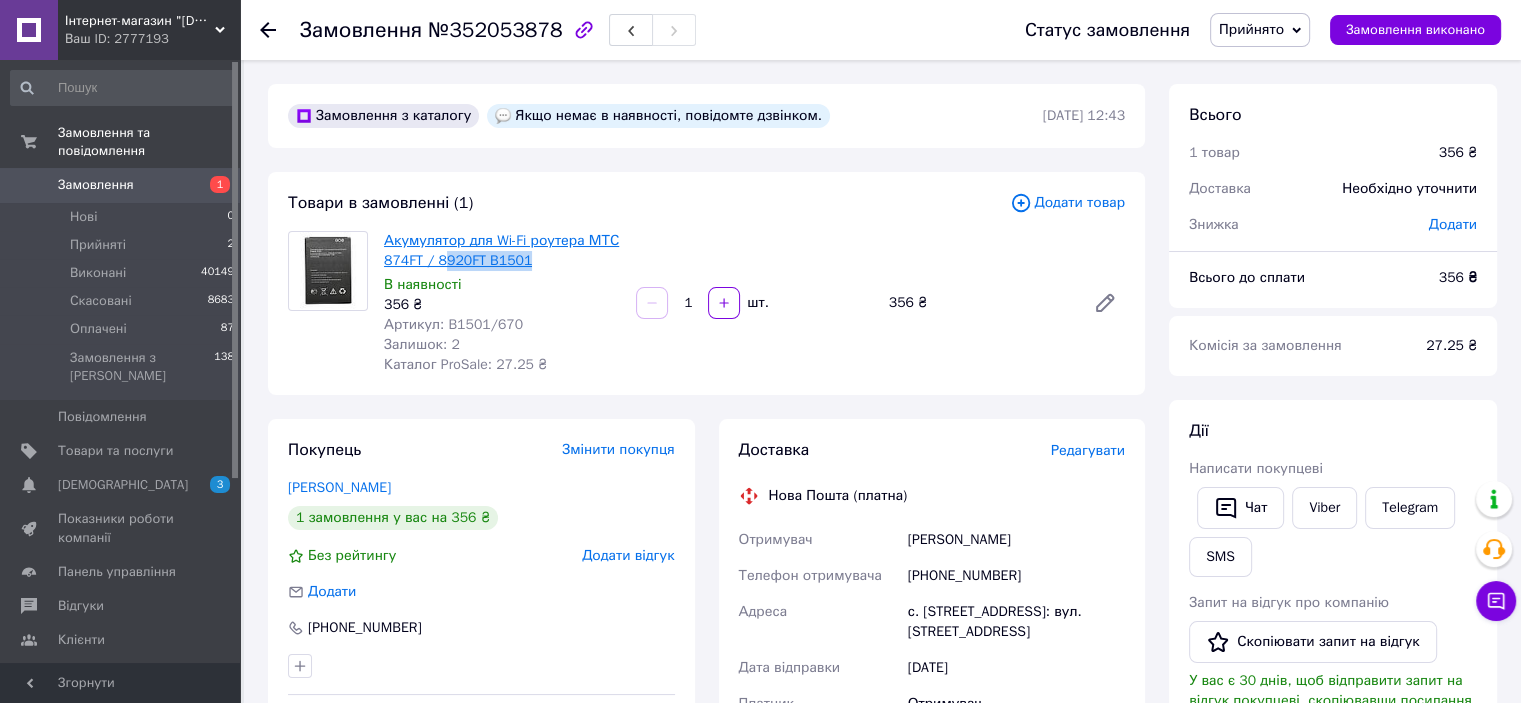 drag, startPoint x: 529, startPoint y: 259, endPoint x: 439, endPoint y: 259, distance: 90 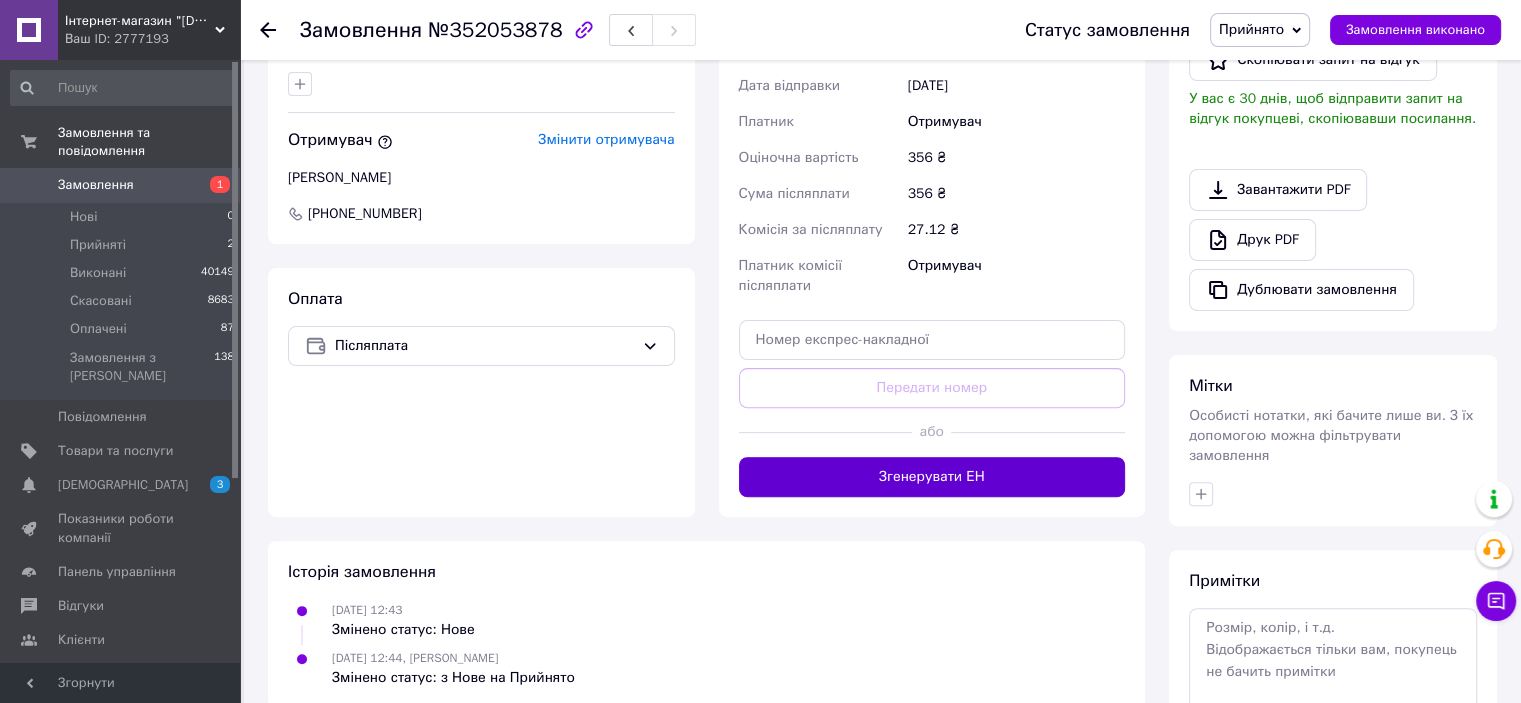 scroll, scrollTop: 600, scrollLeft: 0, axis: vertical 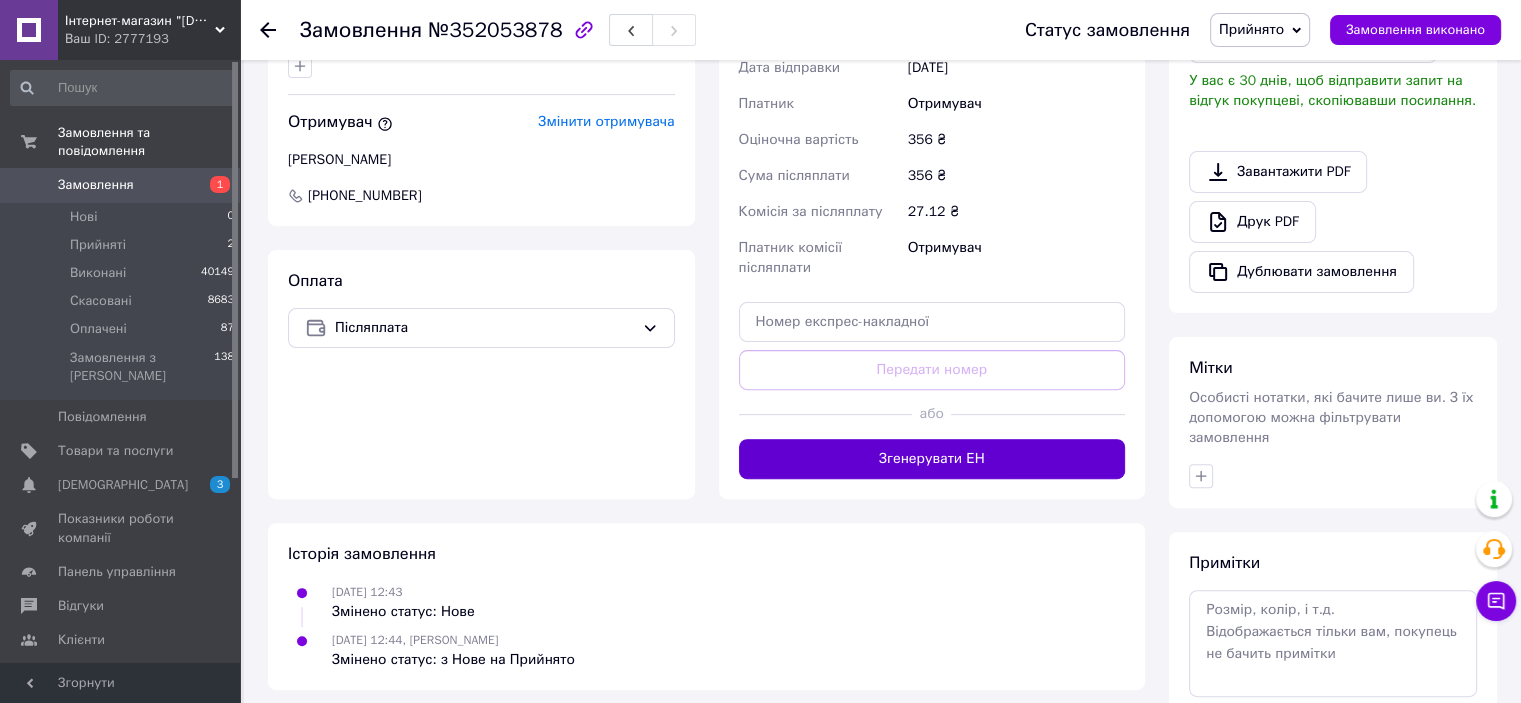 click on "Згенерувати ЕН" at bounding box center (932, 459) 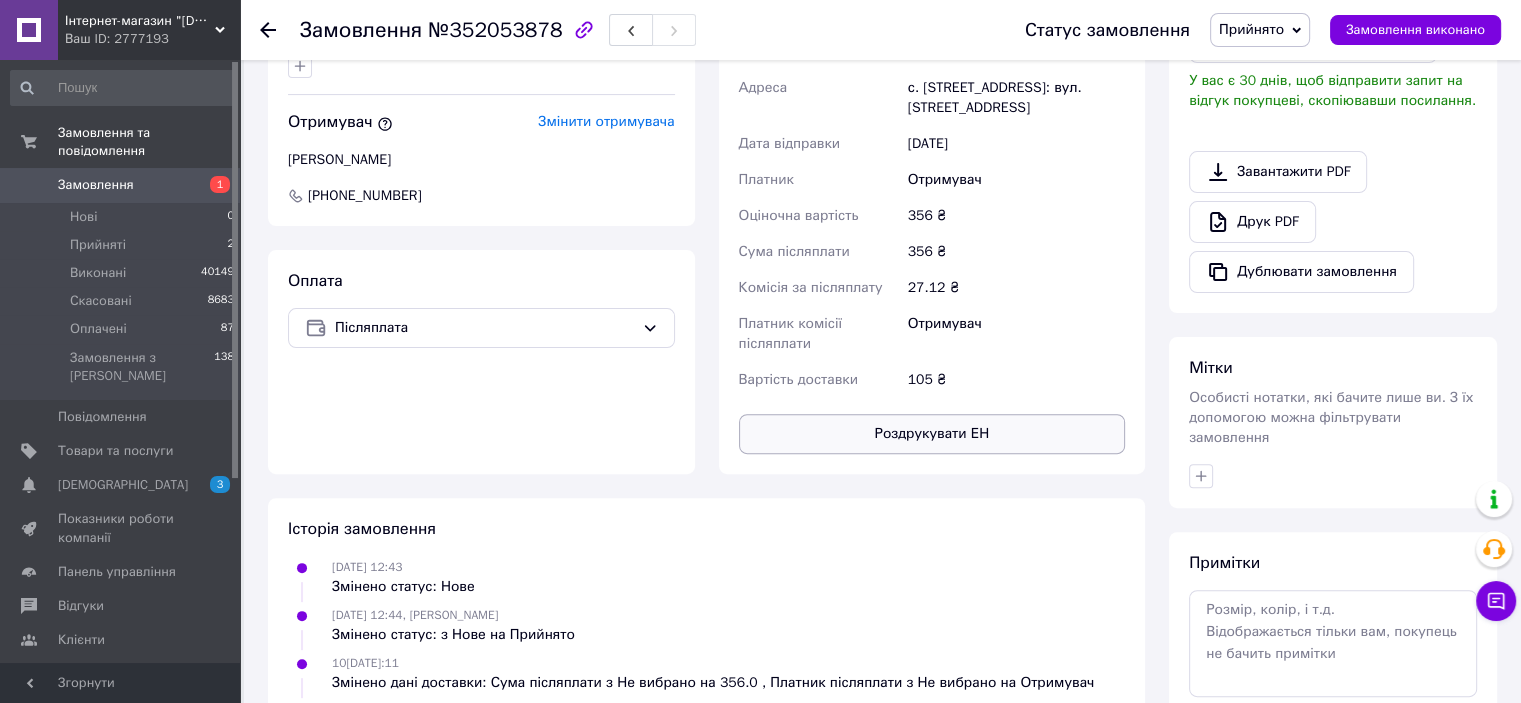 click on "Роздрукувати ЕН" at bounding box center [932, 434] 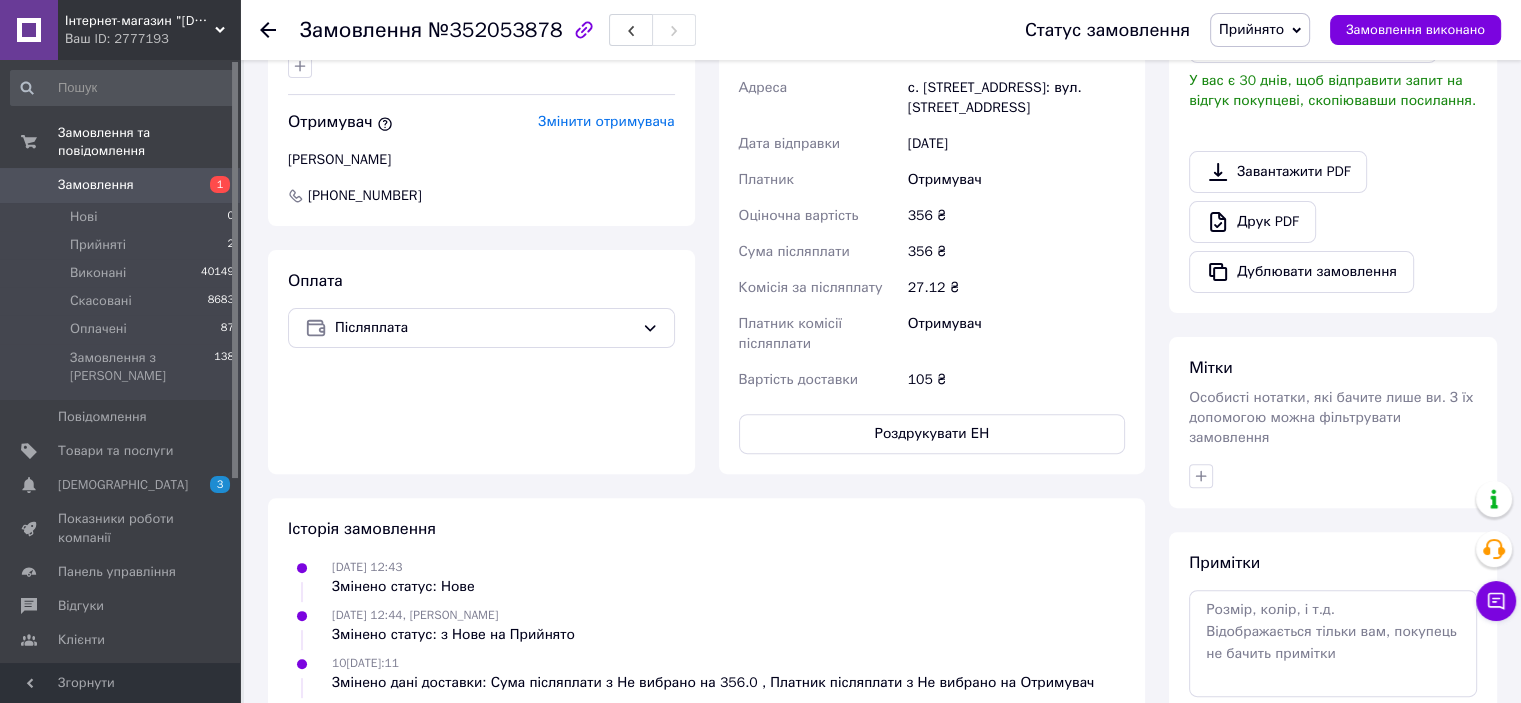 click on "Прийнято" at bounding box center [1251, 29] 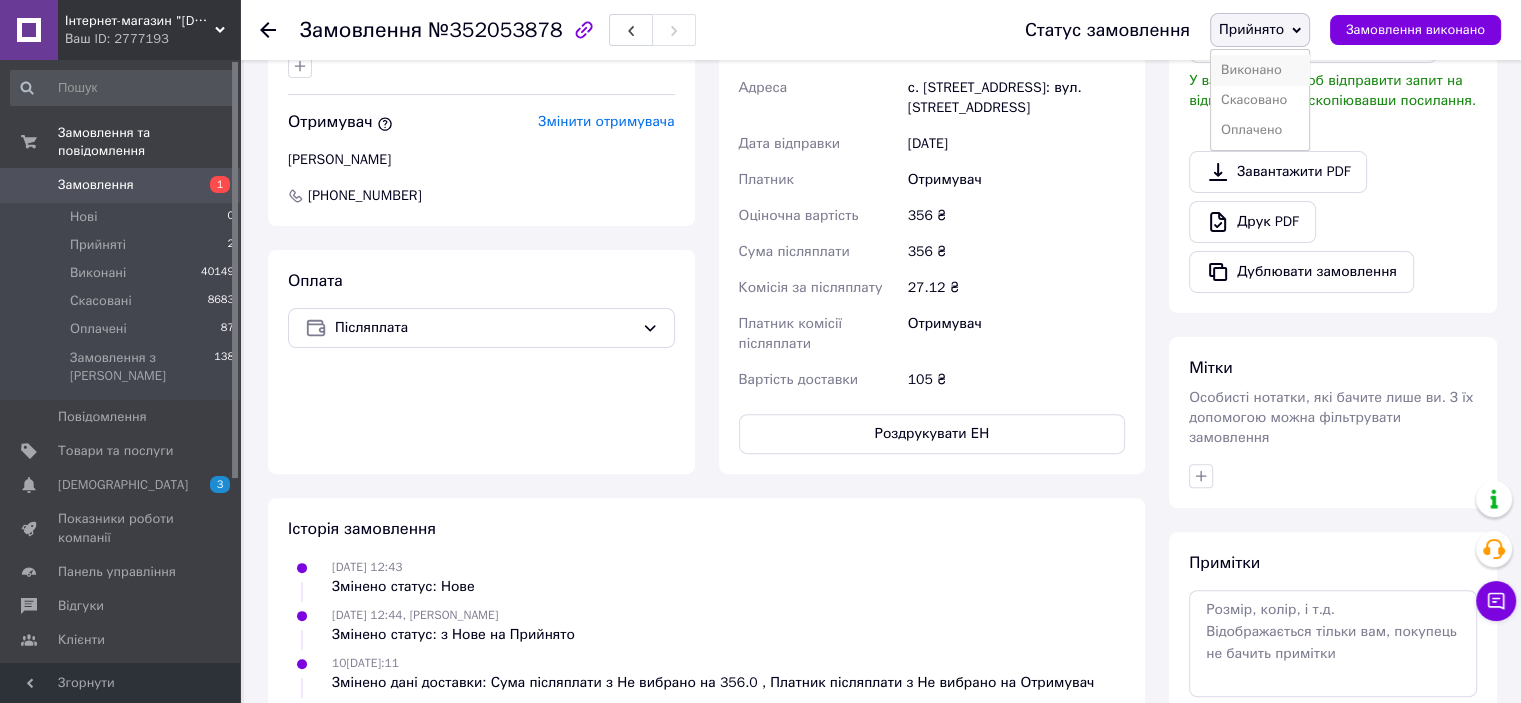 click on "Виконано" at bounding box center [1260, 70] 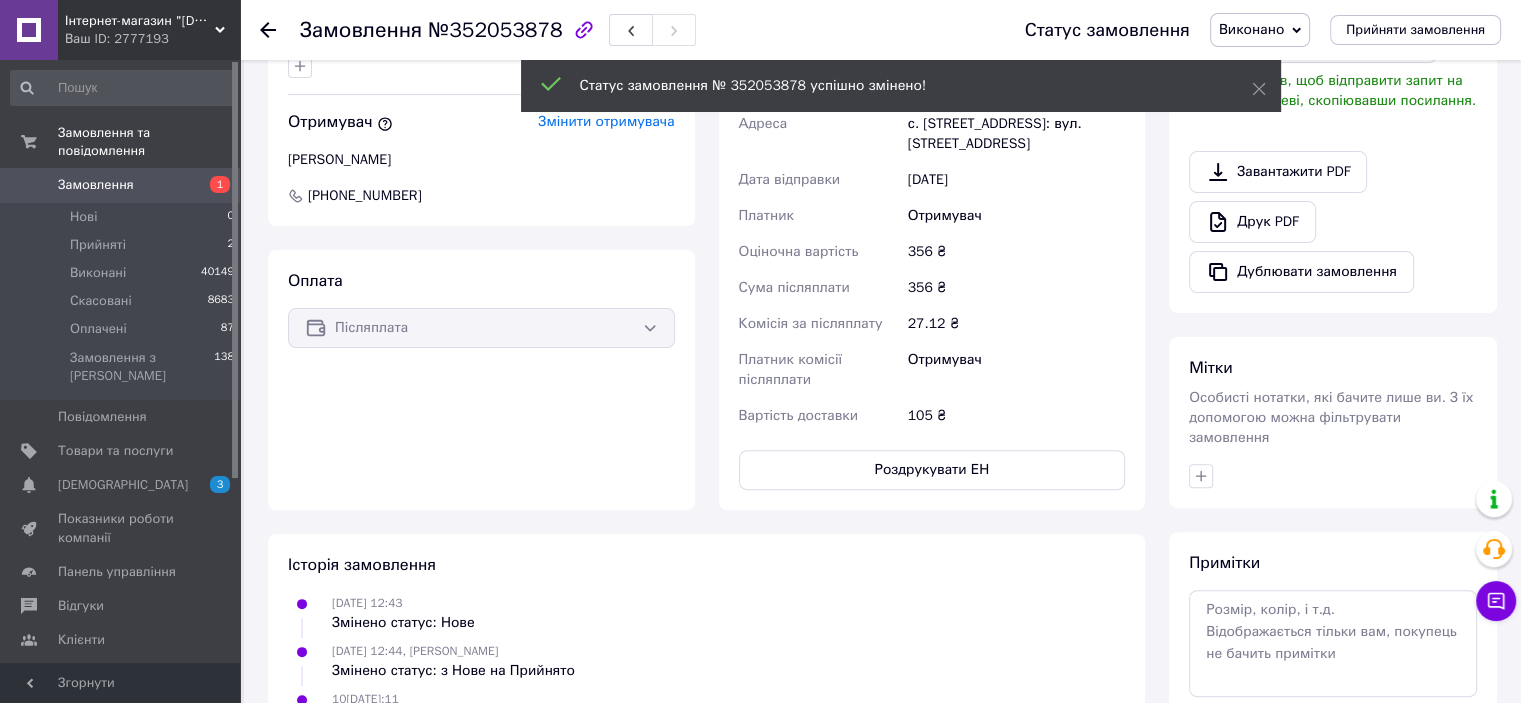 scroll, scrollTop: 464, scrollLeft: 0, axis: vertical 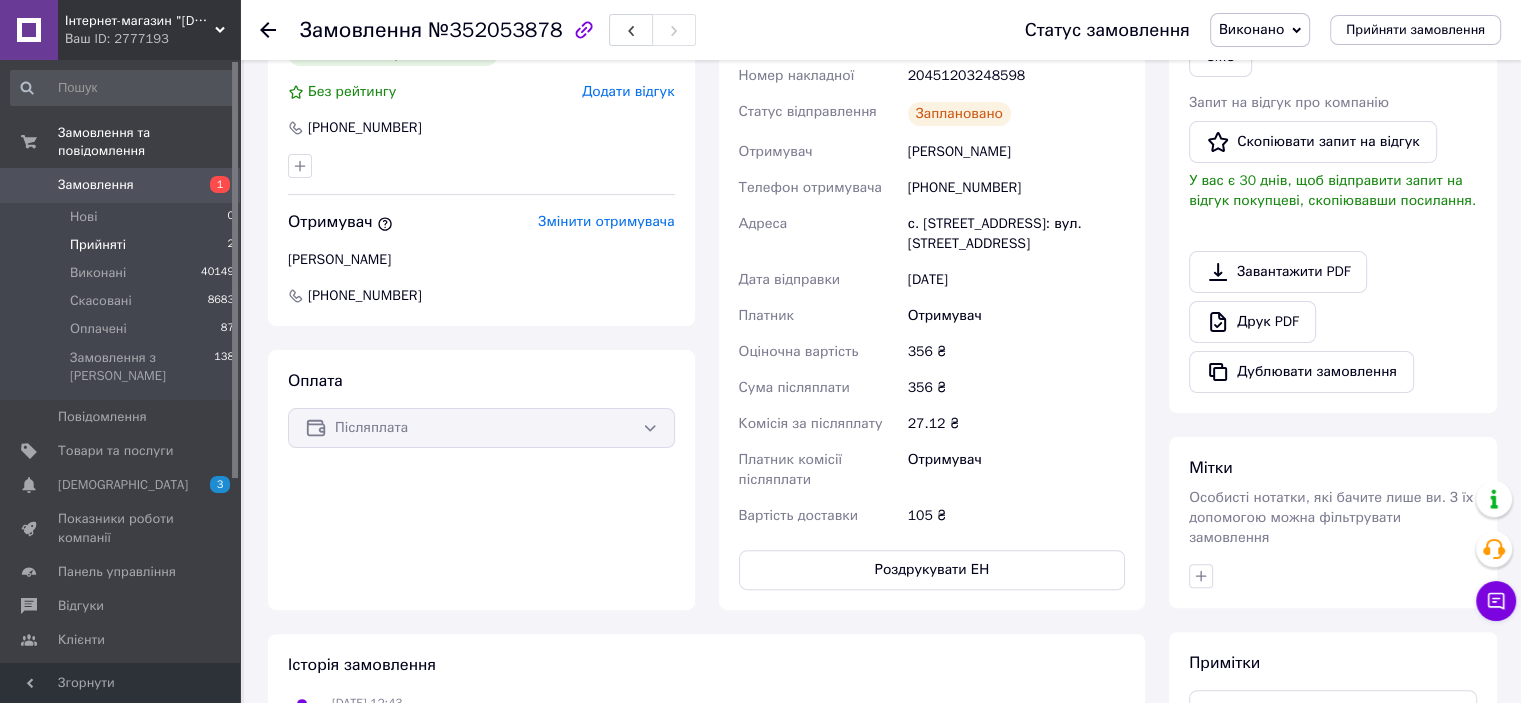 click on "Прийняті 2" at bounding box center (123, 245) 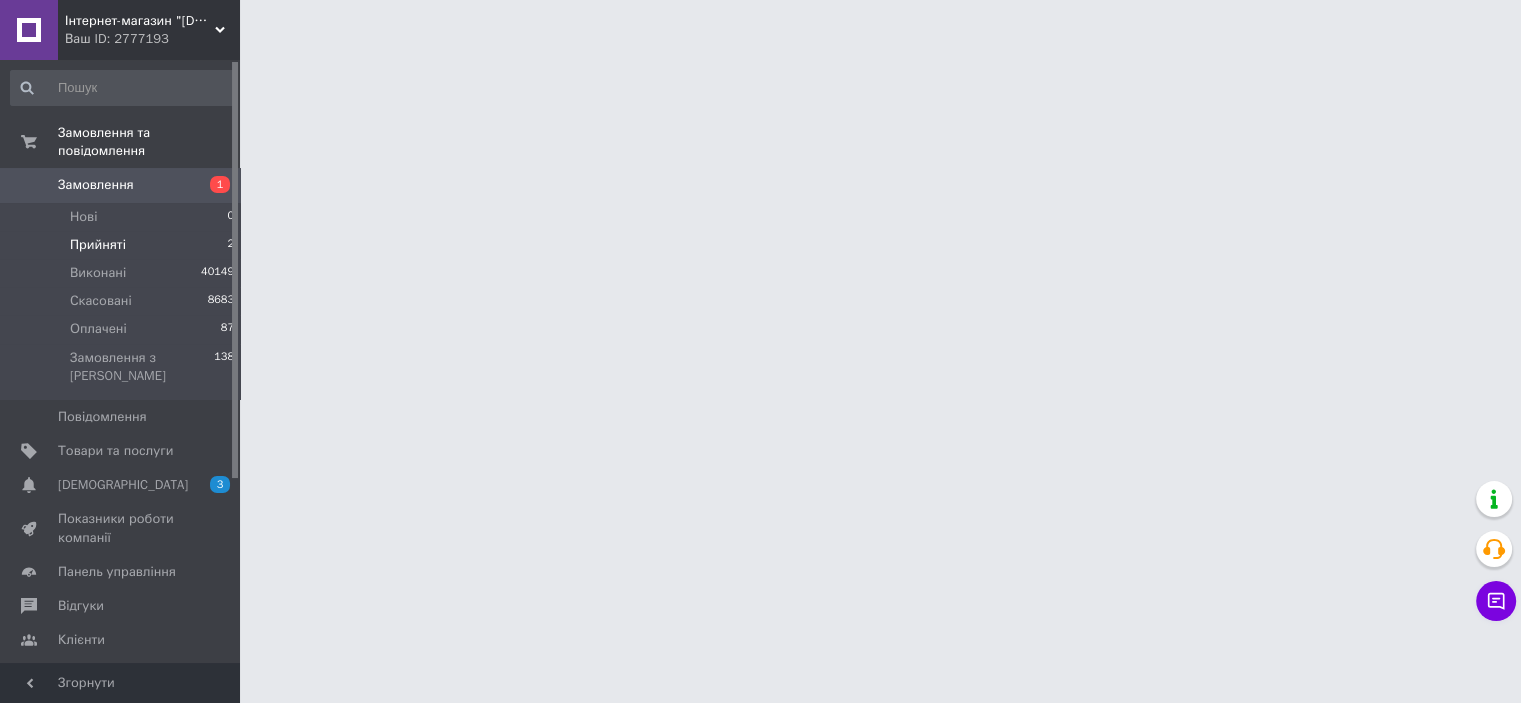 scroll, scrollTop: 0, scrollLeft: 0, axis: both 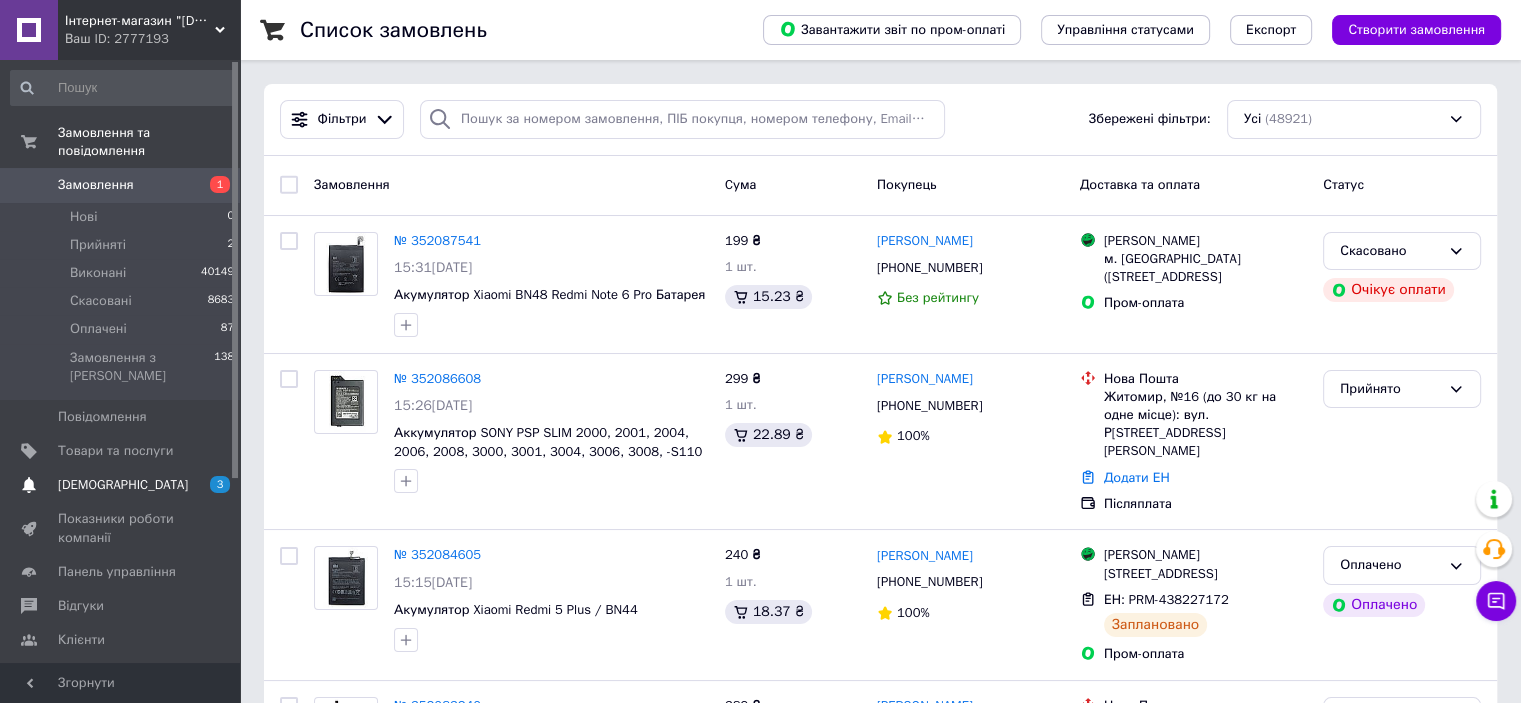 click on "[DEMOGRAPHIC_DATA]" at bounding box center (121, 485) 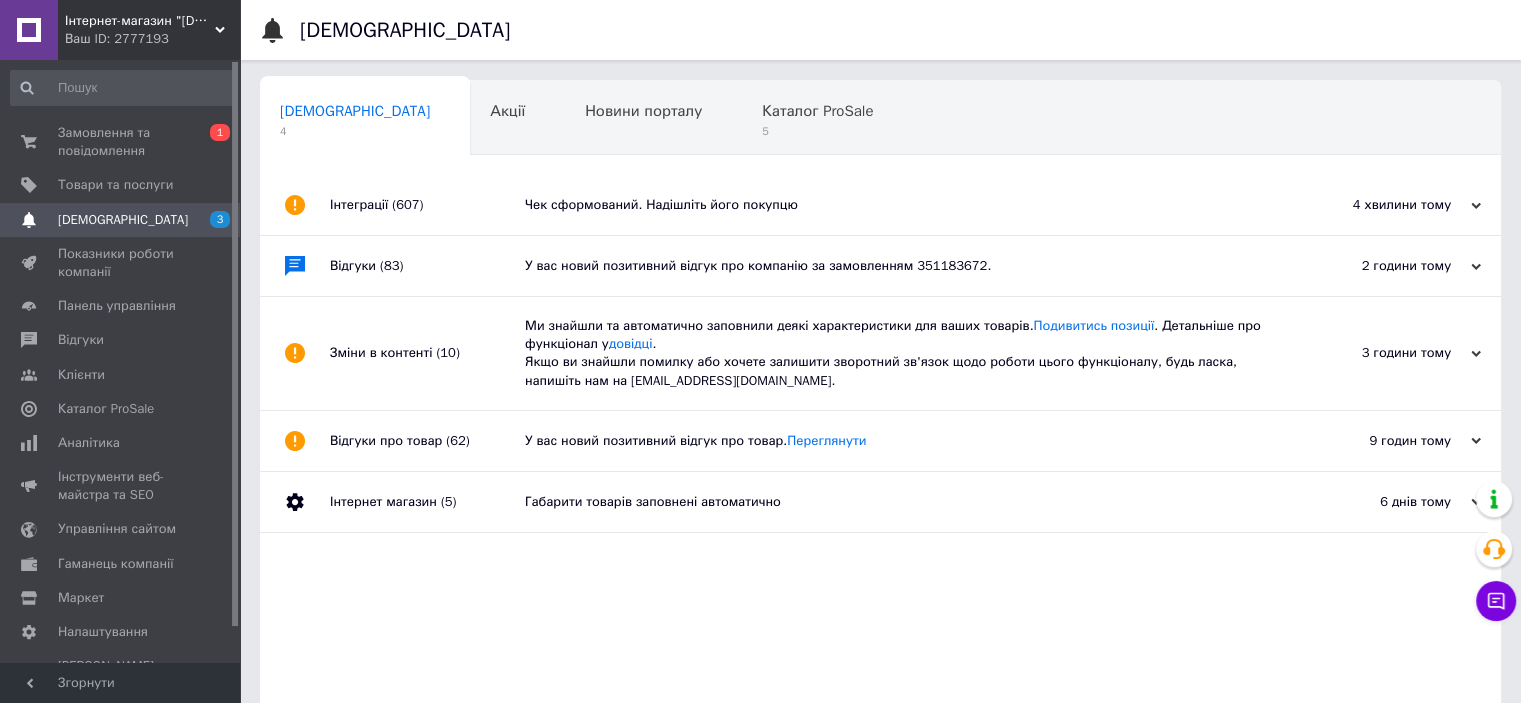 click on "Чек сформований. Надішліть його покупцю" at bounding box center [903, 205] 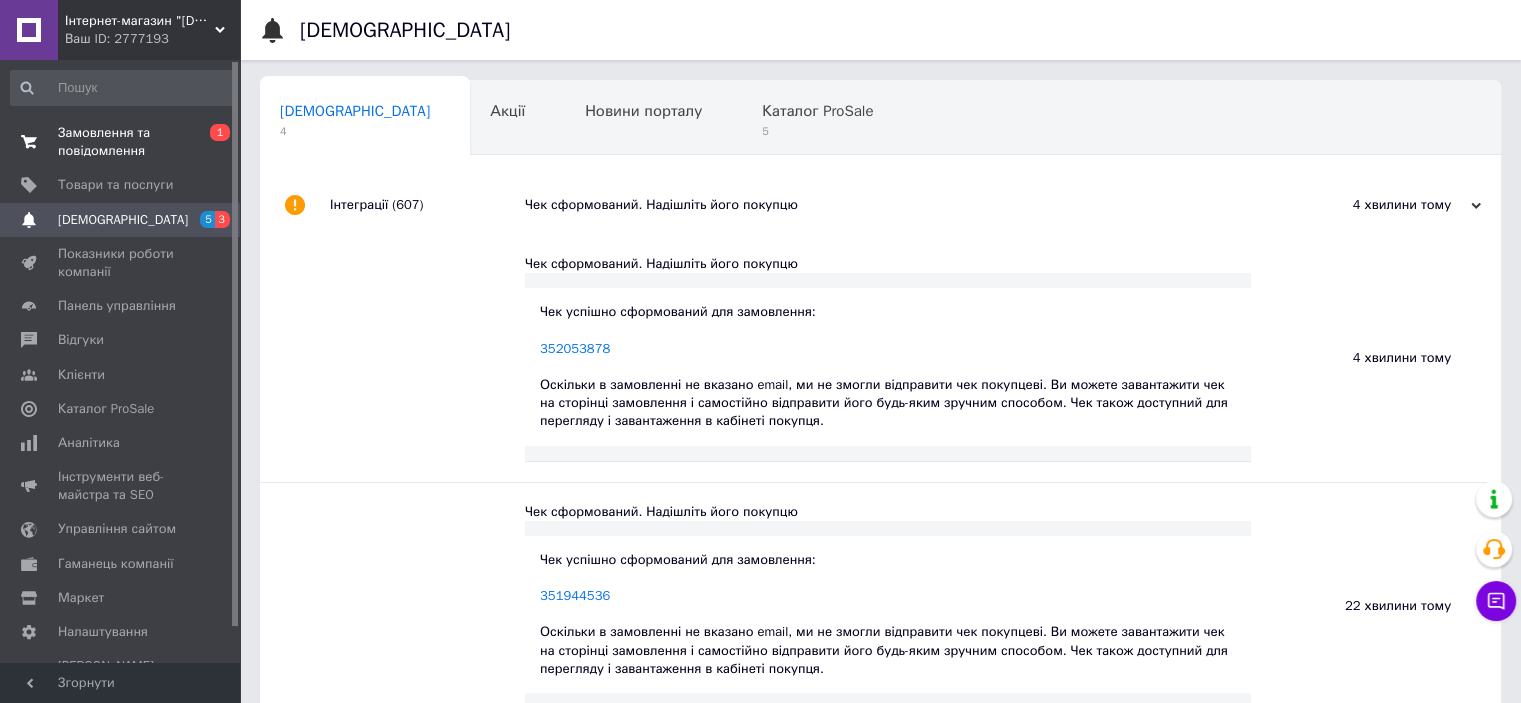 click on "Замовлення та повідомлення" at bounding box center [121, 142] 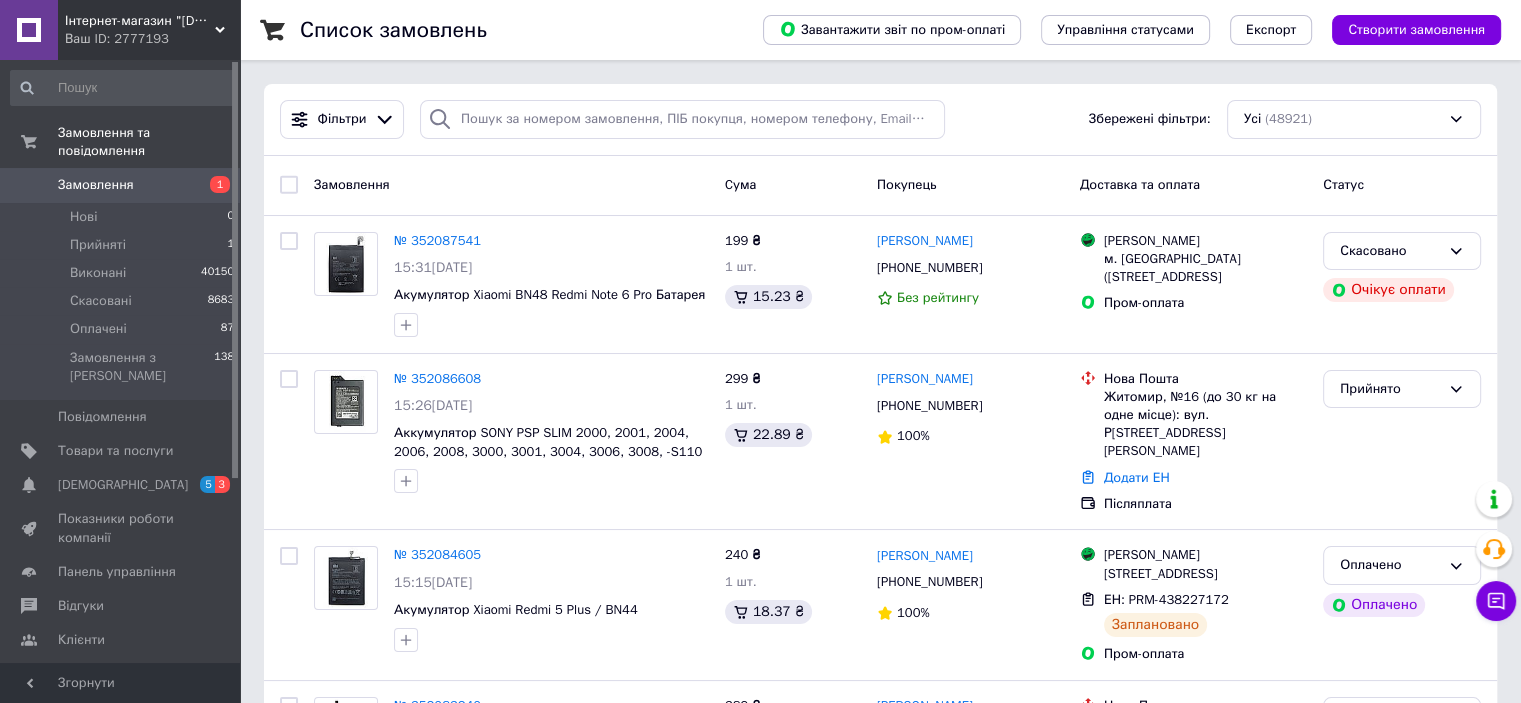 click on "Замовлення" at bounding box center [96, 185] 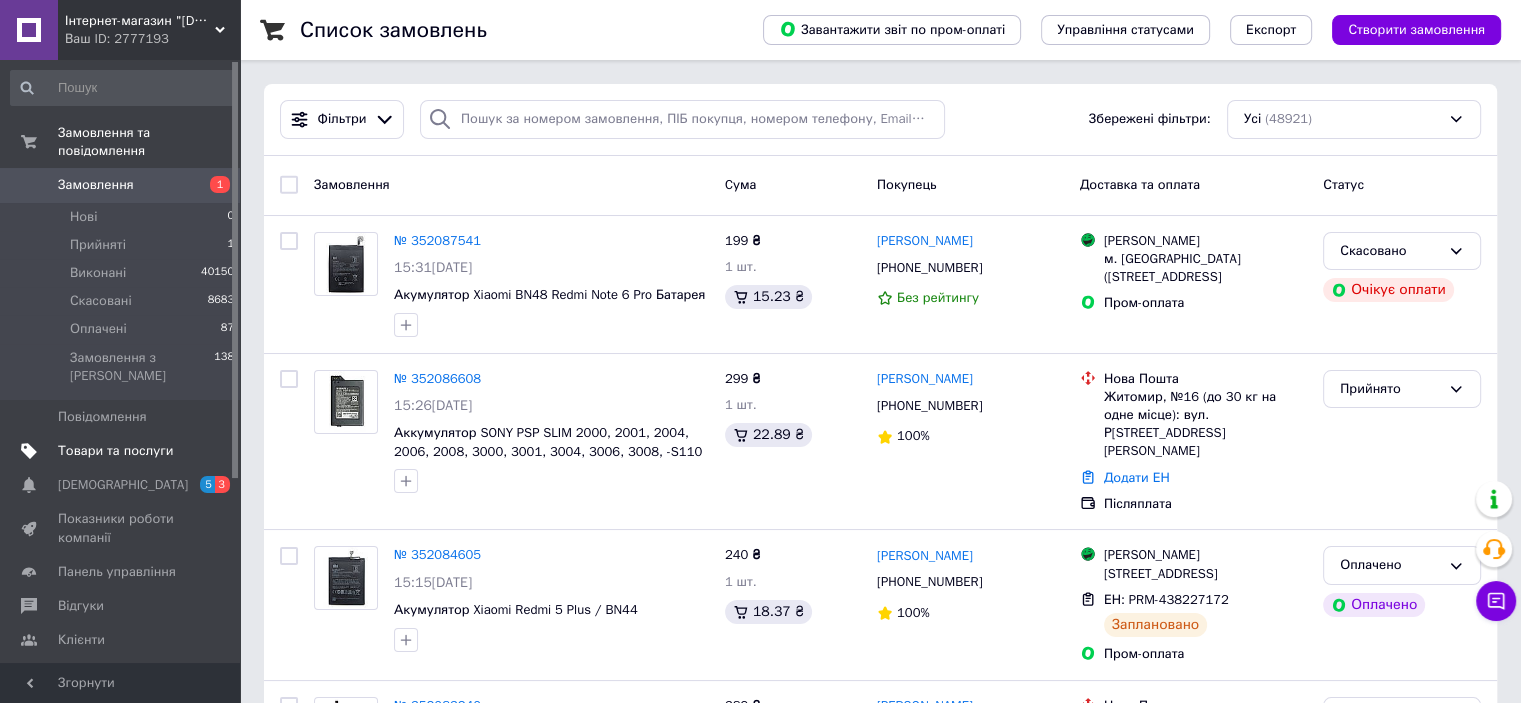 click on "Товари та послуги" at bounding box center (115, 451) 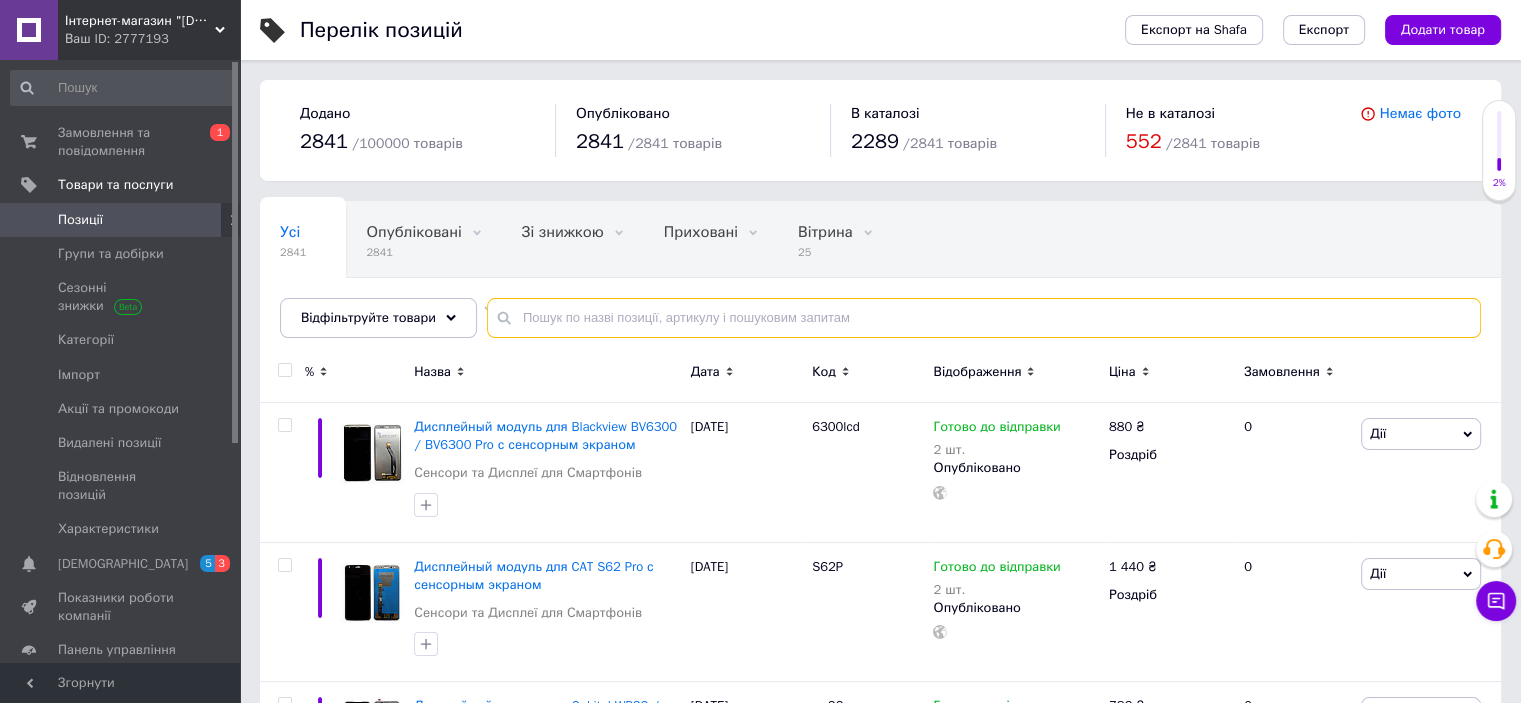 click at bounding box center (984, 318) 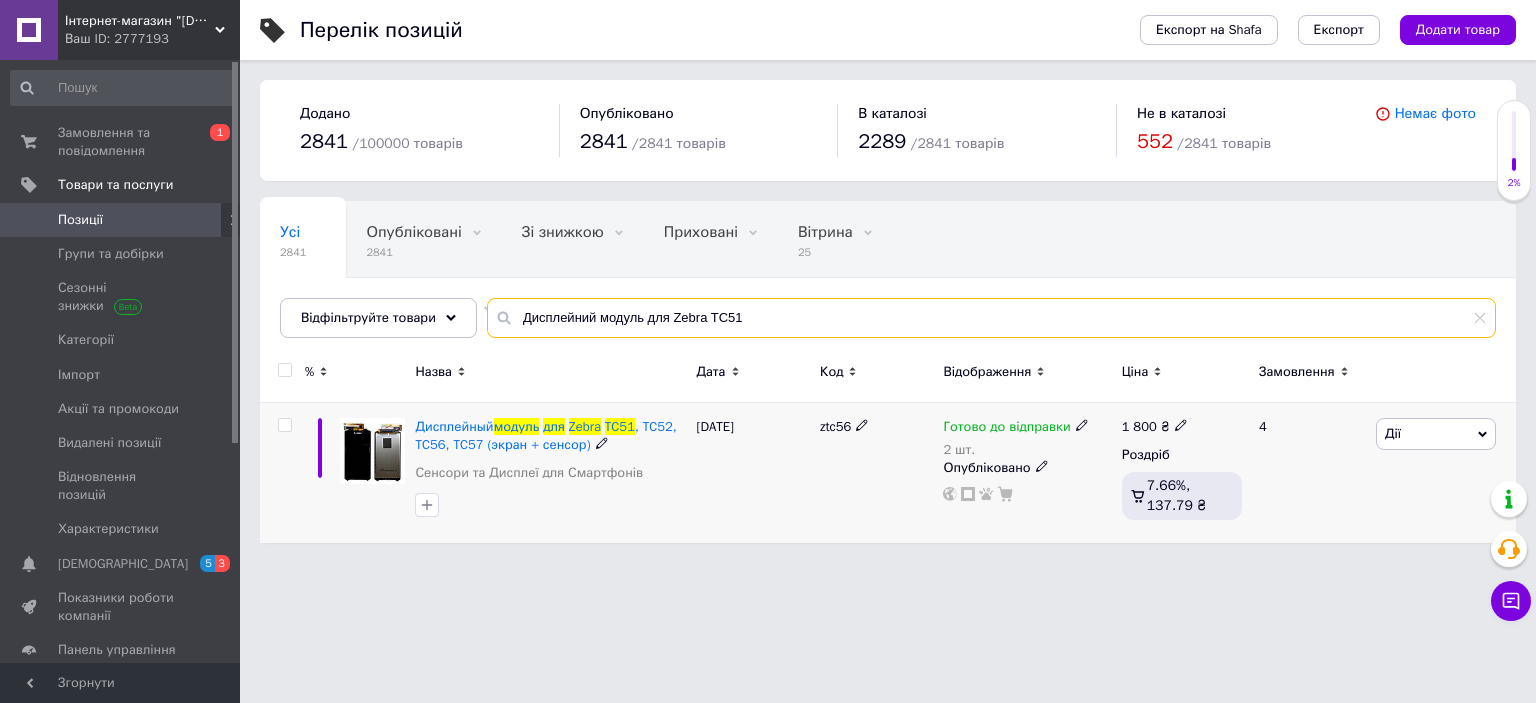 type on "Дисплейний модуль для Zebra TC51" 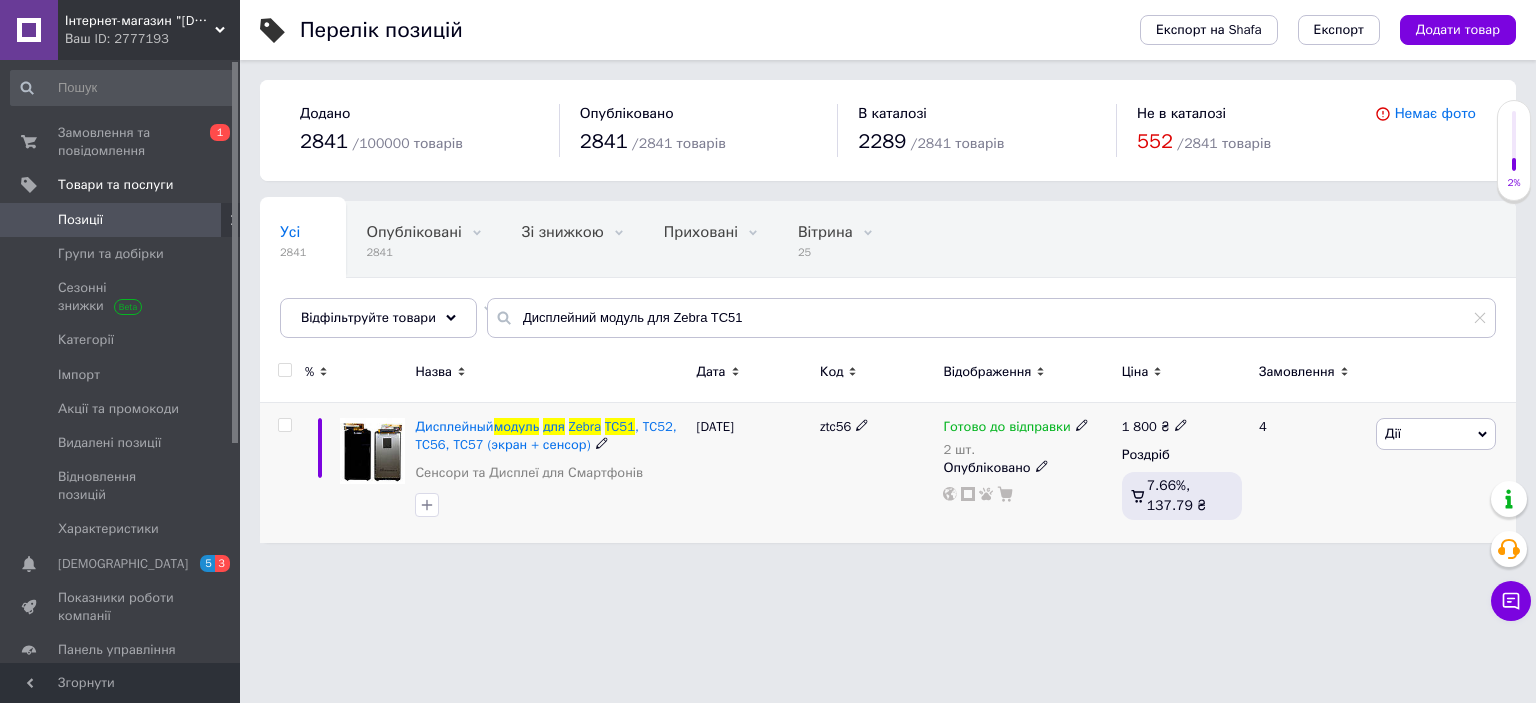click 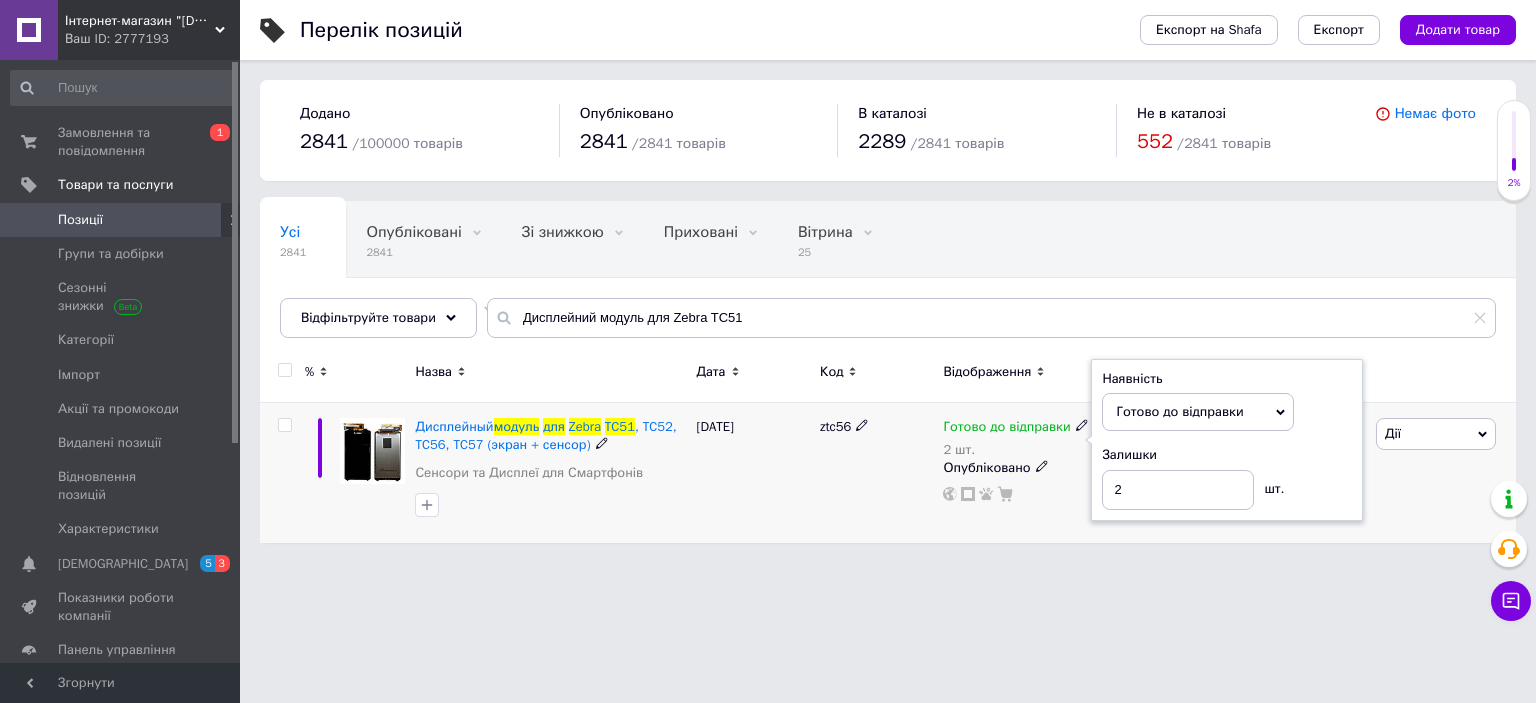 click on "Залишки" at bounding box center [1227, 455] 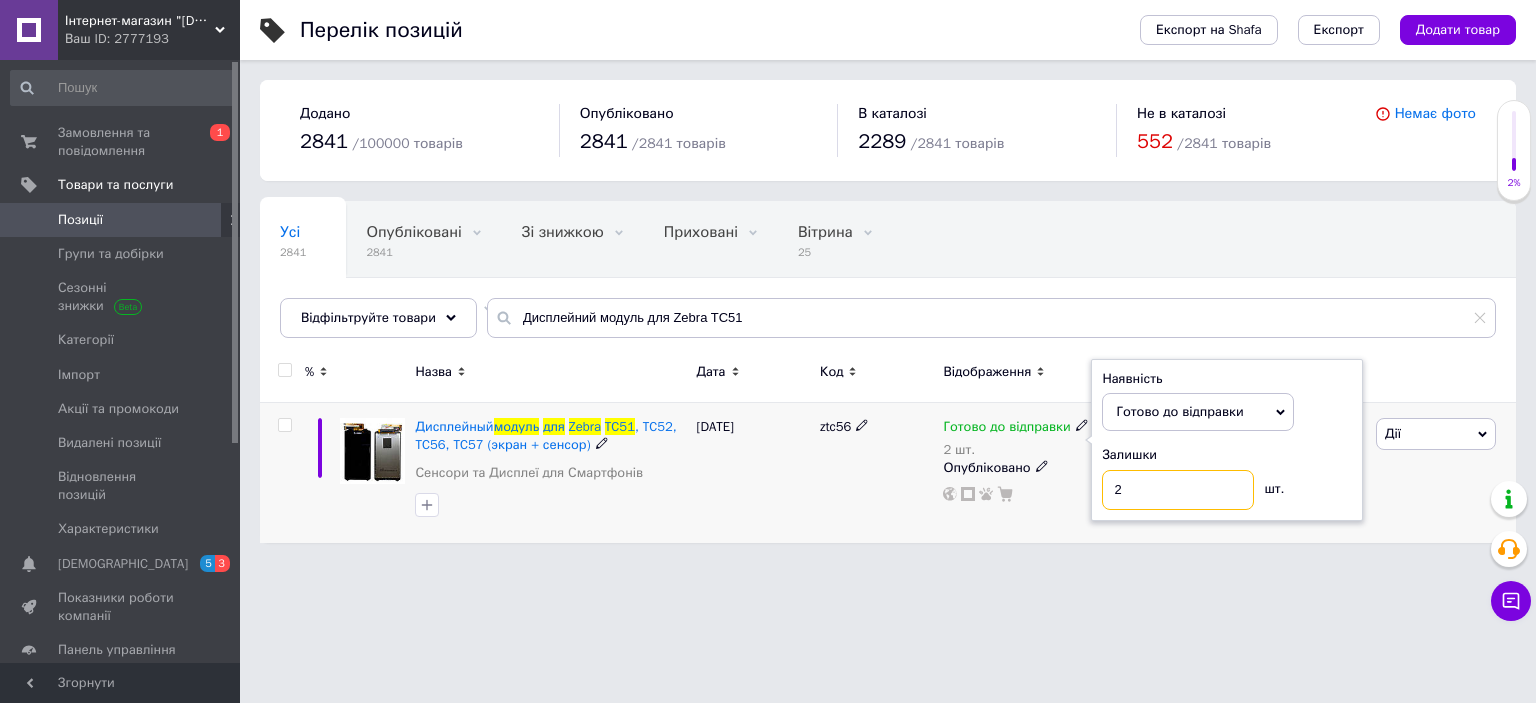 click on "2" at bounding box center (1178, 490) 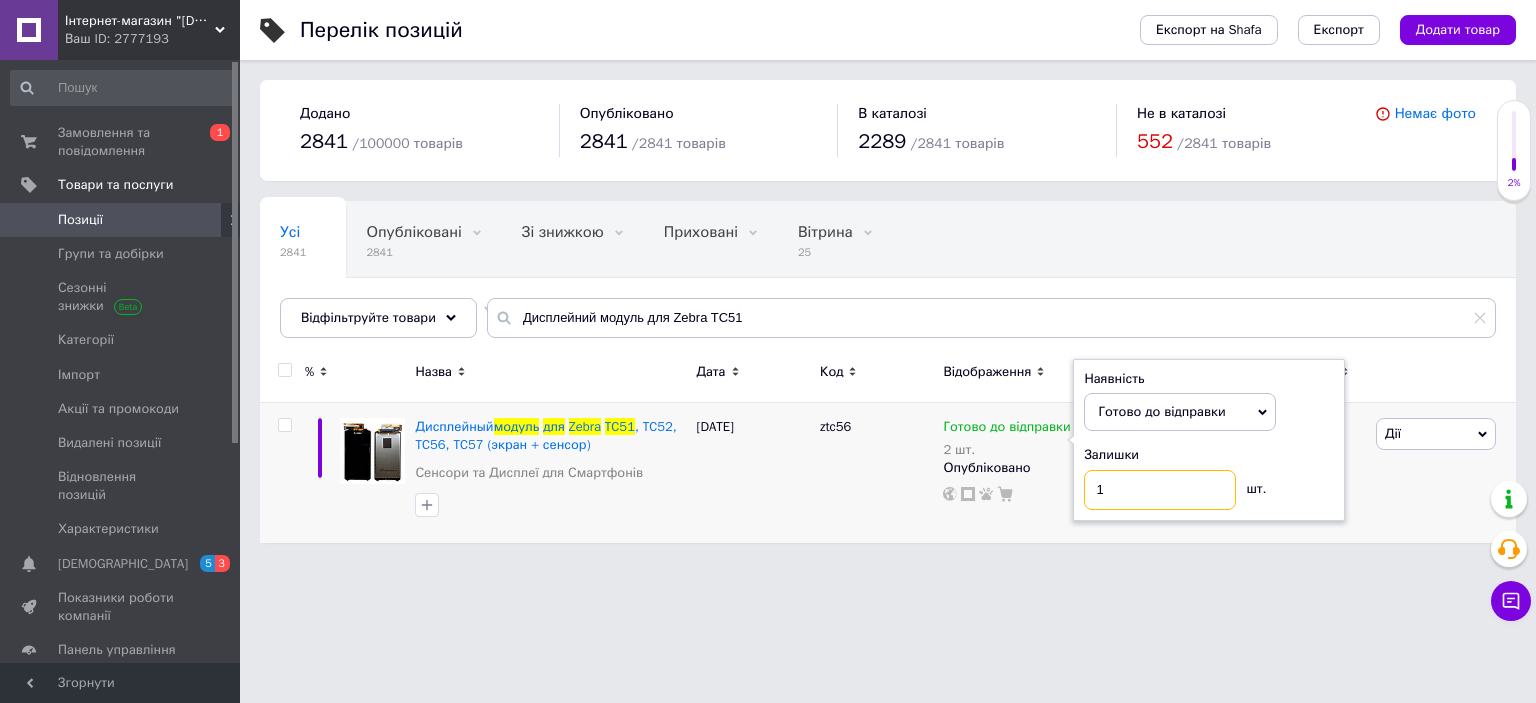 type on "1" 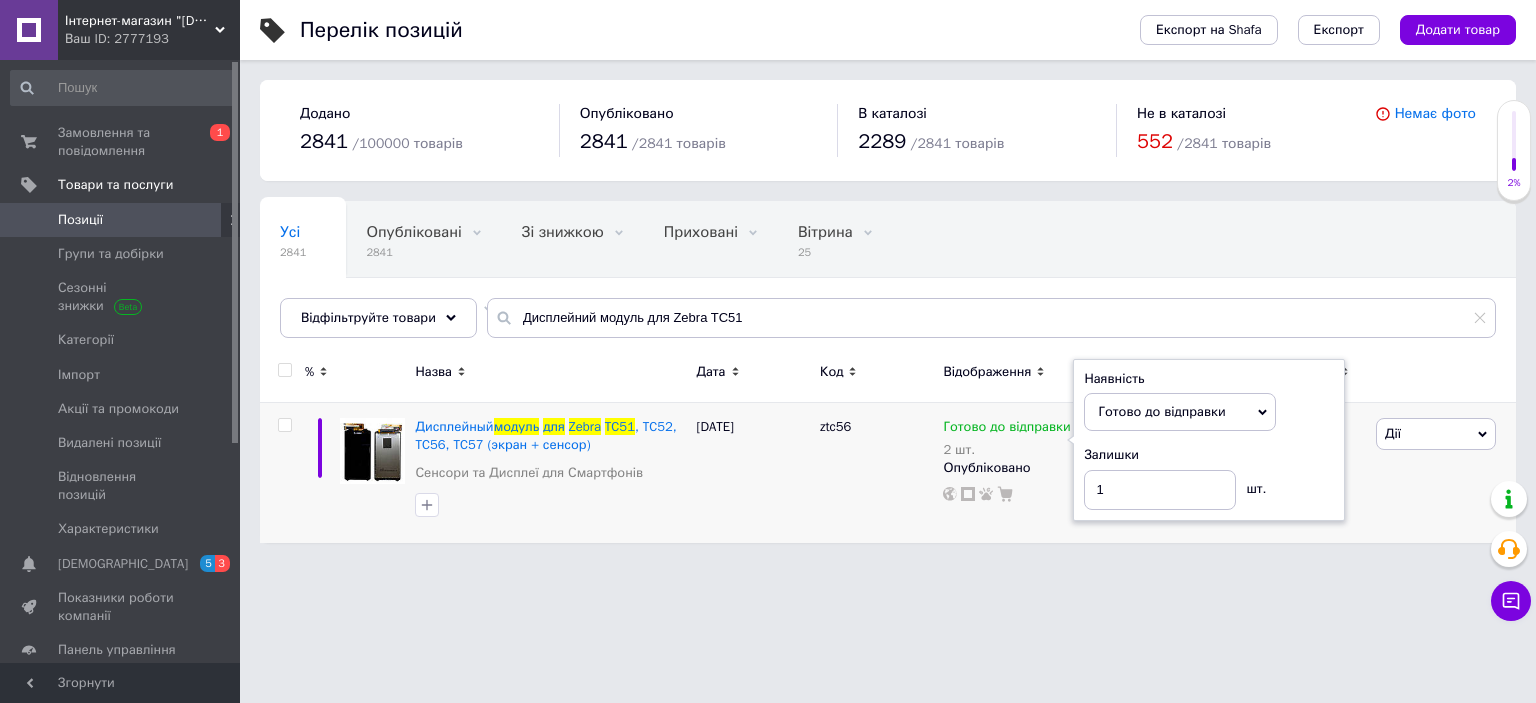click on "[DATE]" at bounding box center (753, 473) 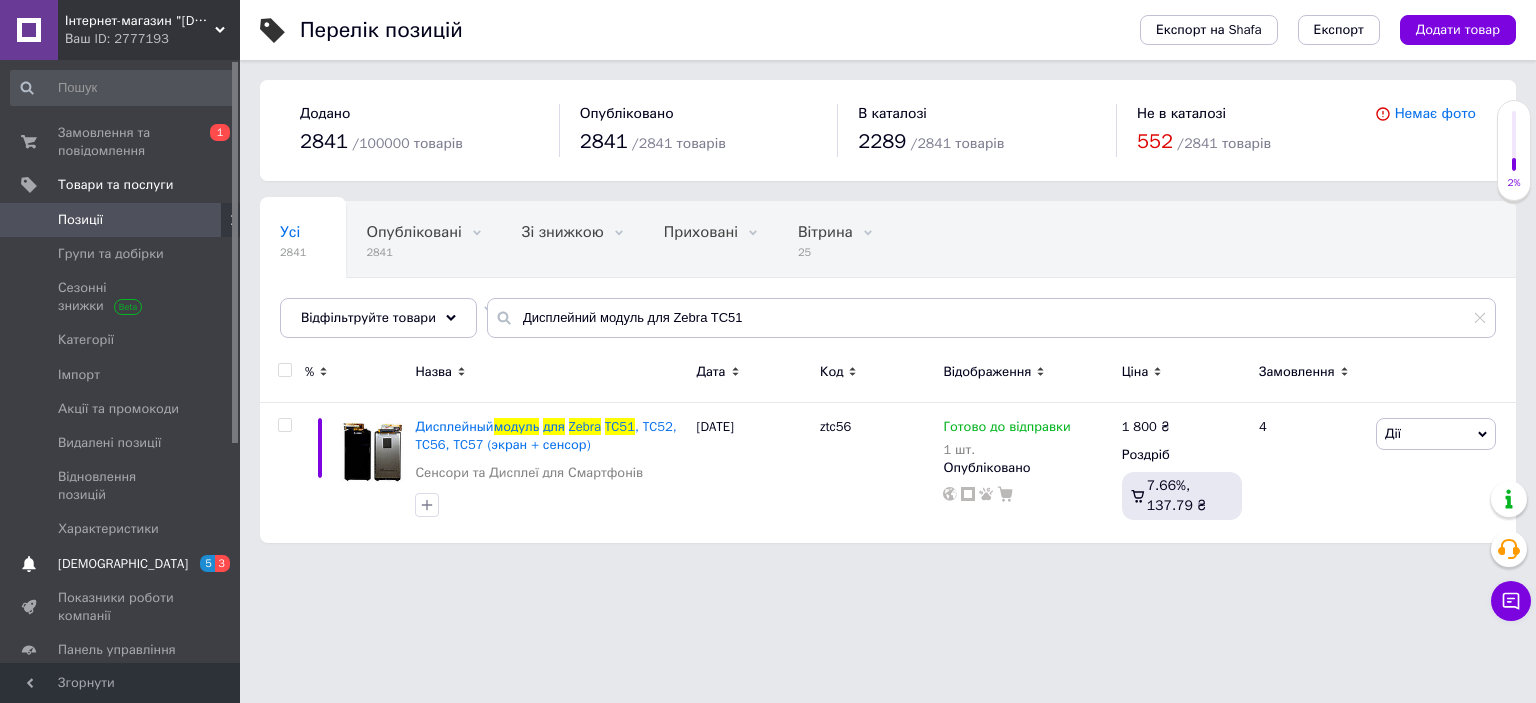 click on "5 3" at bounding box center [212, 564] 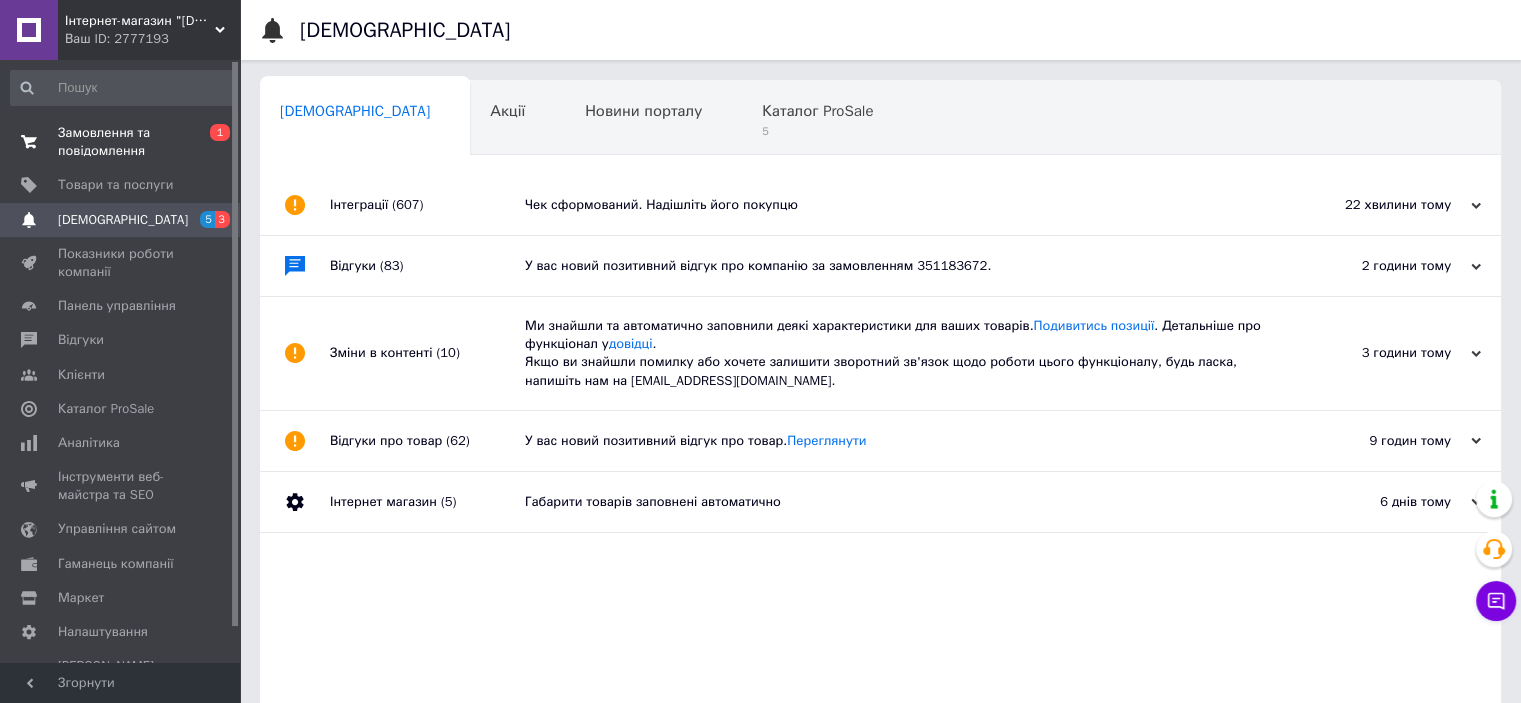 click on "Замовлення та повідомлення" at bounding box center [121, 142] 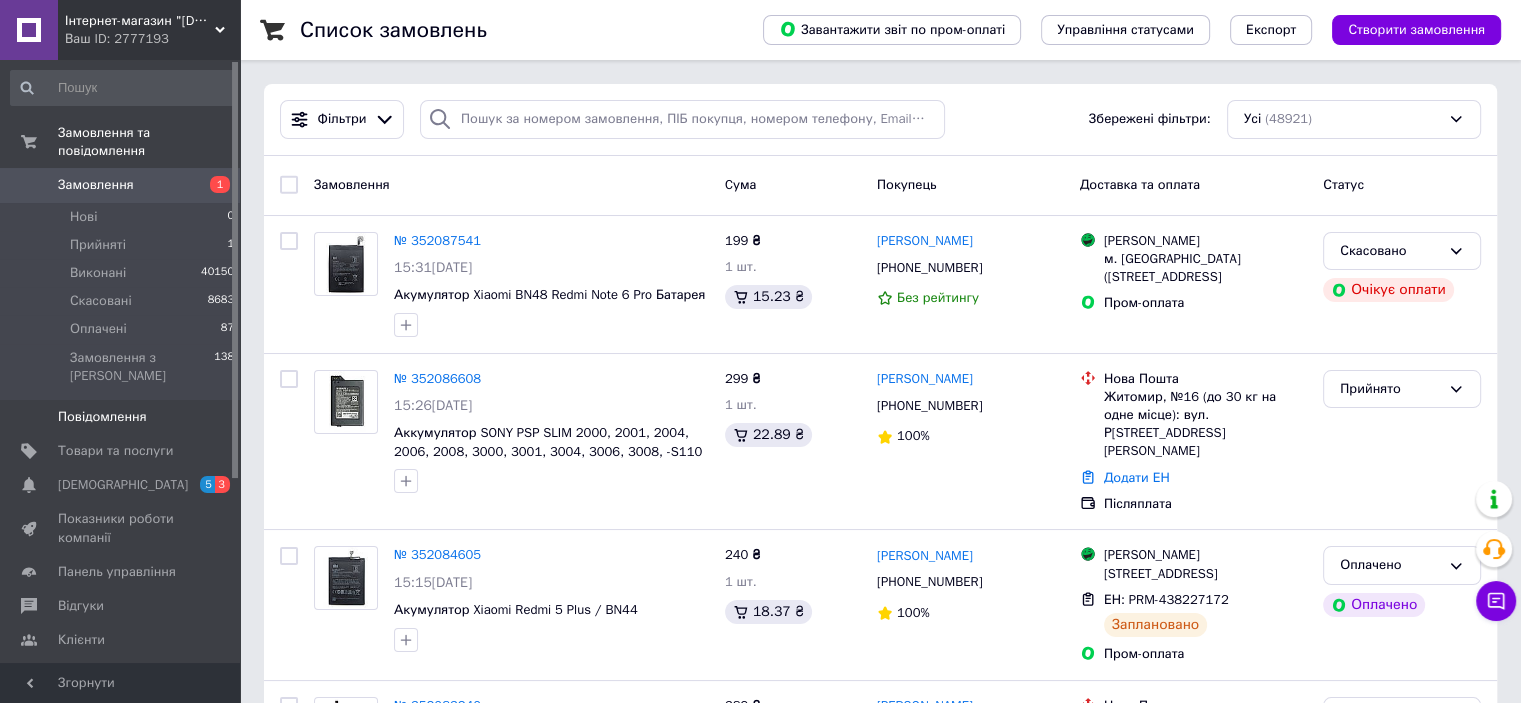 click on "Повідомлення 0" at bounding box center [123, 417] 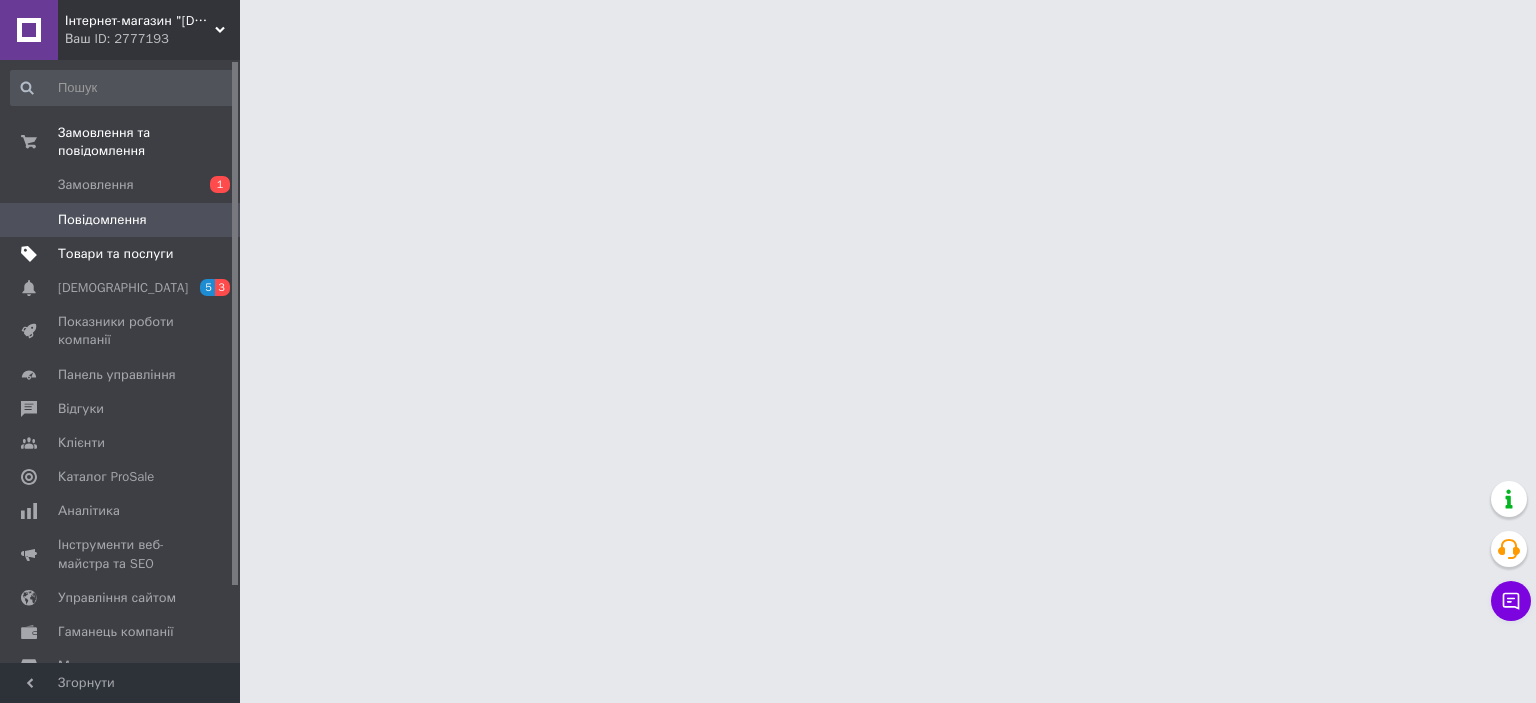 click on "Товари та послуги" at bounding box center (115, 254) 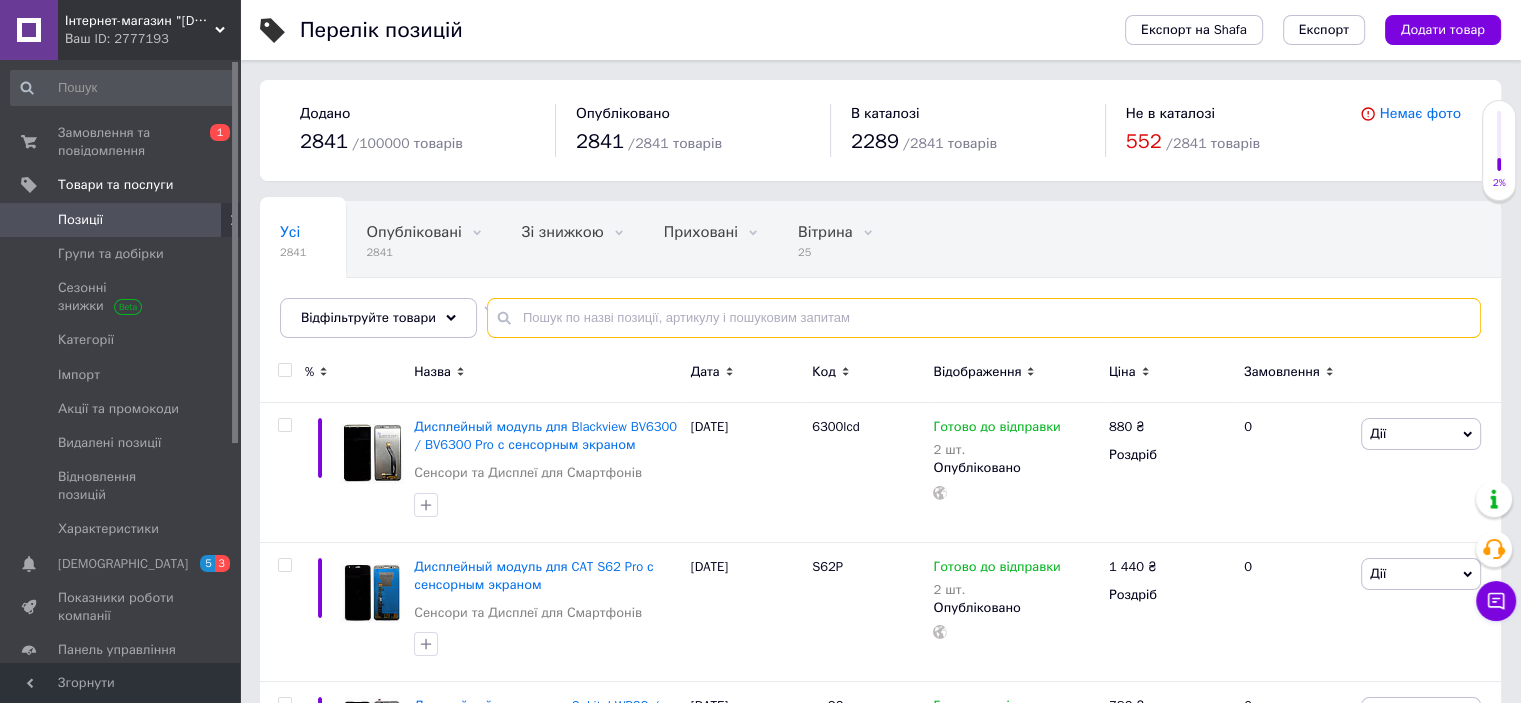 click at bounding box center (984, 318) 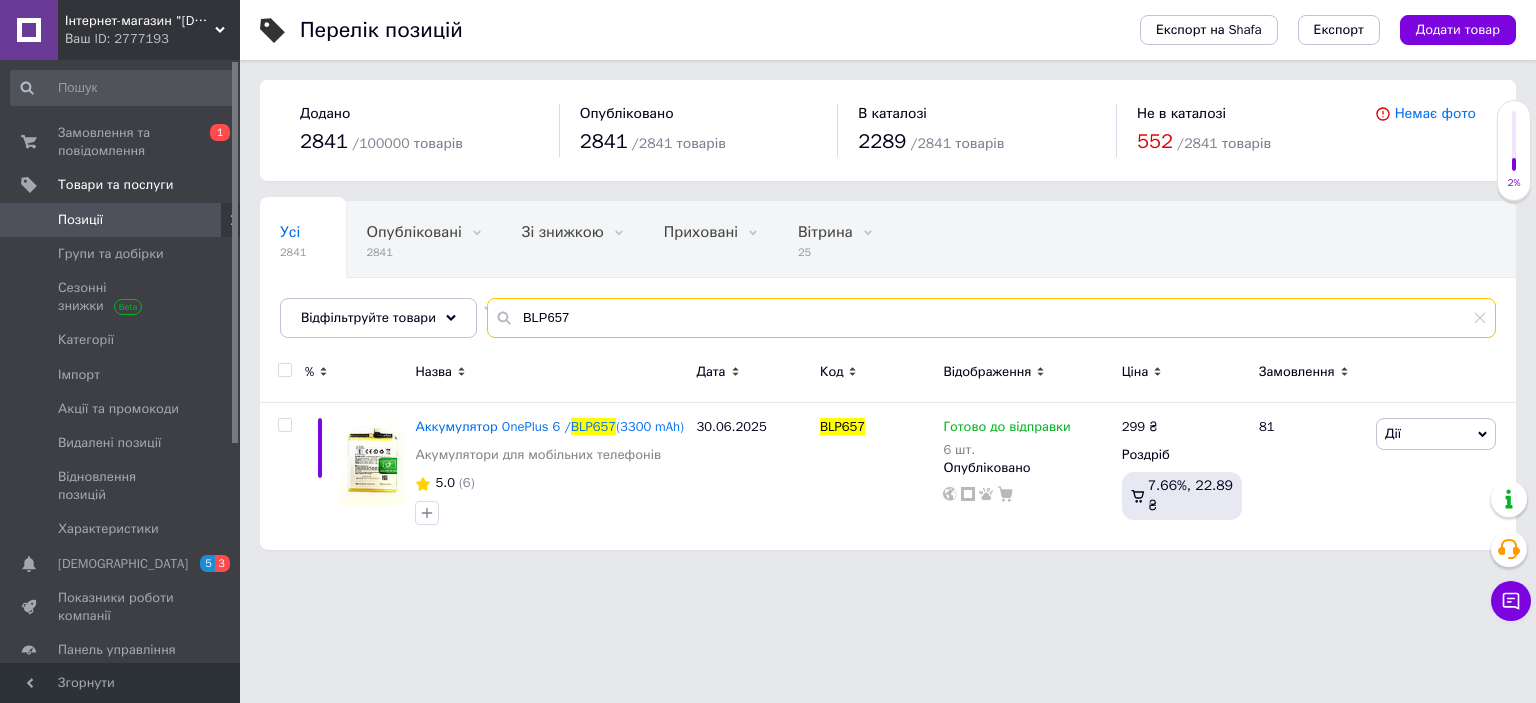 click on "BLP657" at bounding box center (991, 318) 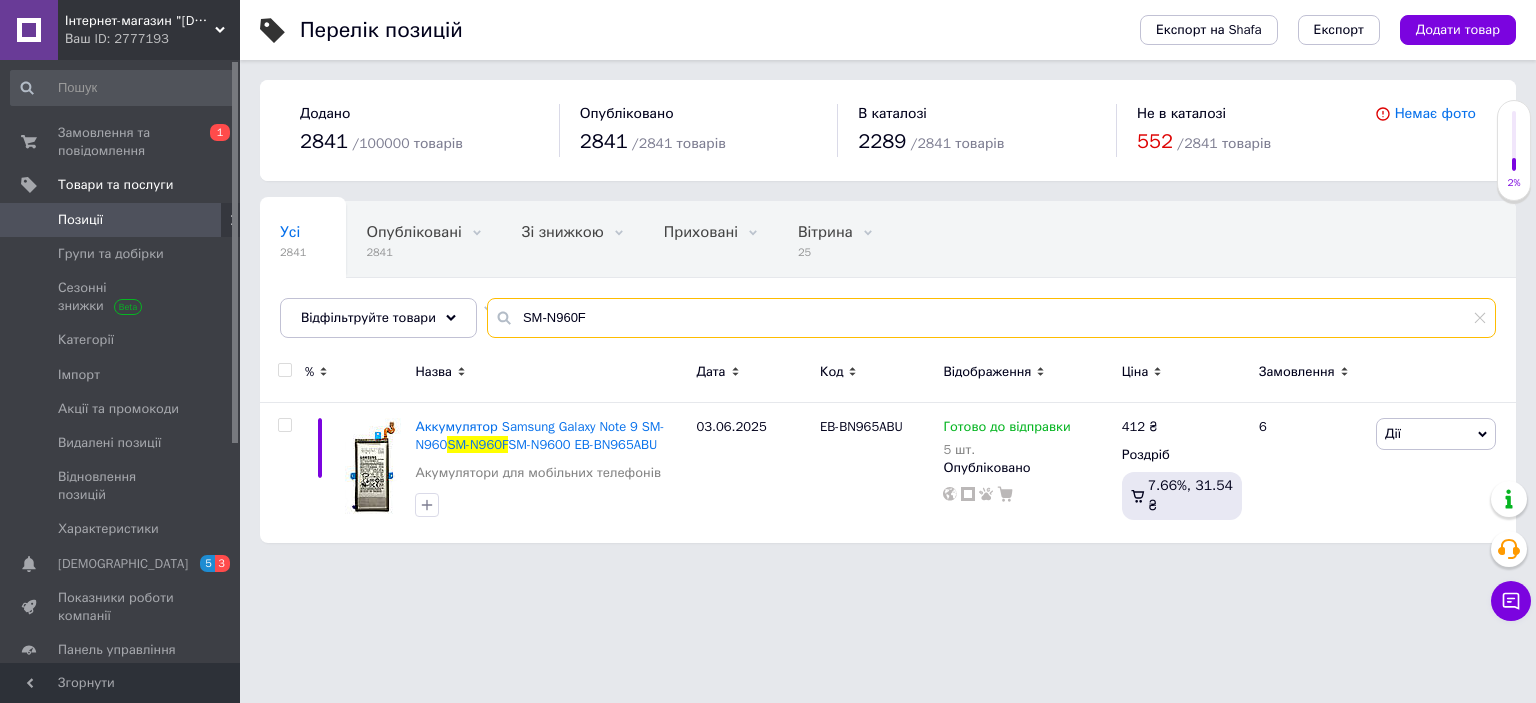 type on "SM-N960F" 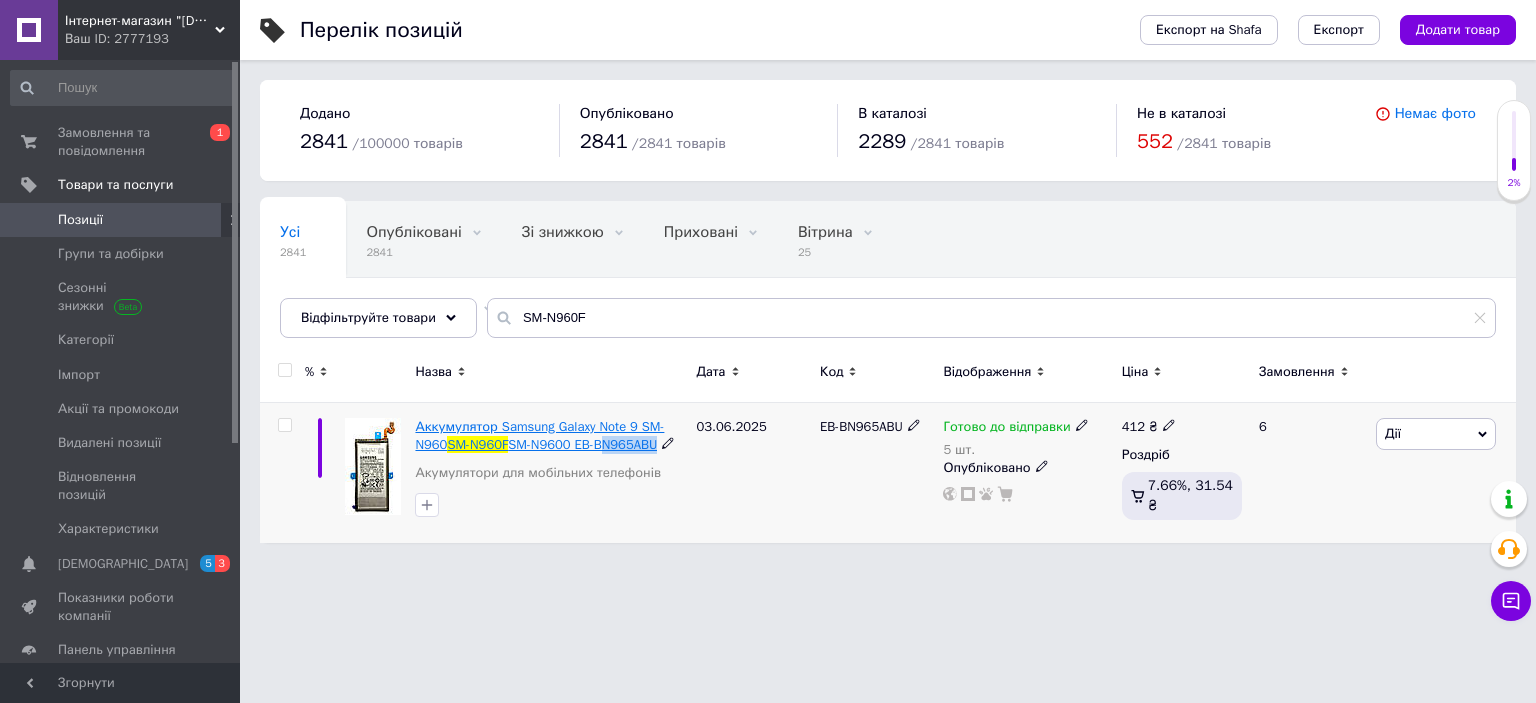 drag, startPoint x: 672, startPoint y: 449, endPoint x: 601, endPoint y: 451, distance: 71.02816 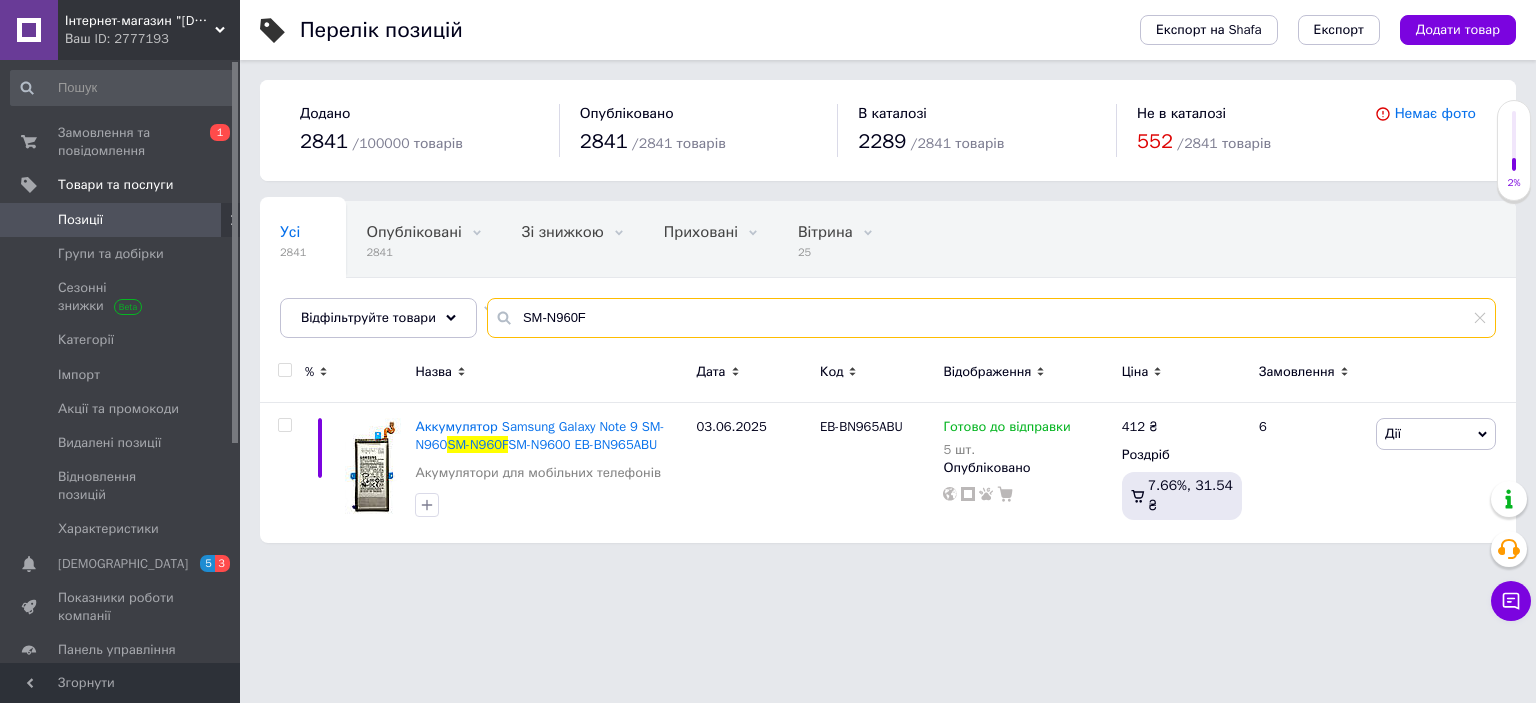 click on "SM-N960F" at bounding box center [991, 318] 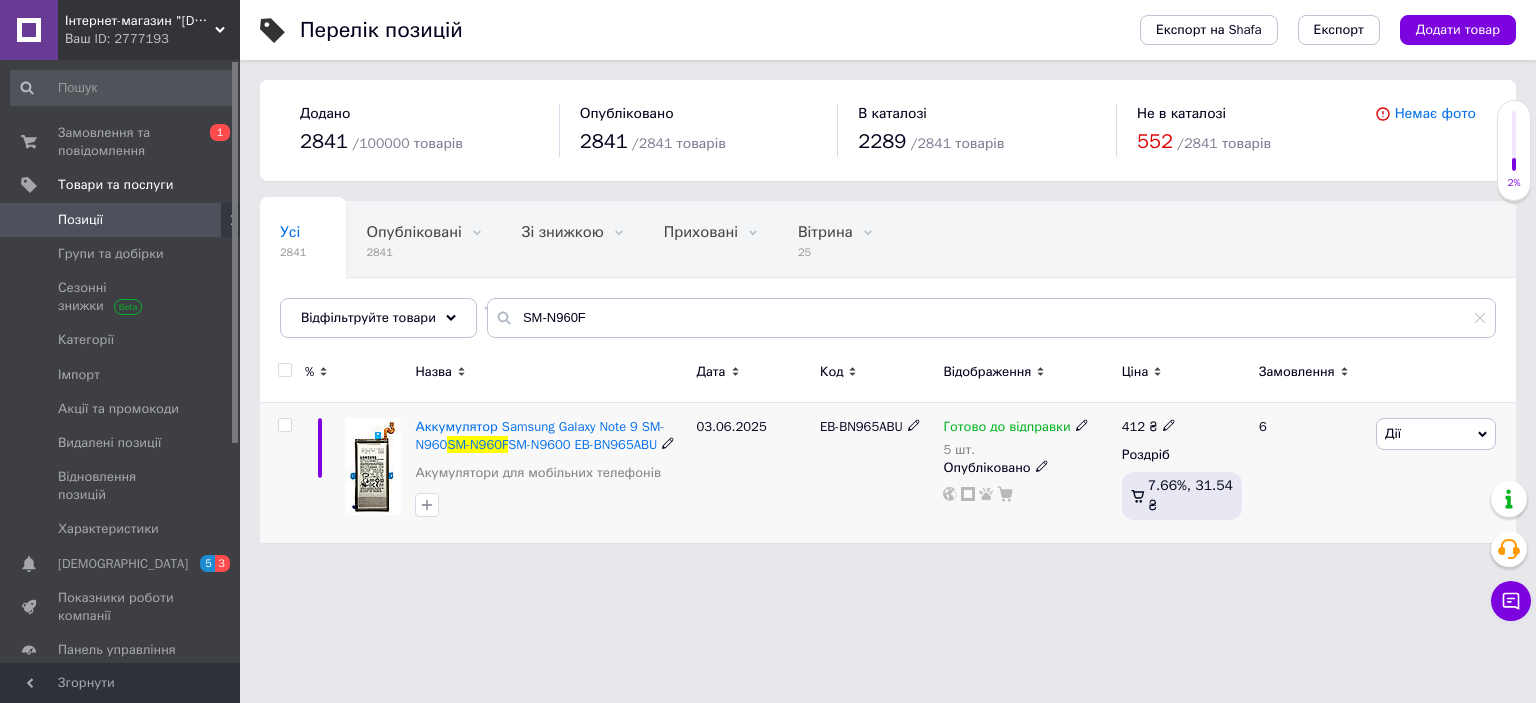 click 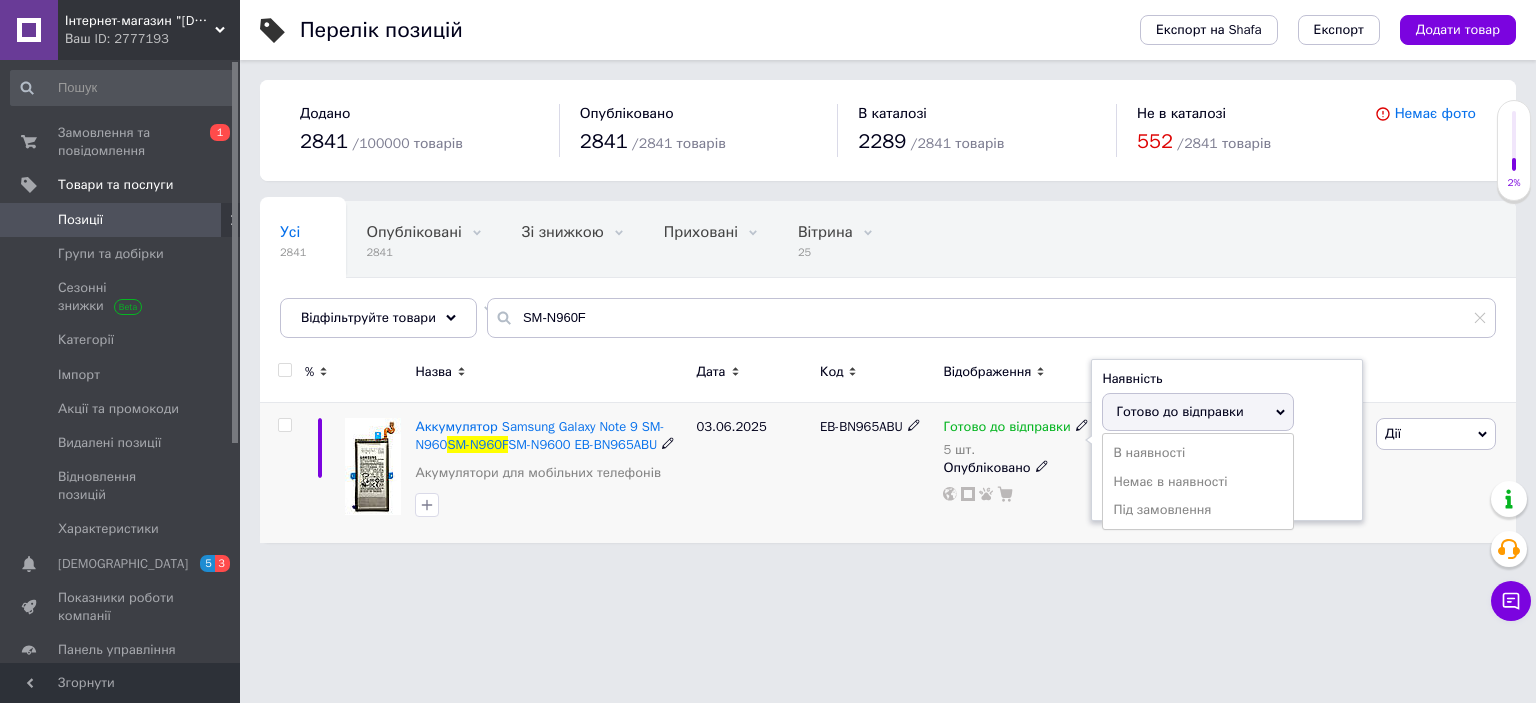 click on "Залишки 5 шт." at bounding box center [1227, 477] 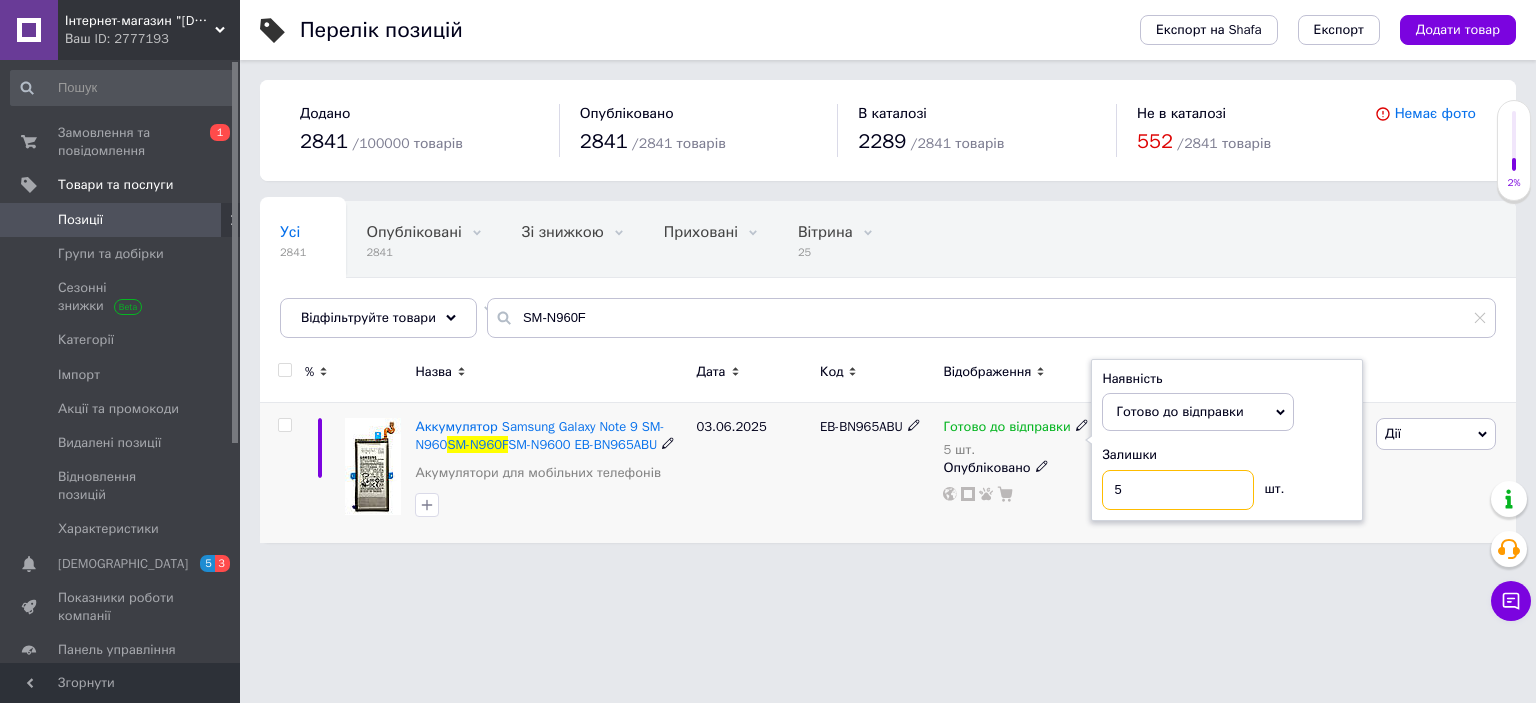 click on "5" at bounding box center (1178, 490) 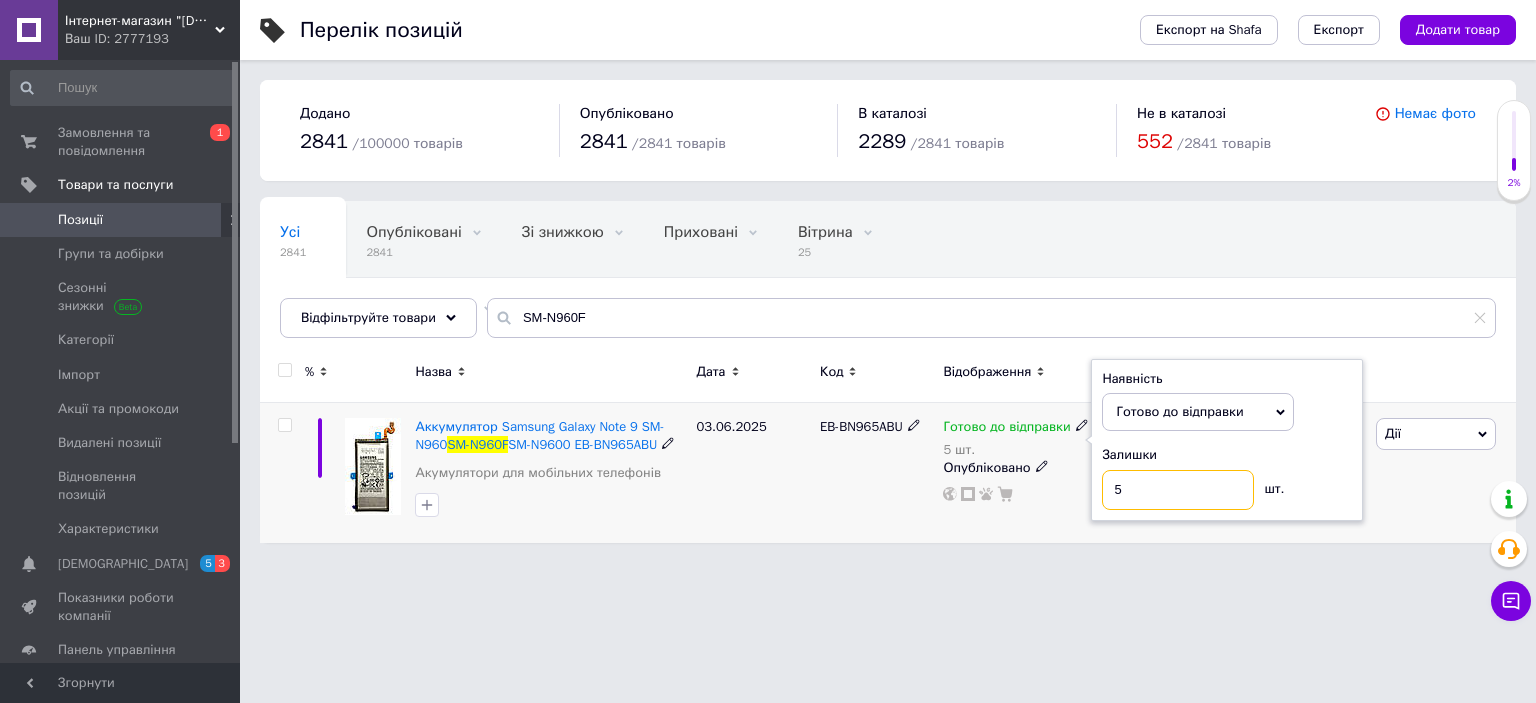type on "4" 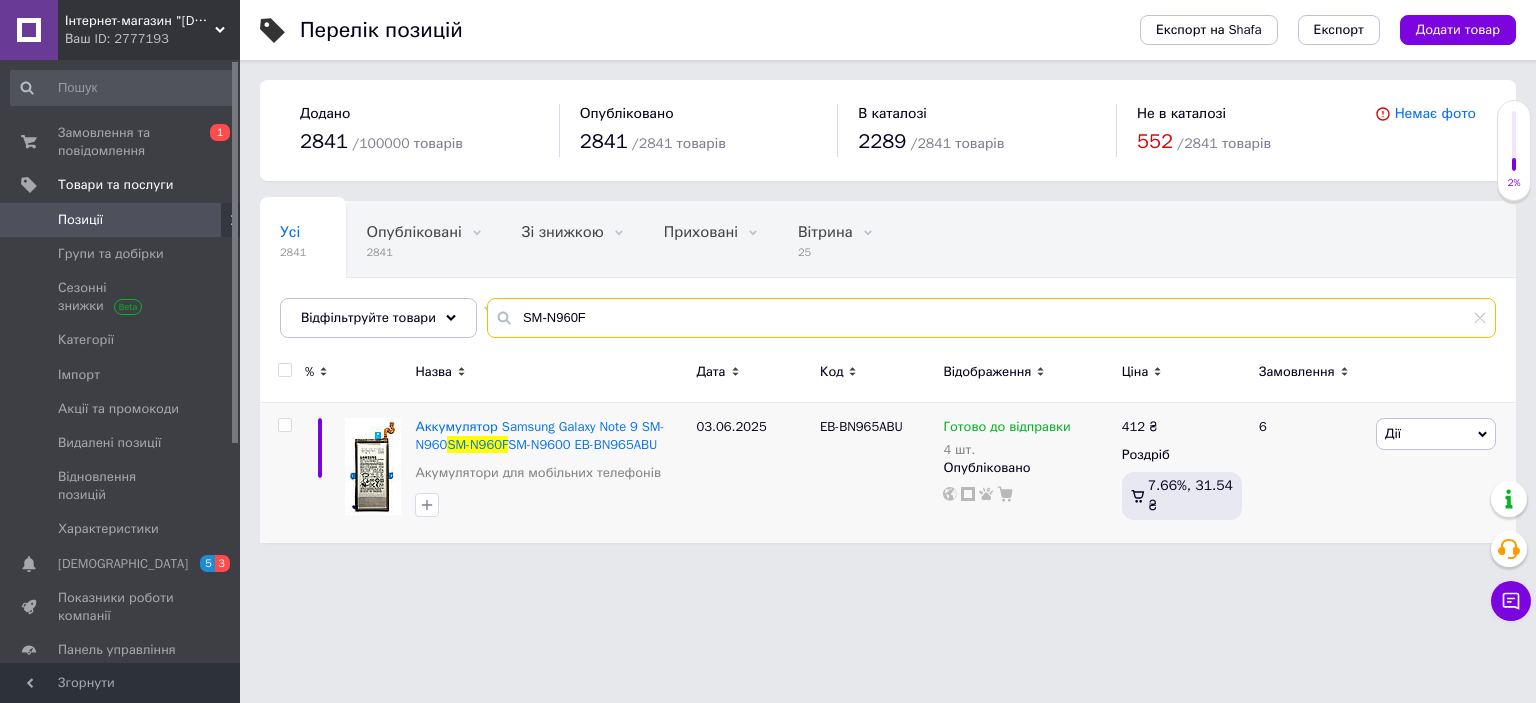 click on "SM-N960F" at bounding box center (991, 318) 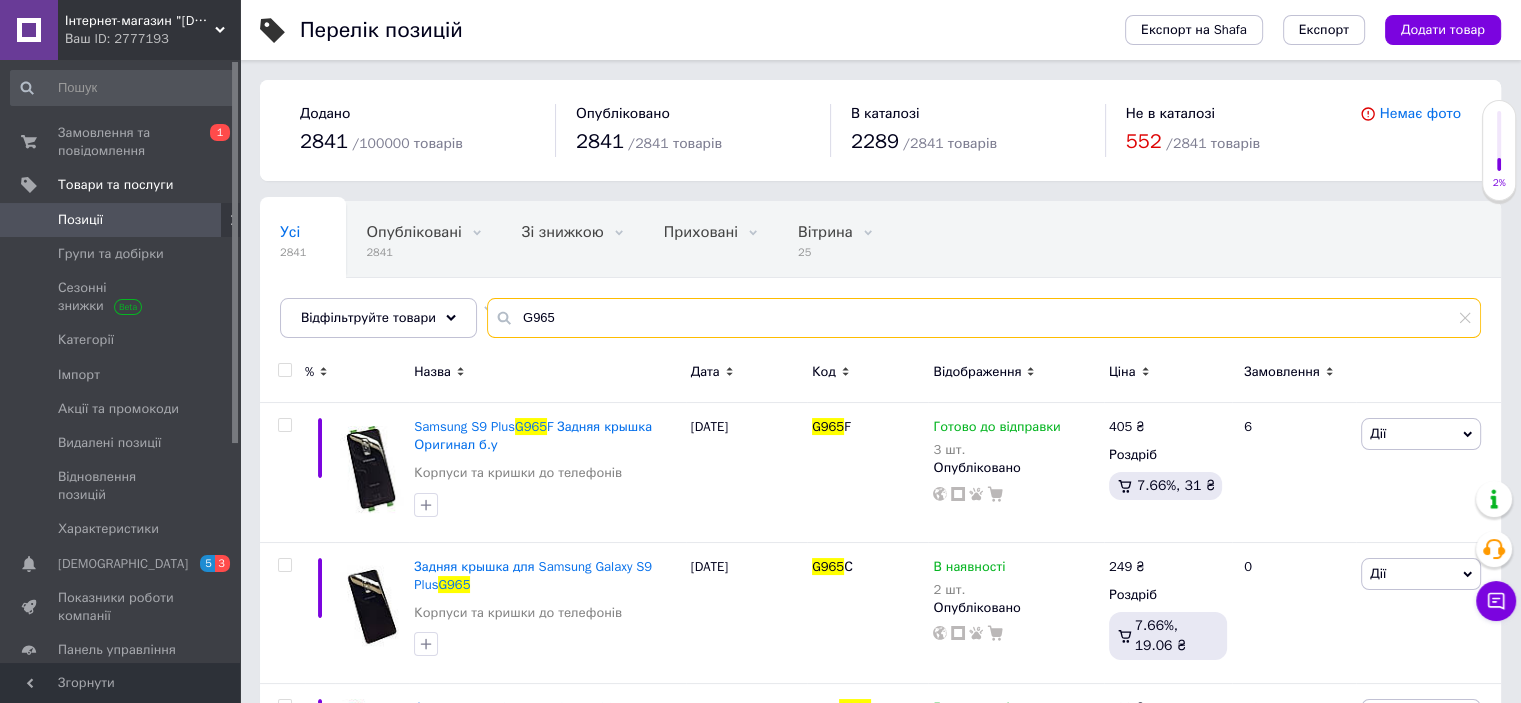 click on "G965" at bounding box center (984, 318) 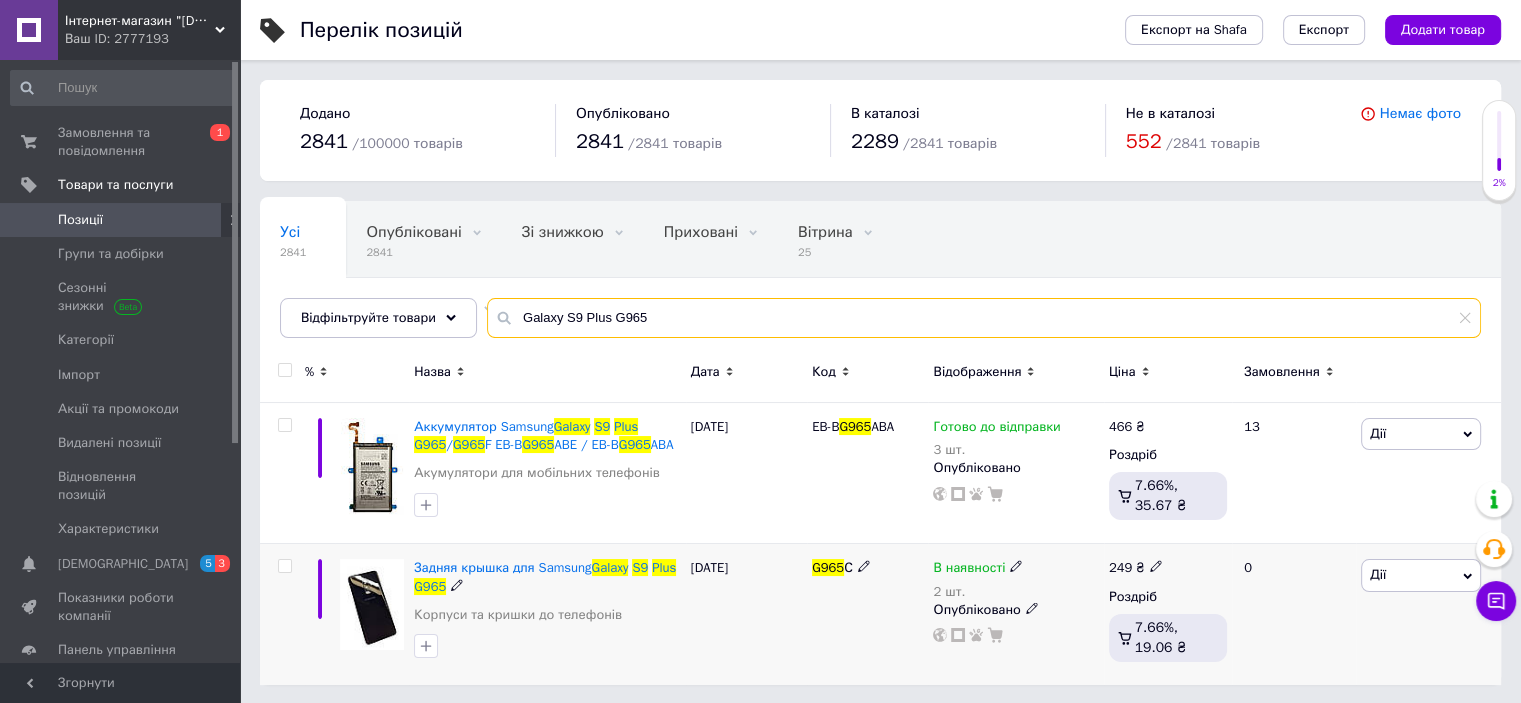 scroll, scrollTop: 0, scrollLeft: 0, axis: both 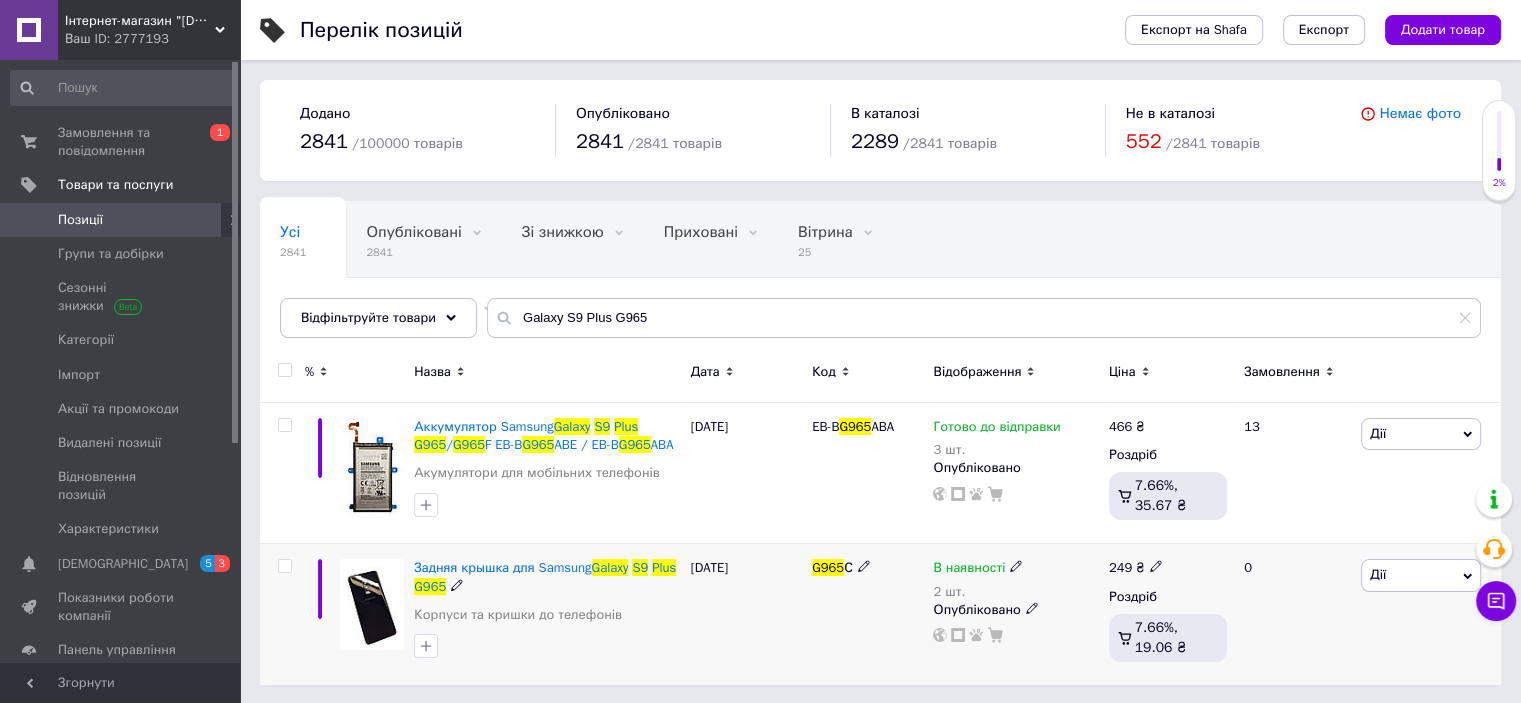 click 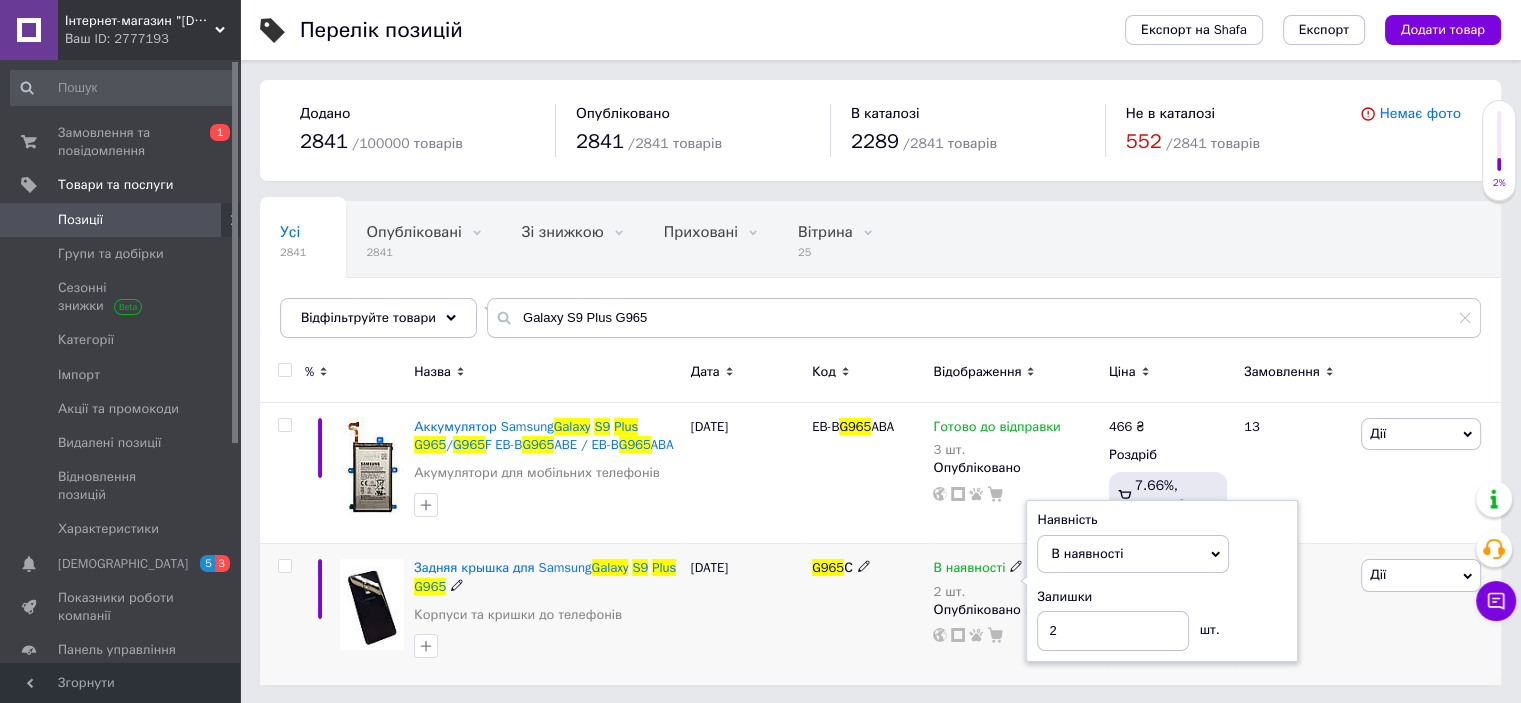 drag, startPoint x: 1251, startPoint y: 583, endPoint x: 1175, endPoint y: 606, distance: 79.40403 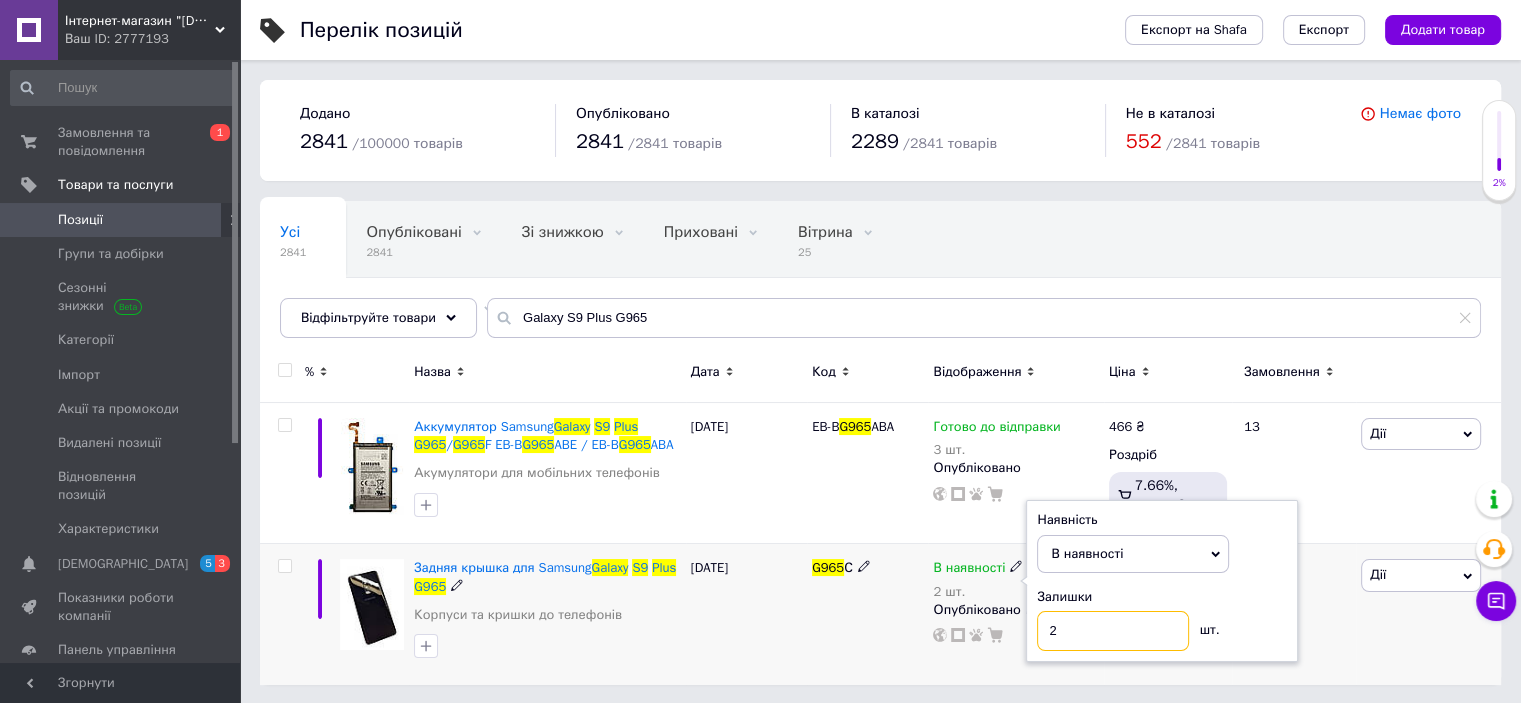 click on "2" at bounding box center (1113, 631) 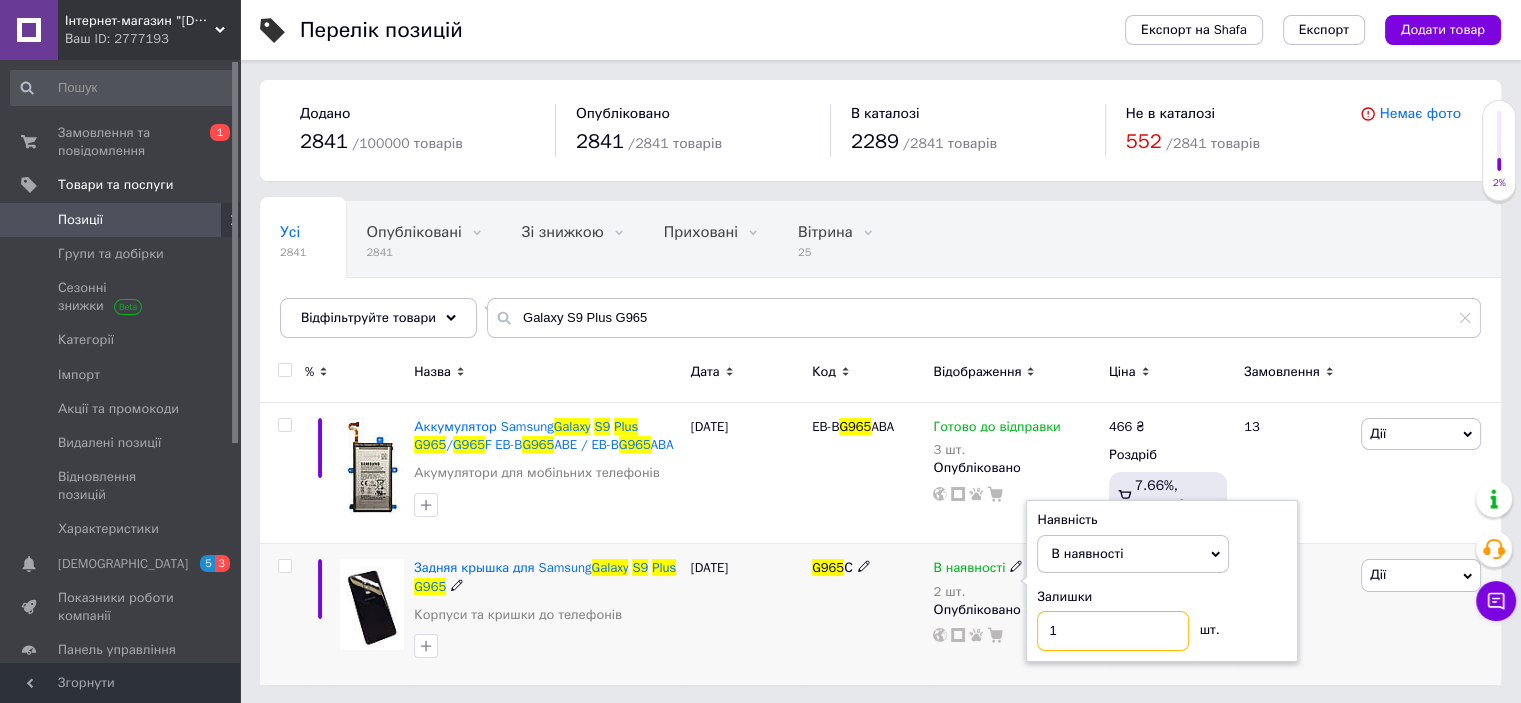 type on "1" 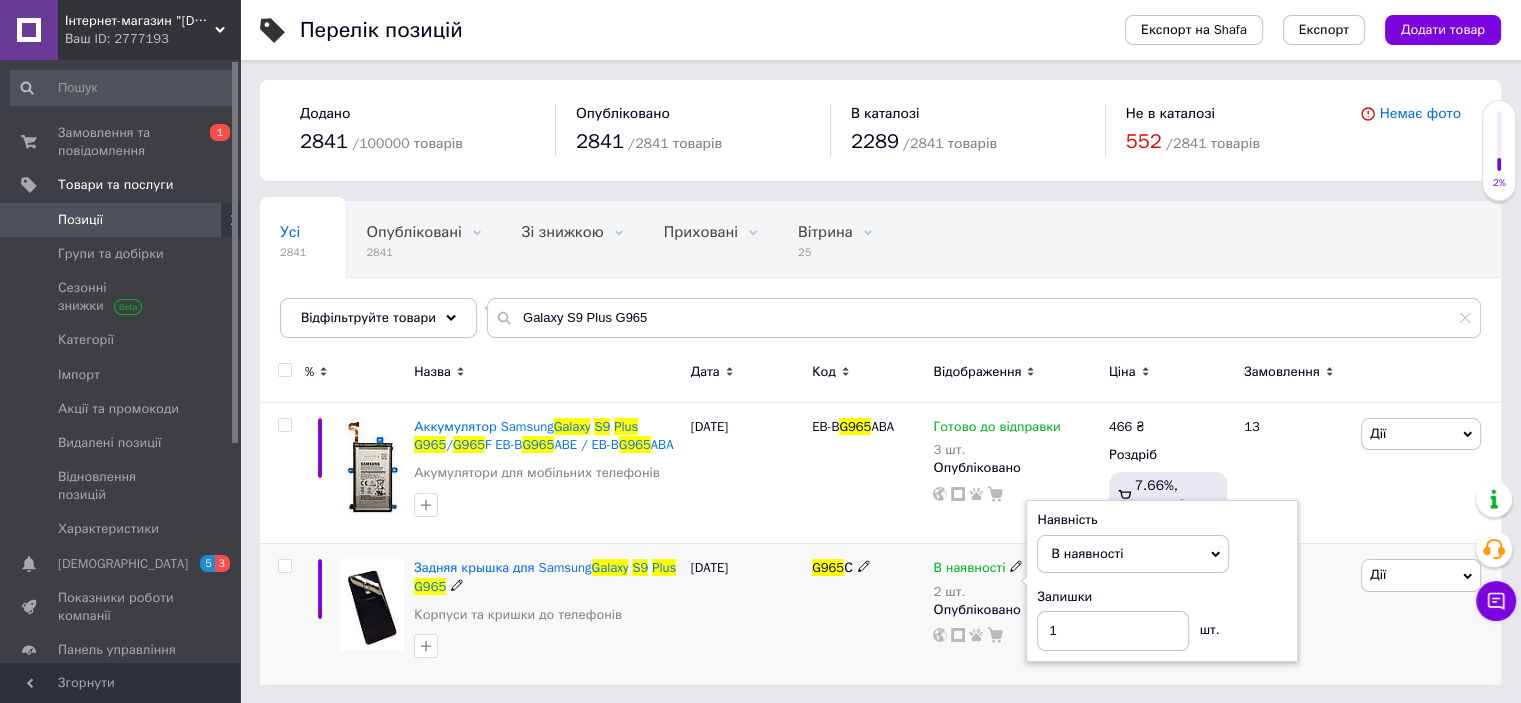 click at bounding box center (547, 646) 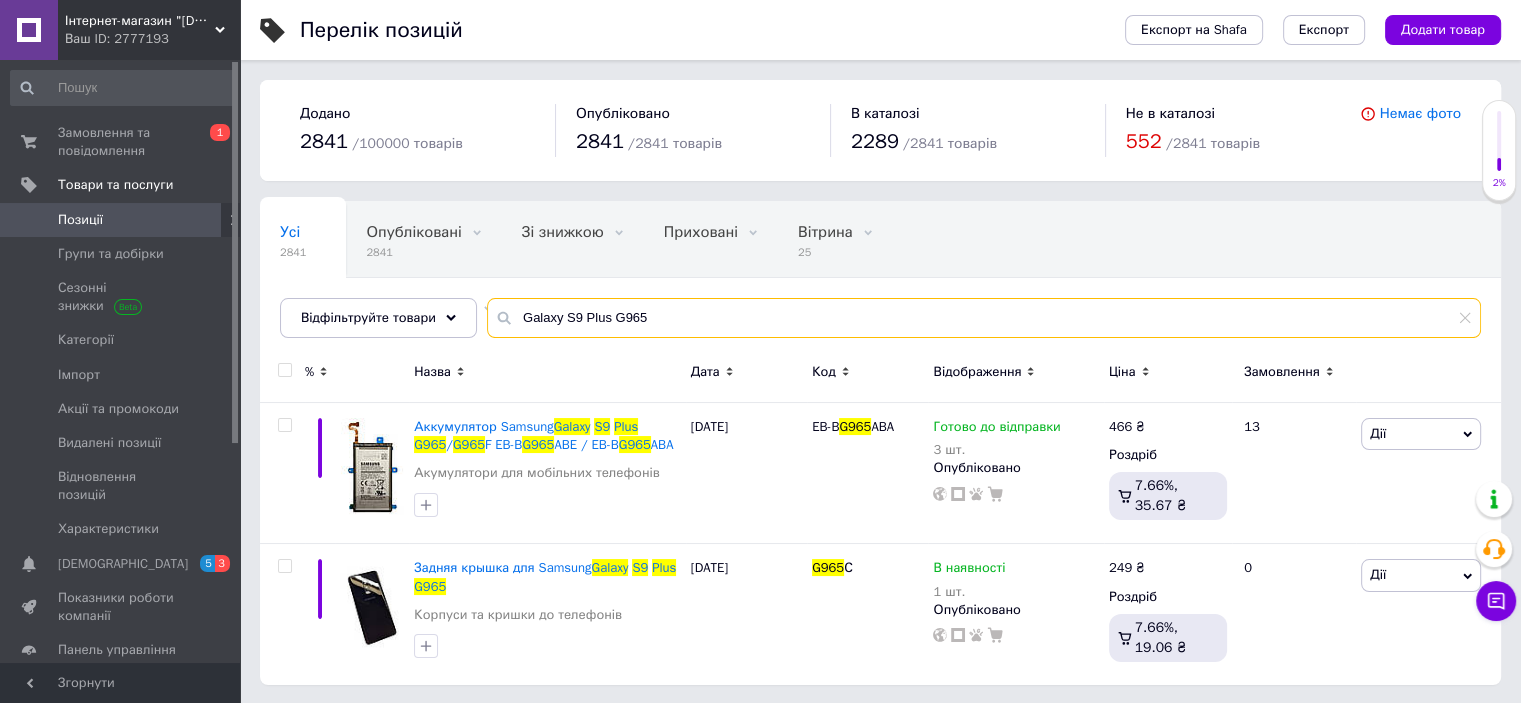 click on "Galaxy S9 Plus G965" at bounding box center [984, 318] 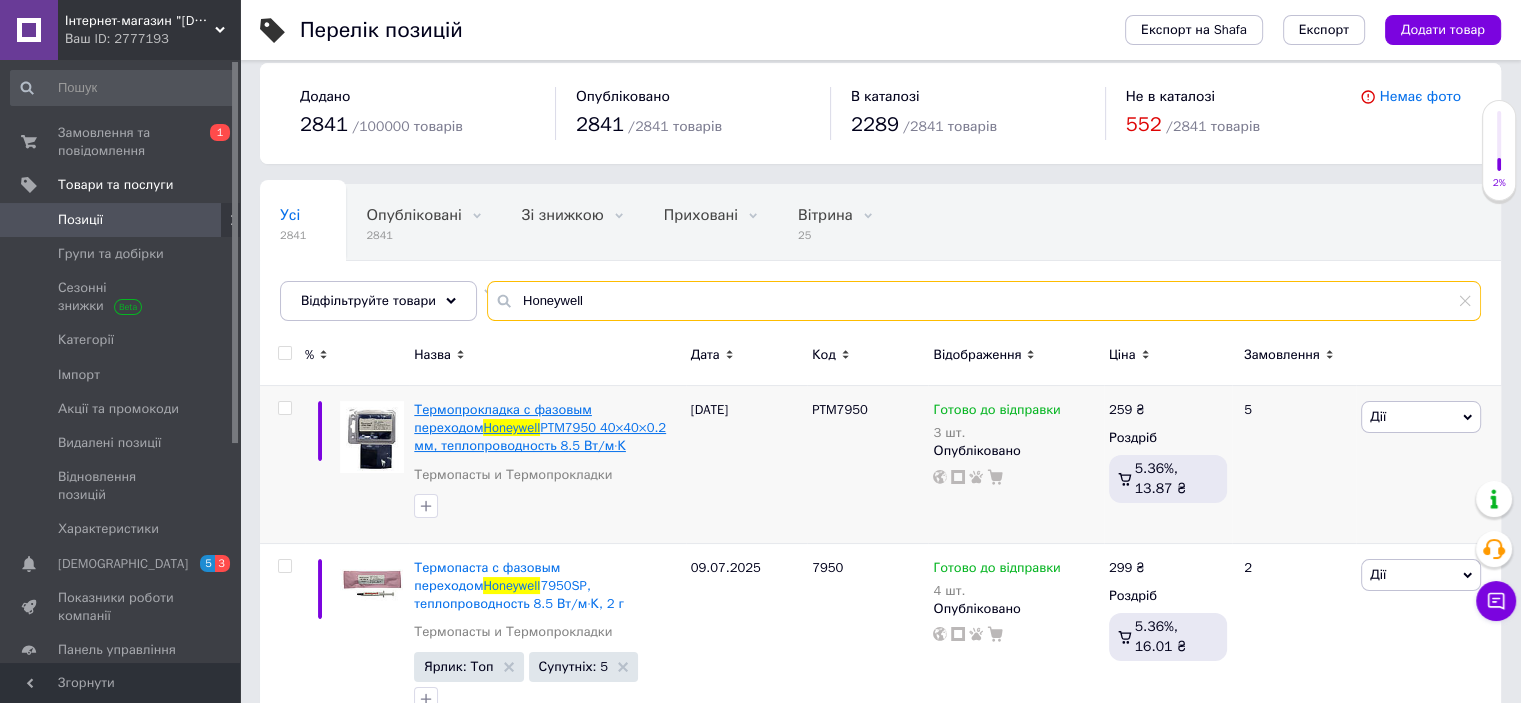 scroll, scrollTop: 68, scrollLeft: 0, axis: vertical 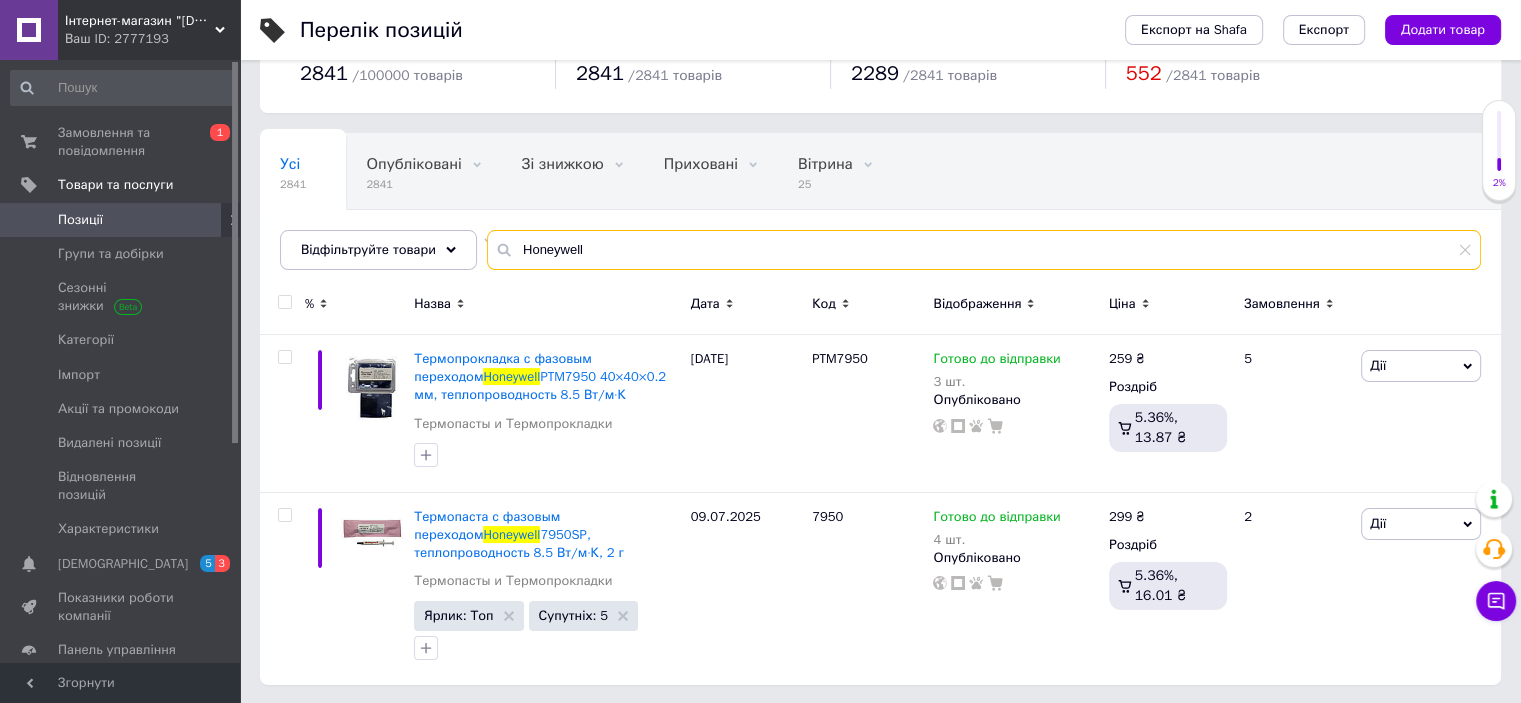type on "Honeywell" 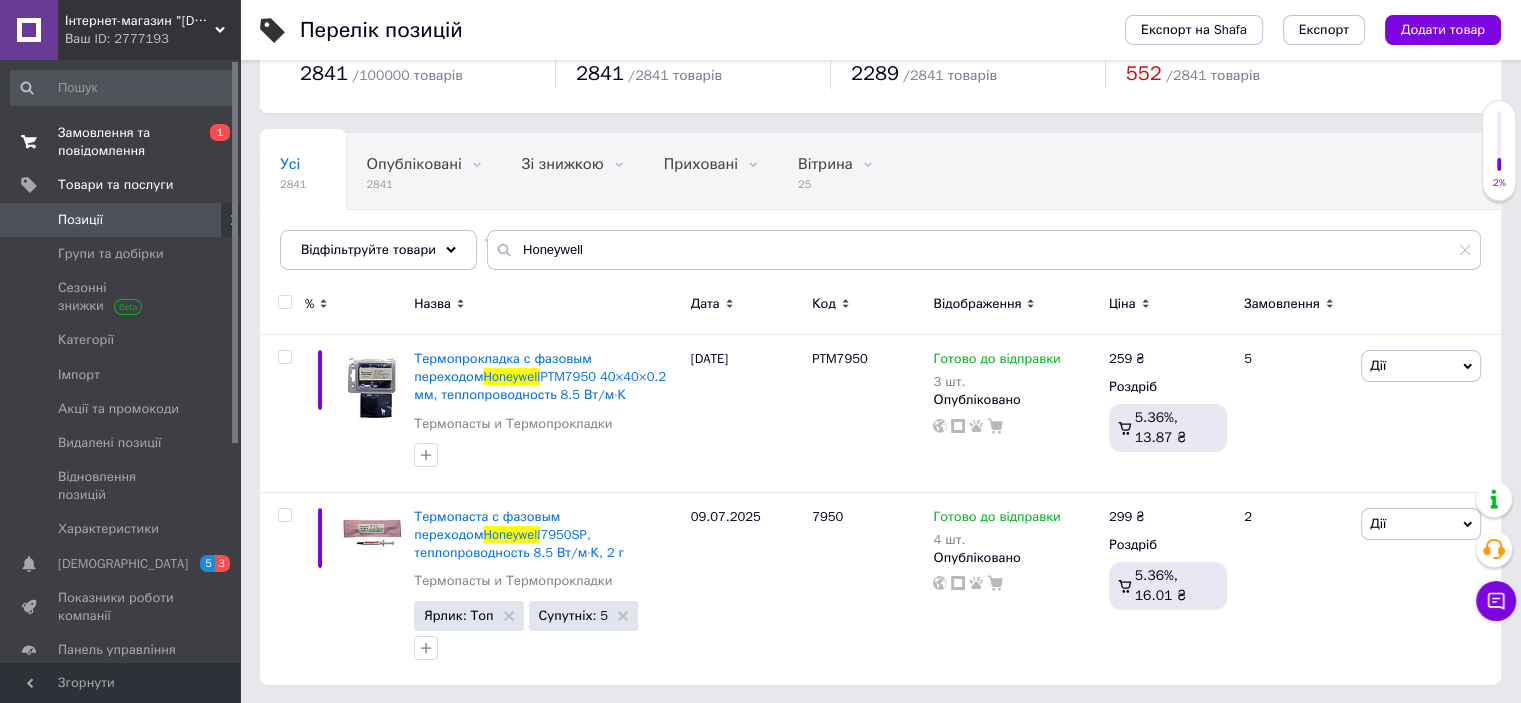 click on "Замовлення та повідомлення 0 1" at bounding box center [123, 142] 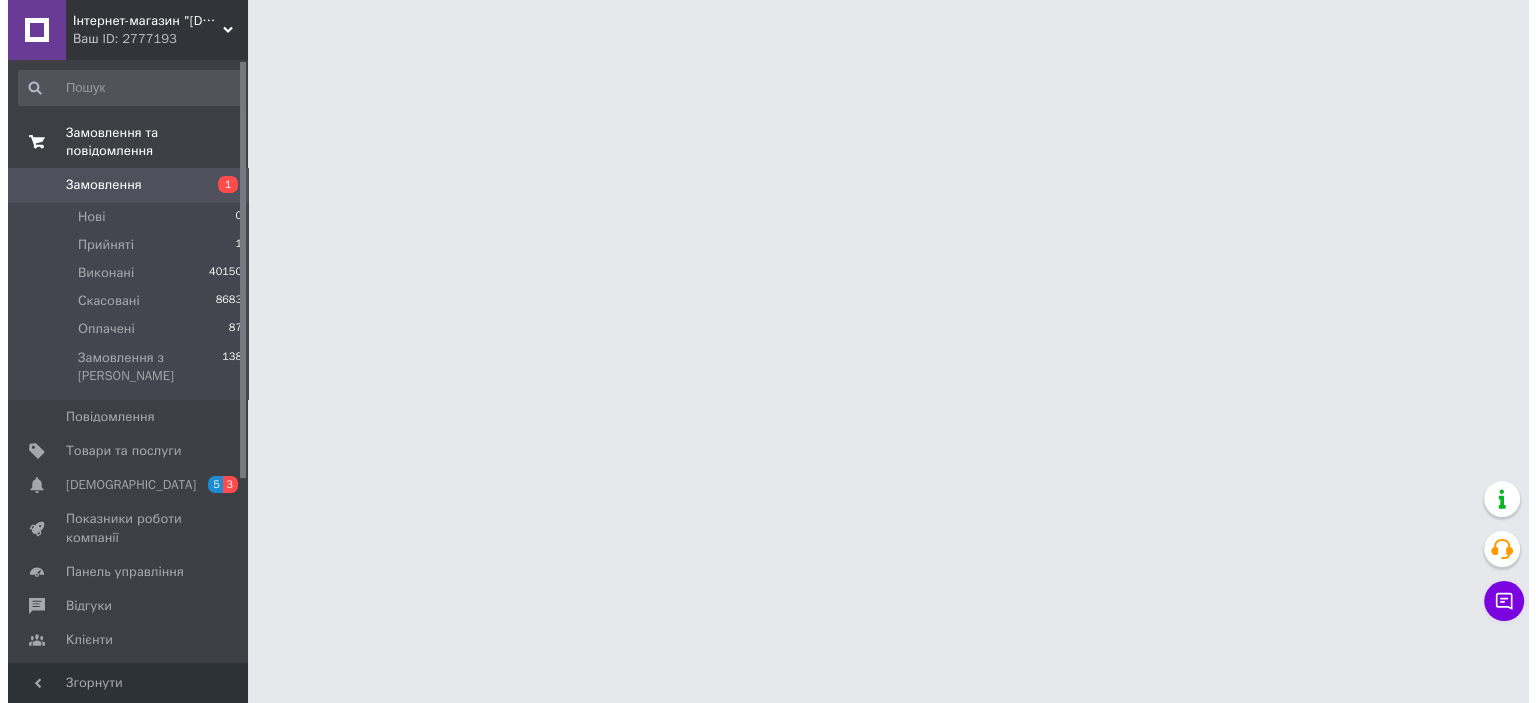 scroll, scrollTop: 0, scrollLeft: 0, axis: both 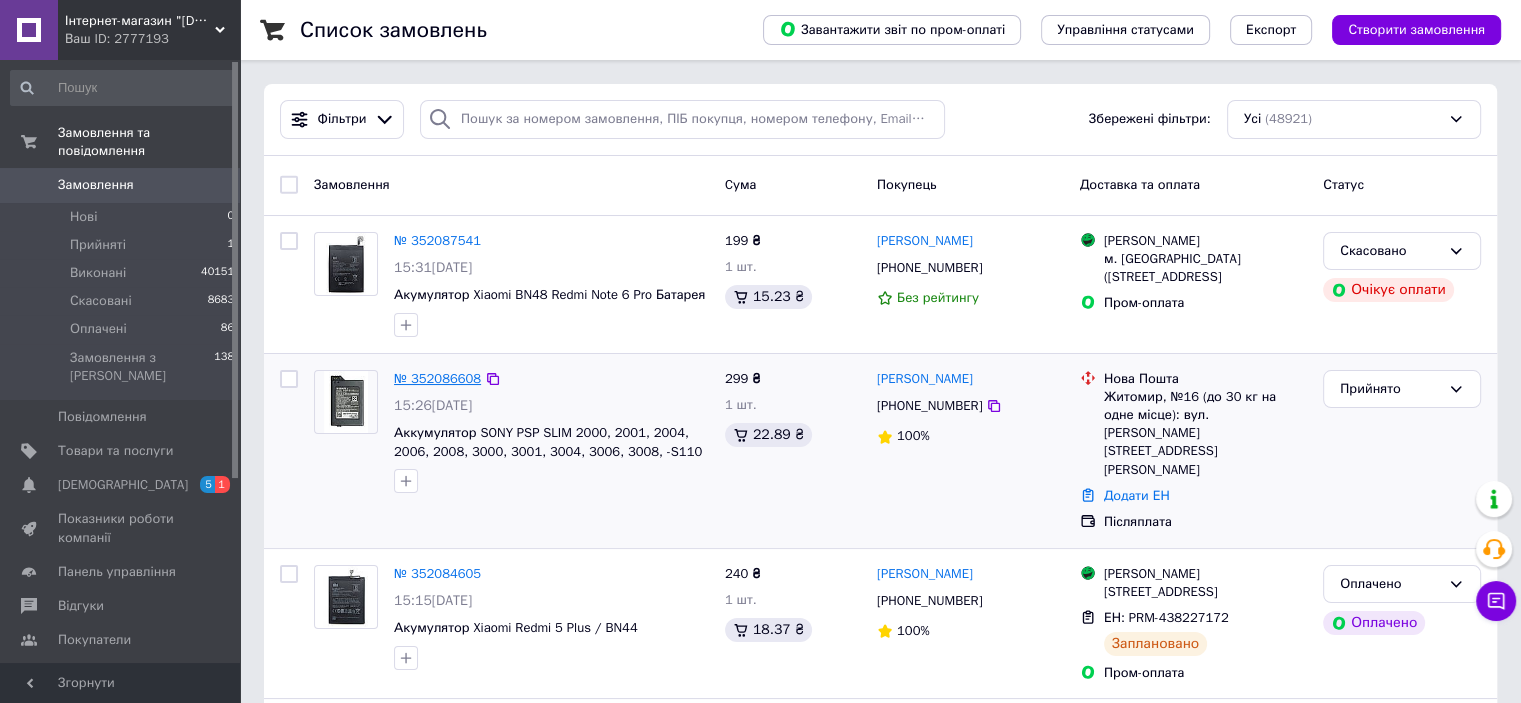 click on "№ 352086608" at bounding box center (437, 378) 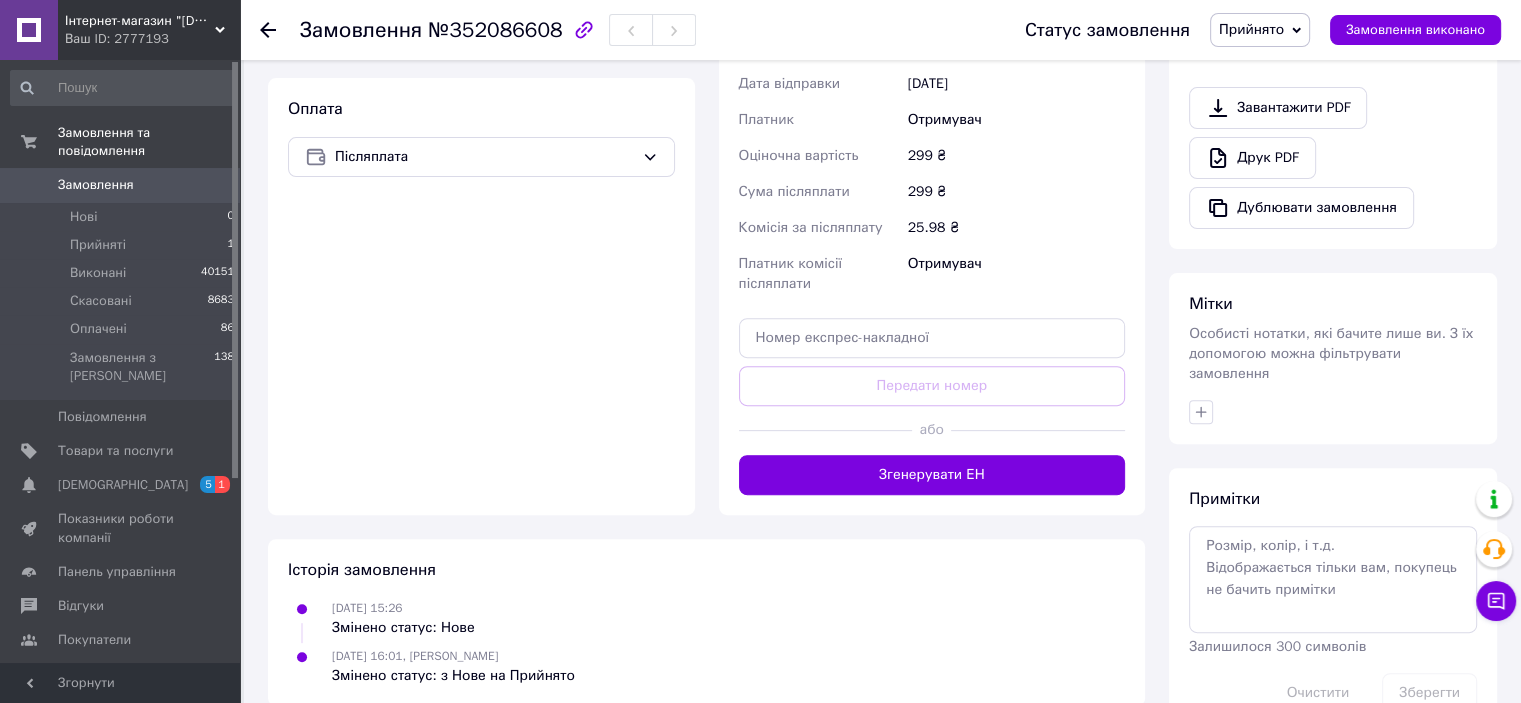 scroll, scrollTop: 695, scrollLeft: 0, axis: vertical 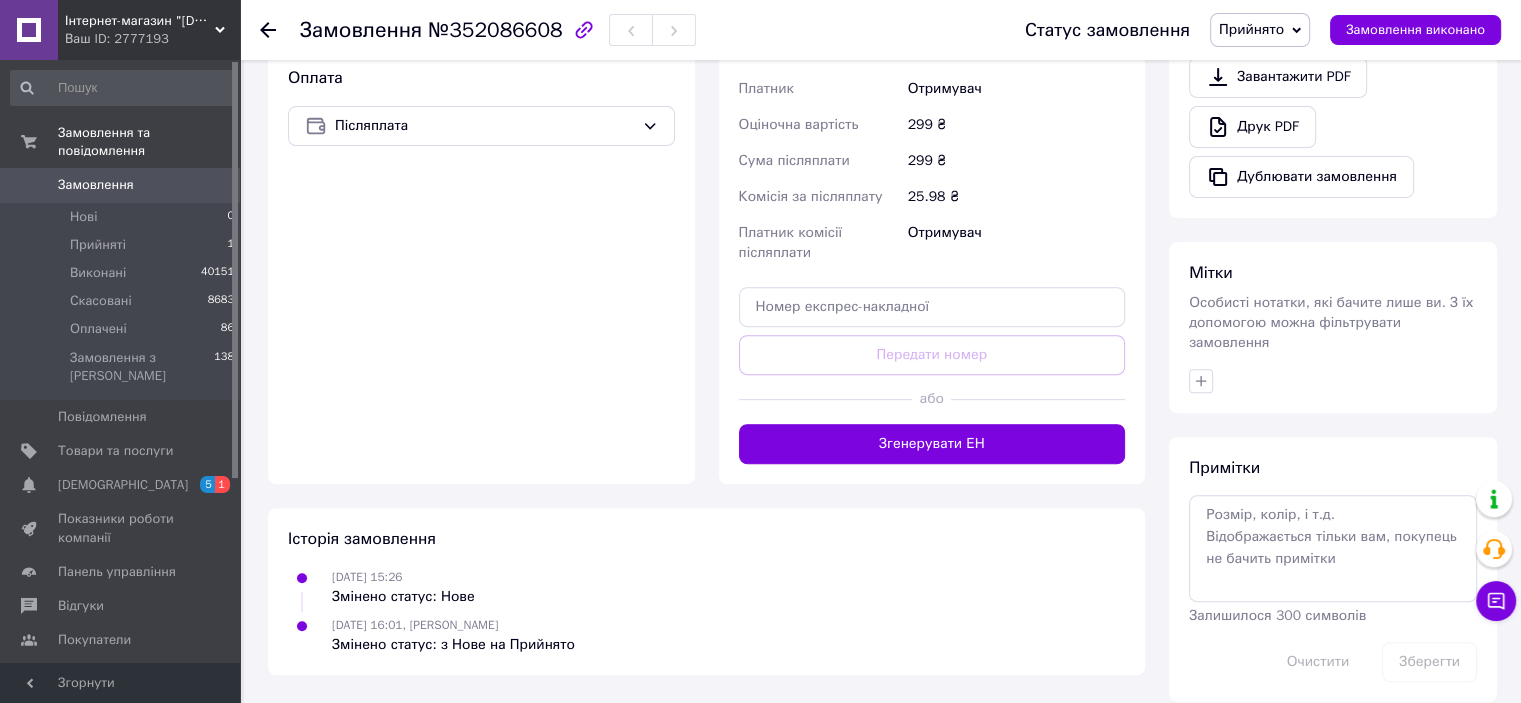 click on "Доставка Редагувати Нова Пошта (платна) Отримувач Поліщук Максим Телефон отримувача +380933617891 Адреса Житомир, №16 (до 30 кг на одне місце): вул. Рихліка Євгена, 11А Дата відправки 10.07.2025 Платник Отримувач Оціночна вартість 299 ₴ Сума післяплати 299 ₴ Комісія за післяплату 25.98 ₴ Платник комісії післяплати Отримувач Передати номер або Згенерувати ЕН Платник Отримувач Відправник Прізвище отримувача Поліщук Ім'я отримувача Максим По батькові отримувача Телефон отримувача +380933617891 Тип доставки У відділенні Кур'єром В поштоматі Місто Житомир Відділення Вантаж 299 < >" at bounding box center [932, 114] 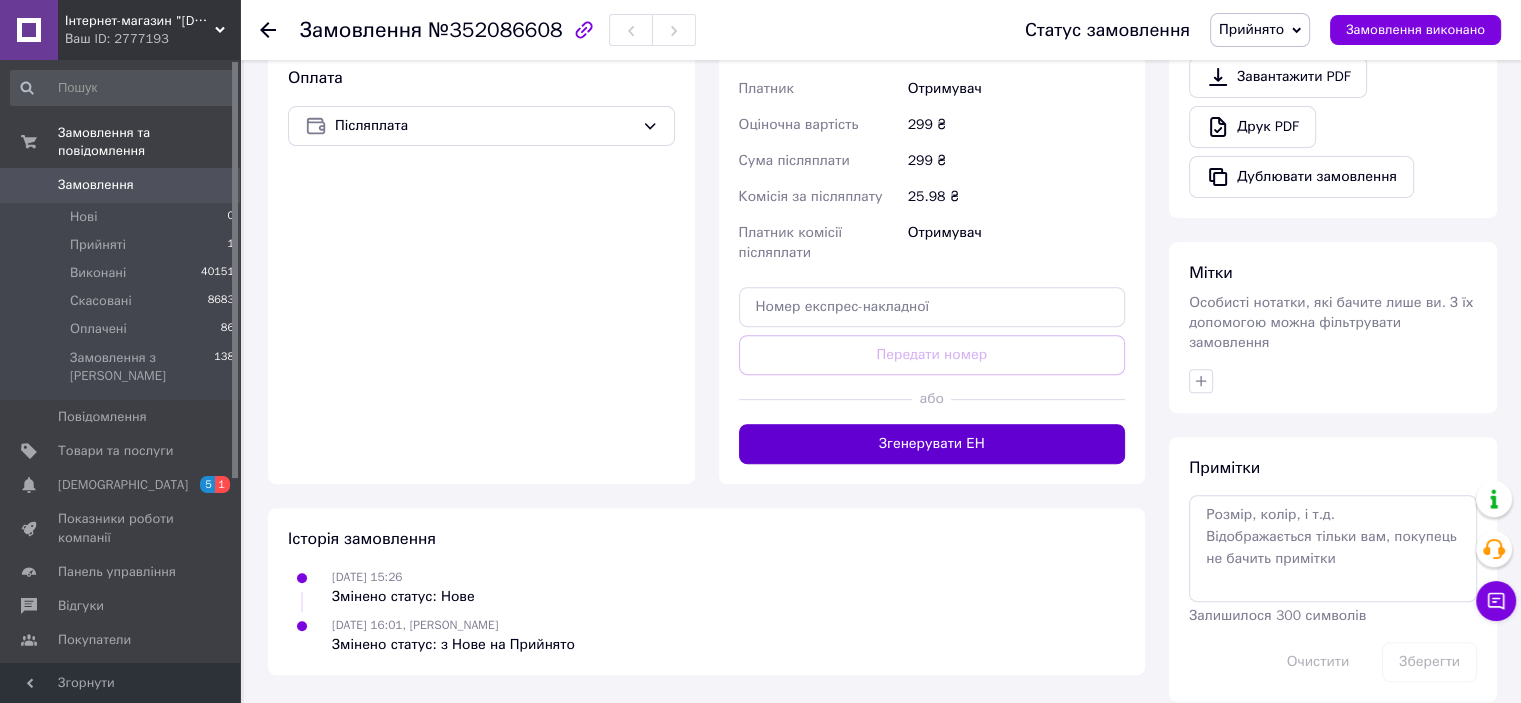 click on "Згенерувати ЕН" at bounding box center (932, 444) 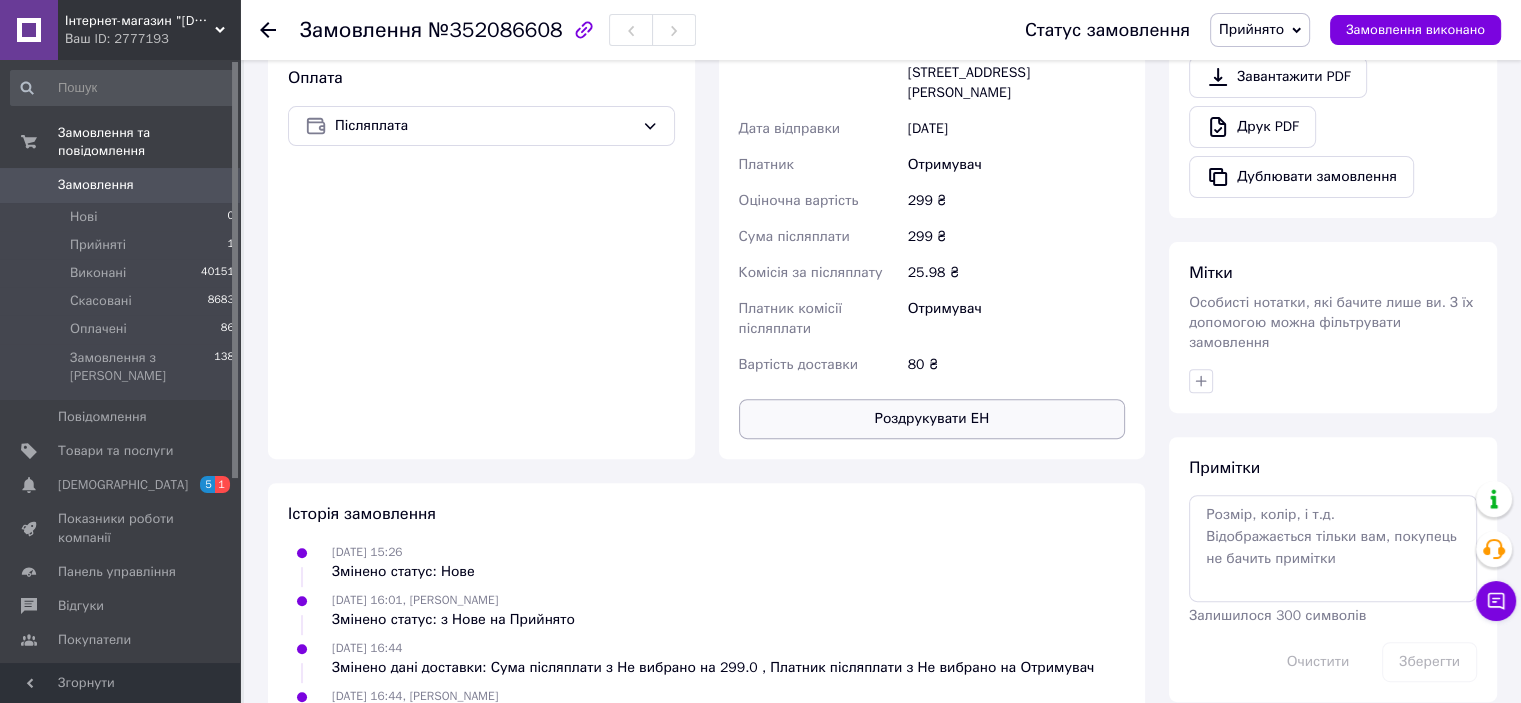click on "Роздрукувати ЕН" at bounding box center (932, 419) 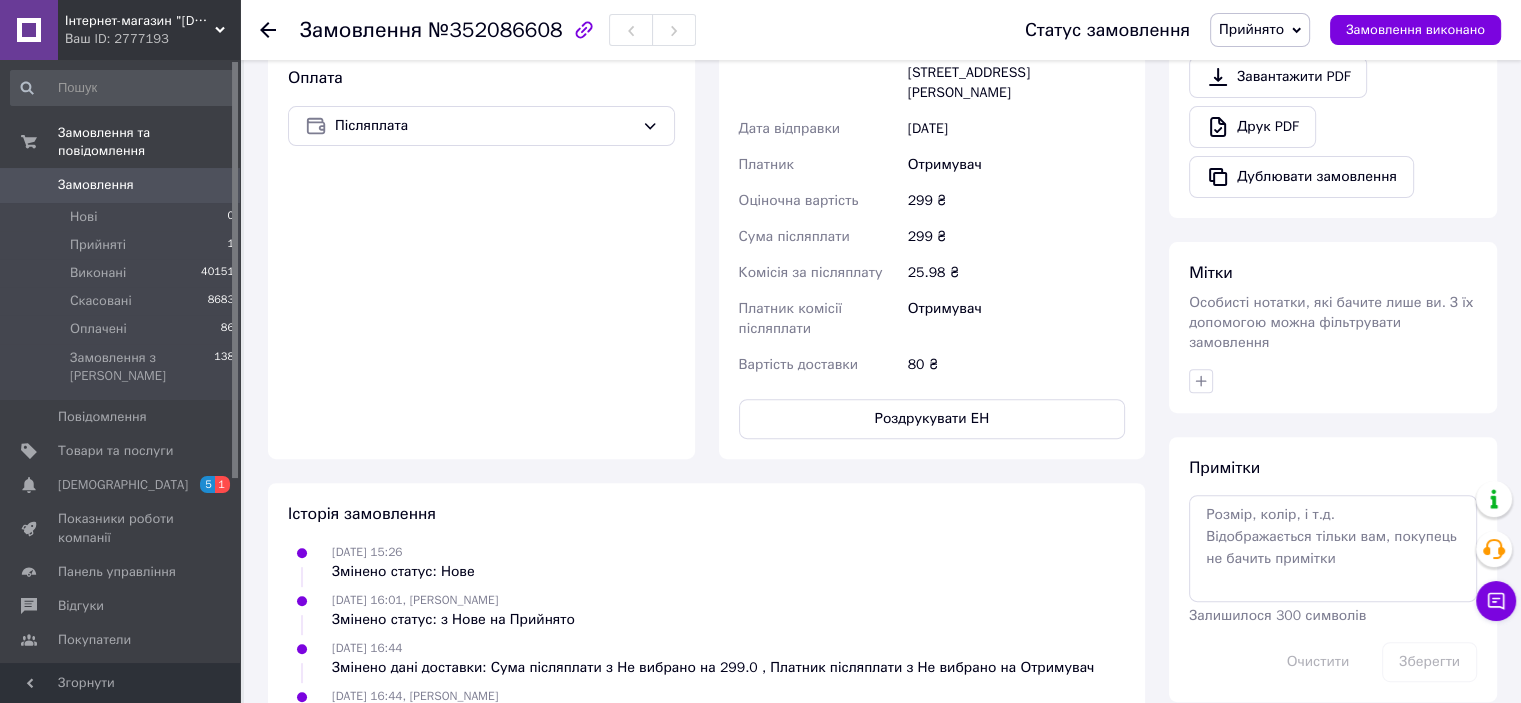 click on "Замовлення №352086608 Статус замовлення Прийнято Виконано Скасовано Оплачено Замовлення виконано Замовлення з каталогу 10.07.2025 | 15:26 Товари в замовленні (1) Додати товар Аккумулятор SONY PSP SLIM 2000, 2001, 2004, 2006, 2008, 3000, 3001, 3004, 3006, 3008, -S110 Готово до відправки 299 ₴ Артикул: PSP Залишок: 37 Каталог ProSale: 22.89 ₴  1   шт. 299 ₴ Покупець Змінити покупця Поліщук Максим 1 замовлення у вас на 299 ₴ 100%   успішних покупок Додати відгук Додати +380933617891 Оплата Післяплата Доставка Редагувати Нова Пошта (платна) Номер накладної 20451203292123 Статус відправлення Заплановано Отримувач Поліщук Максим 299 <" at bounding box center (882, 67) 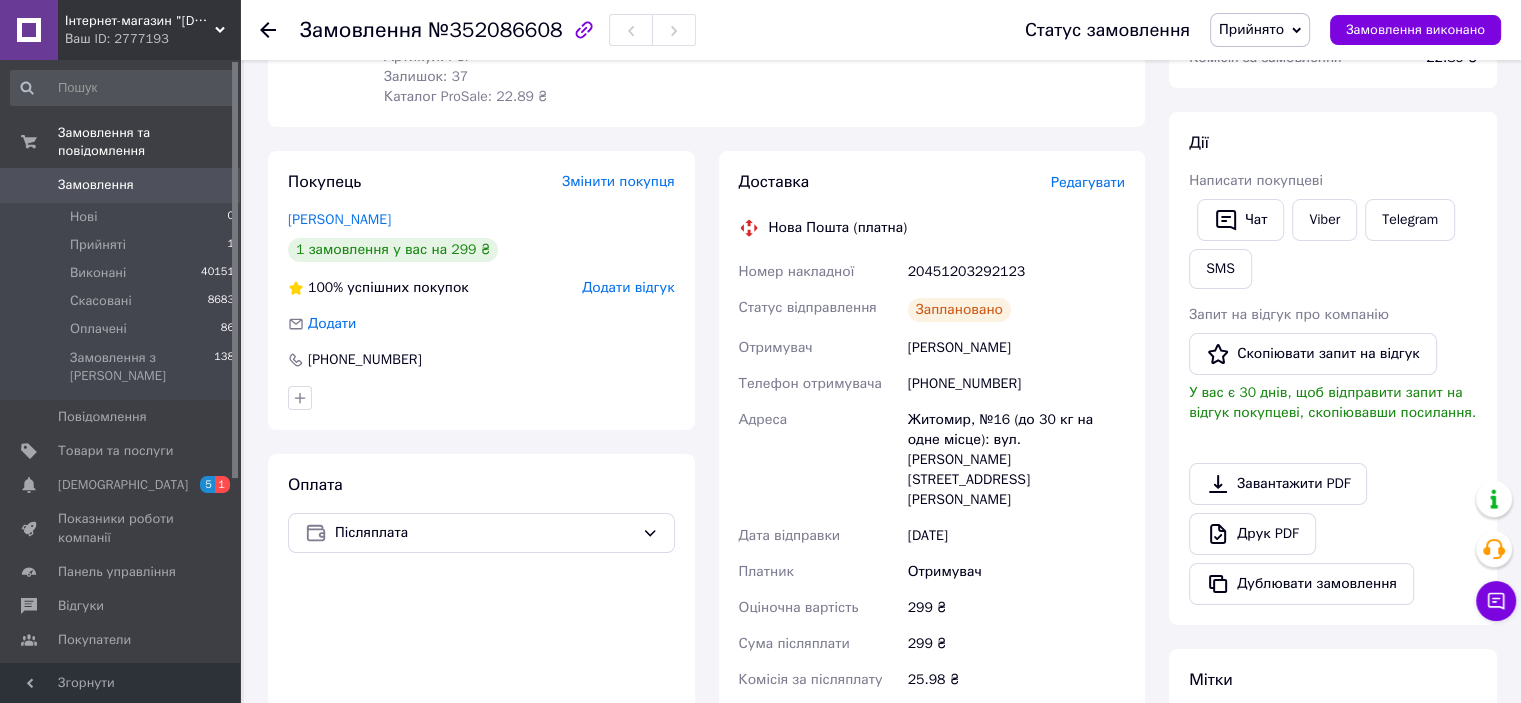 scroll, scrollTop: 0, scrollLeft: 0, axis: both 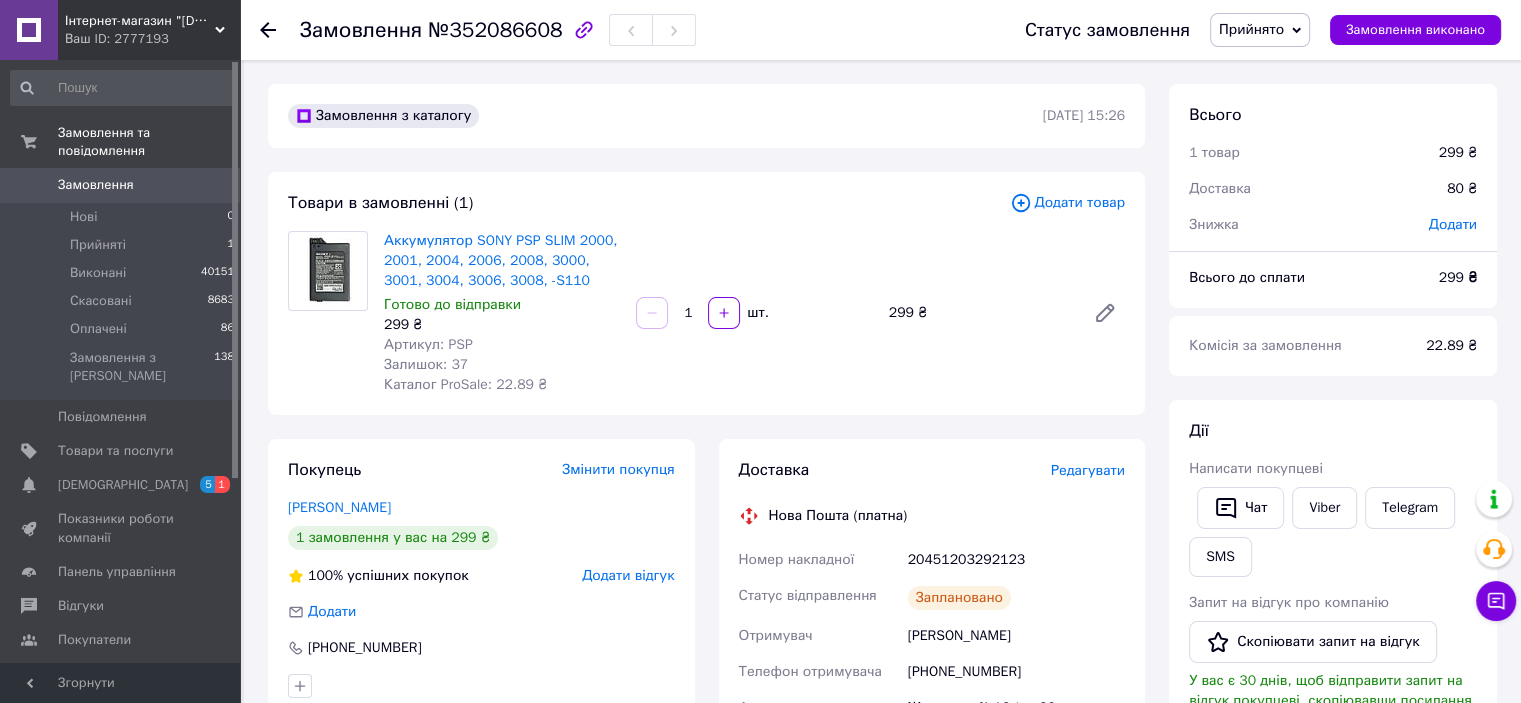 click on "Прийнято" at bounding box center (1251, 29) 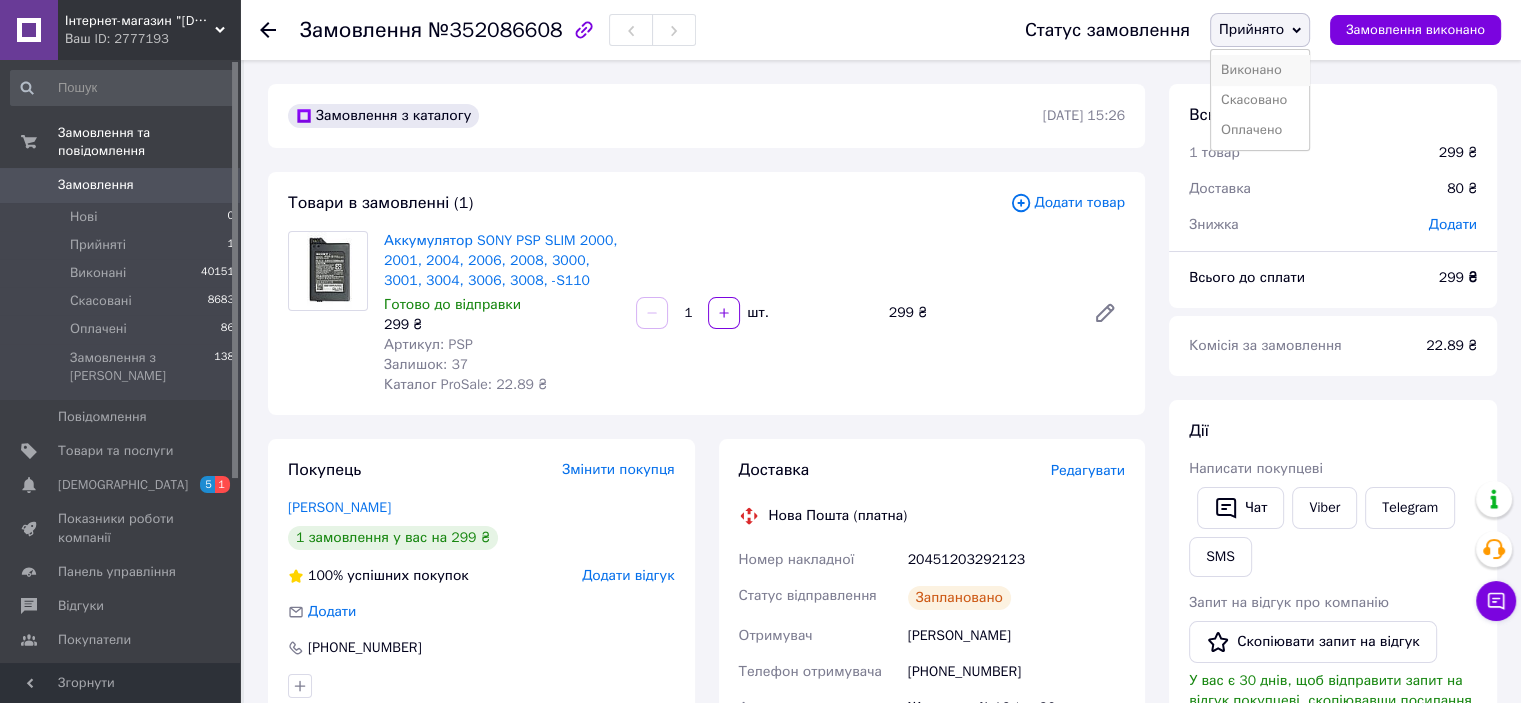 click on "Виконано" at bounding box center [1260, 70] 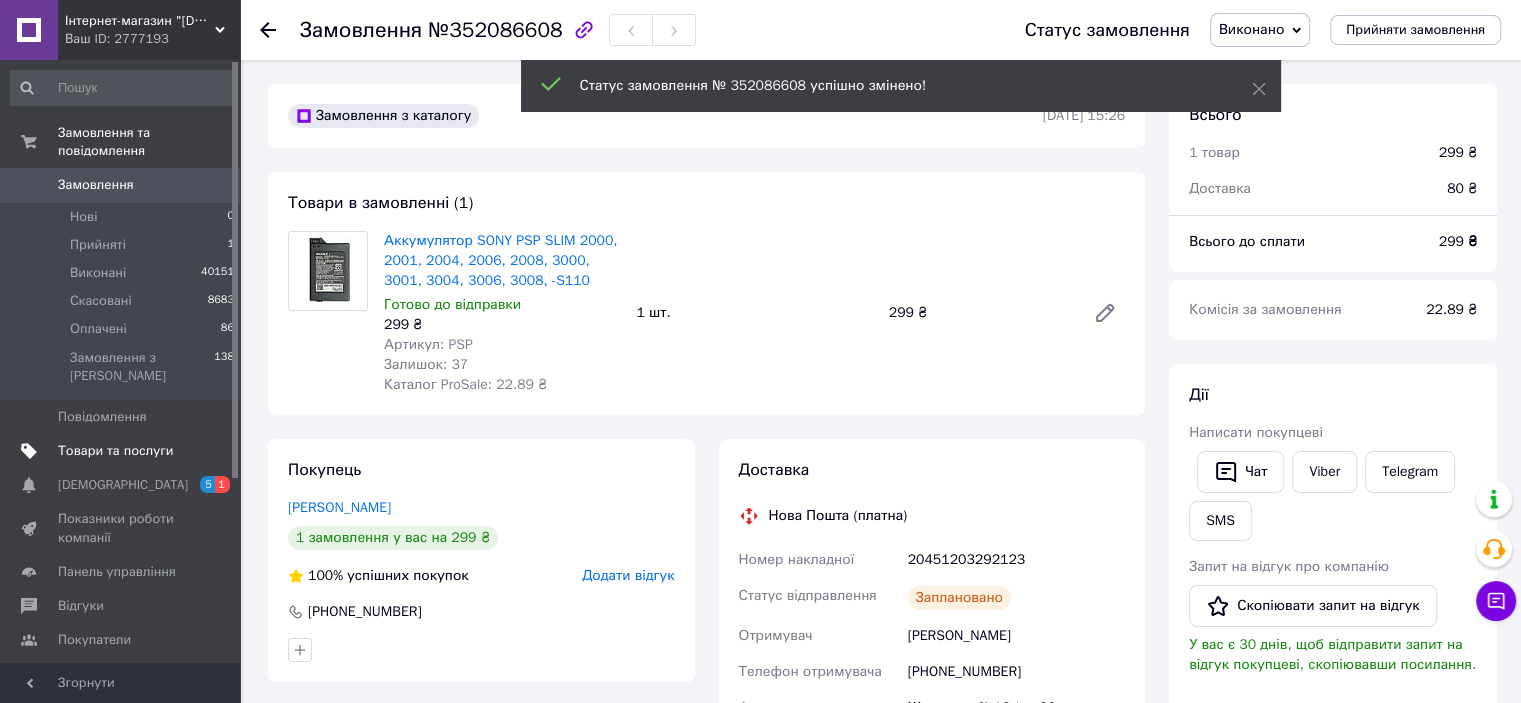 click on "Товари та послуги" at bounding box center (115, 451) 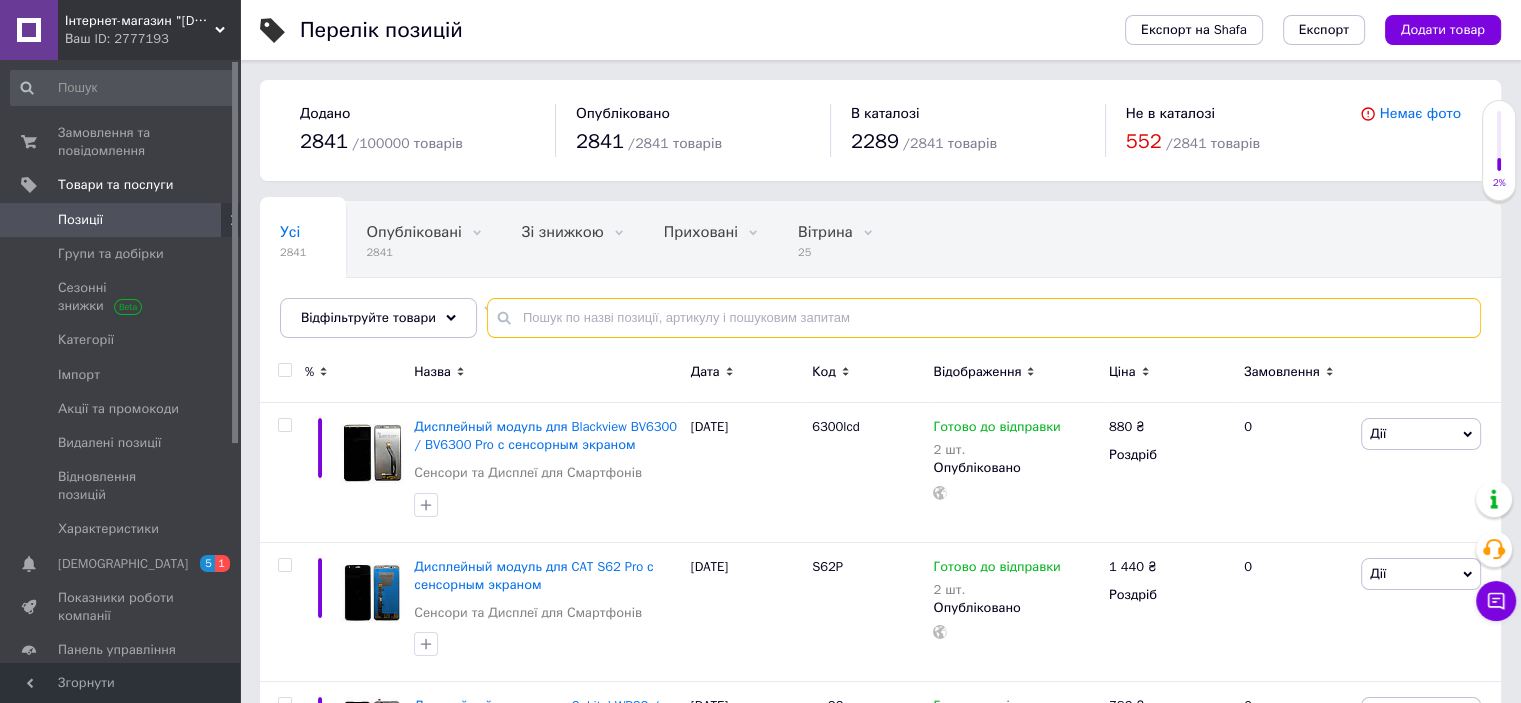 click at bounding box center [984, 318] 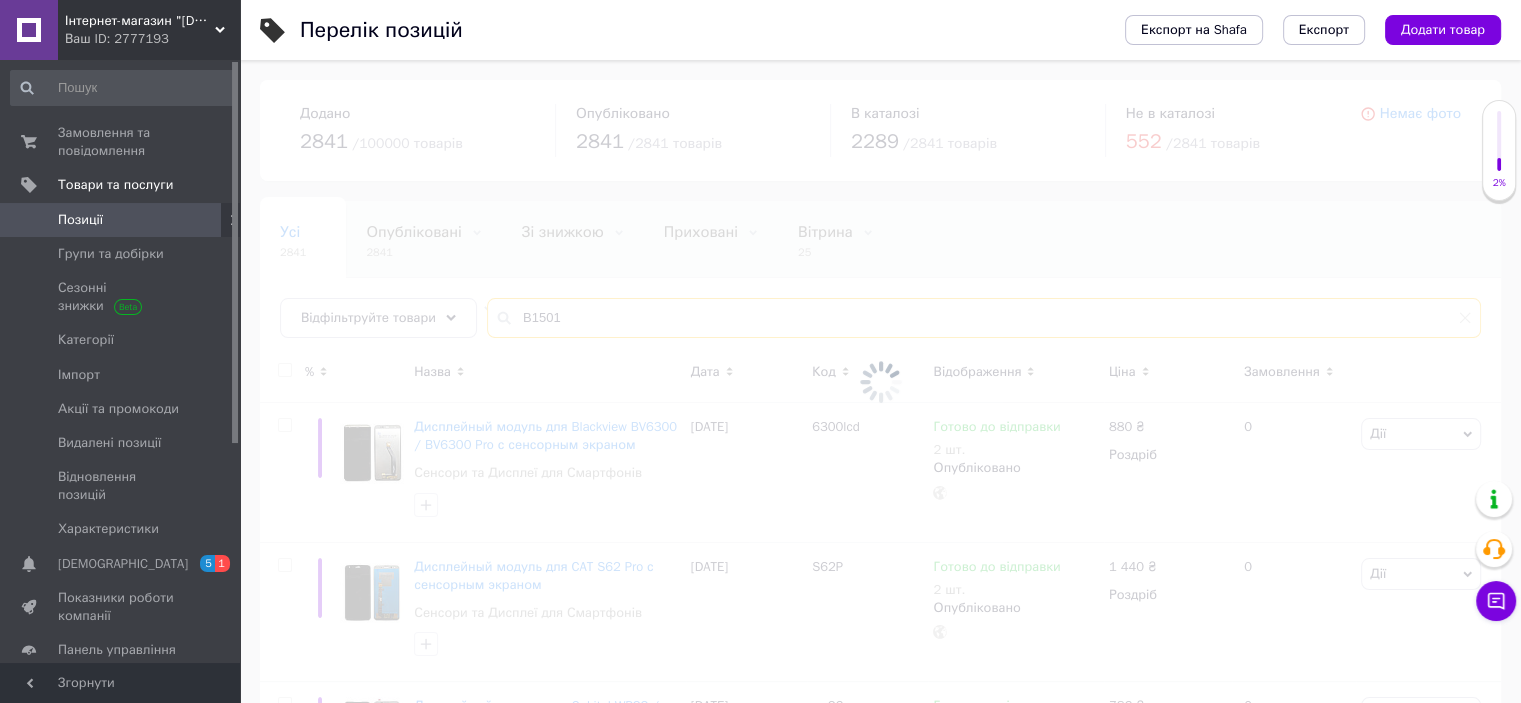 type on "B1501" 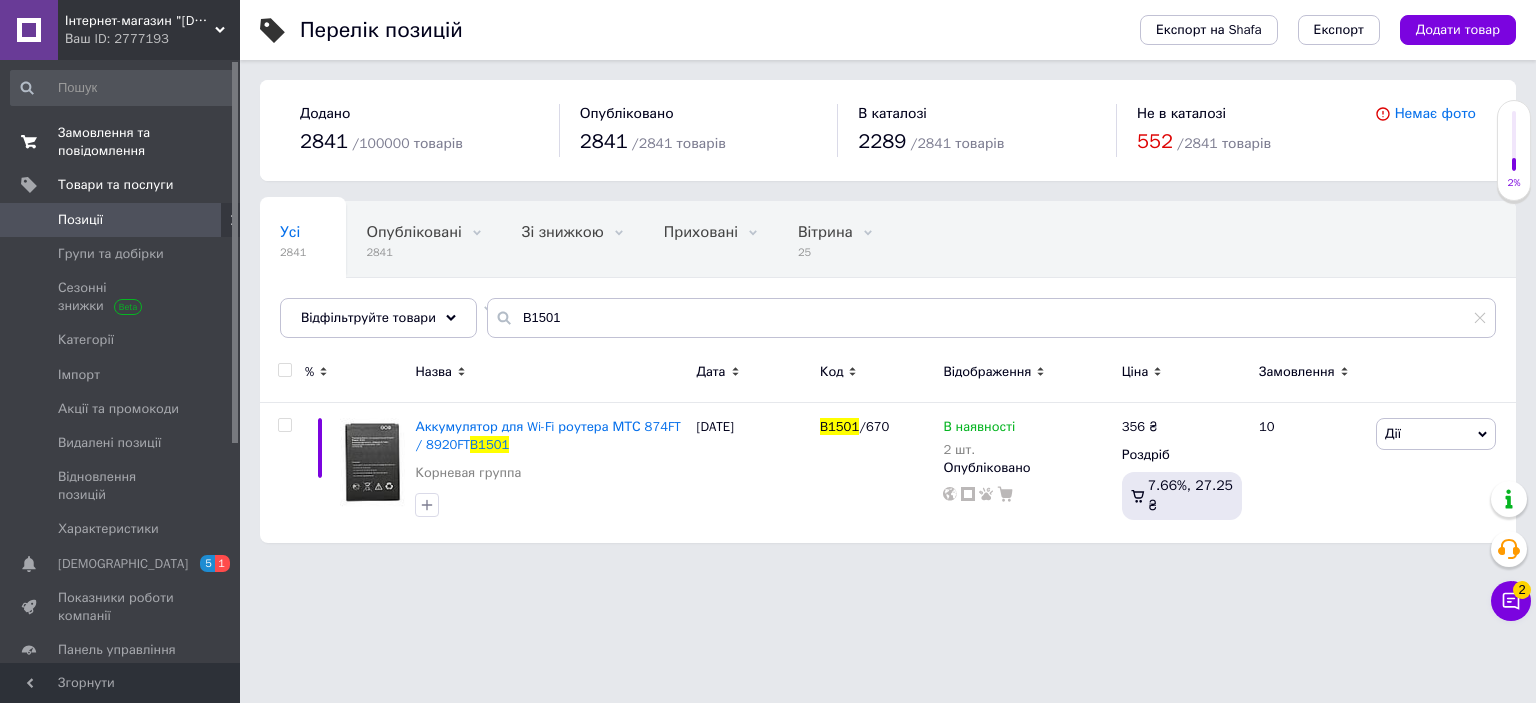 click on "Замовлення та повідомлення" at bounding box center [121, 142] 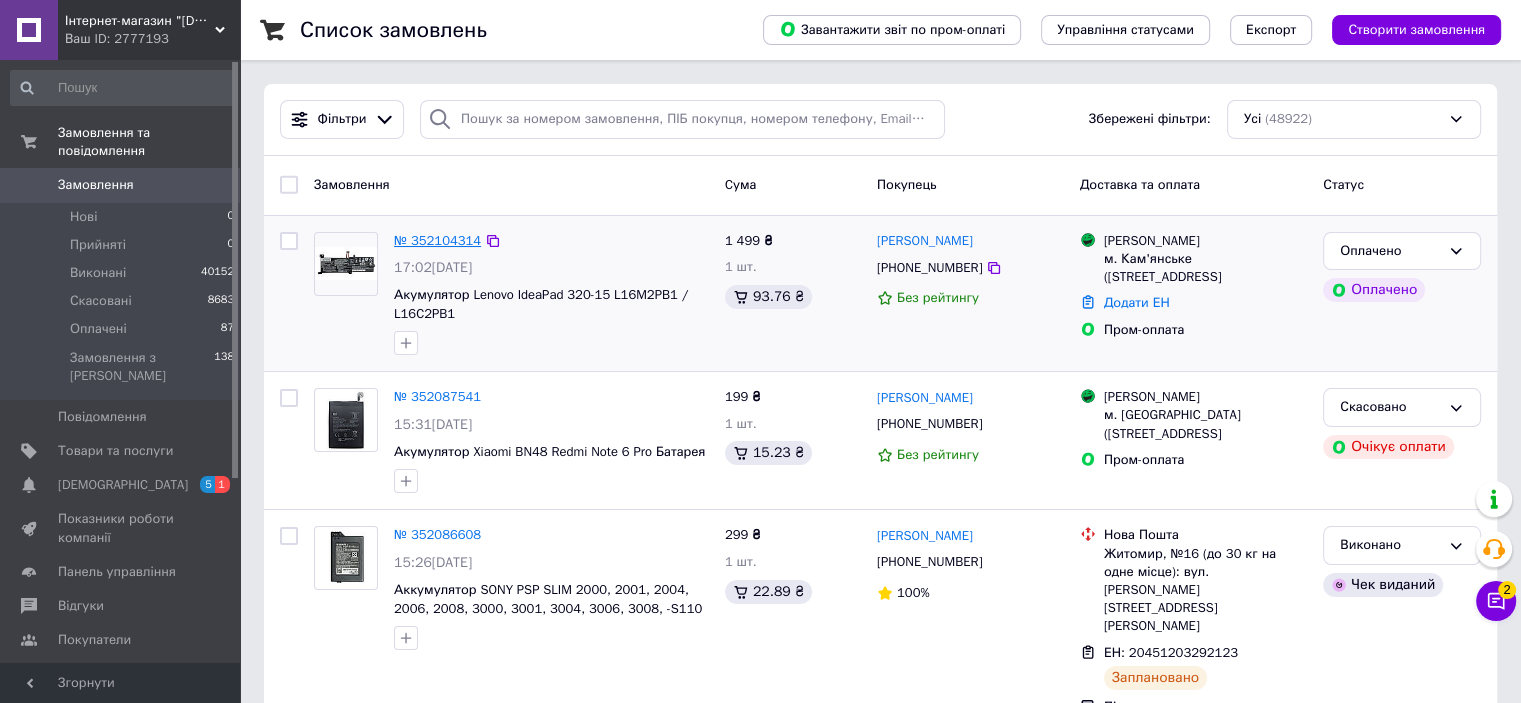 click on "№ 352104314" at bounding box center [437, 240] 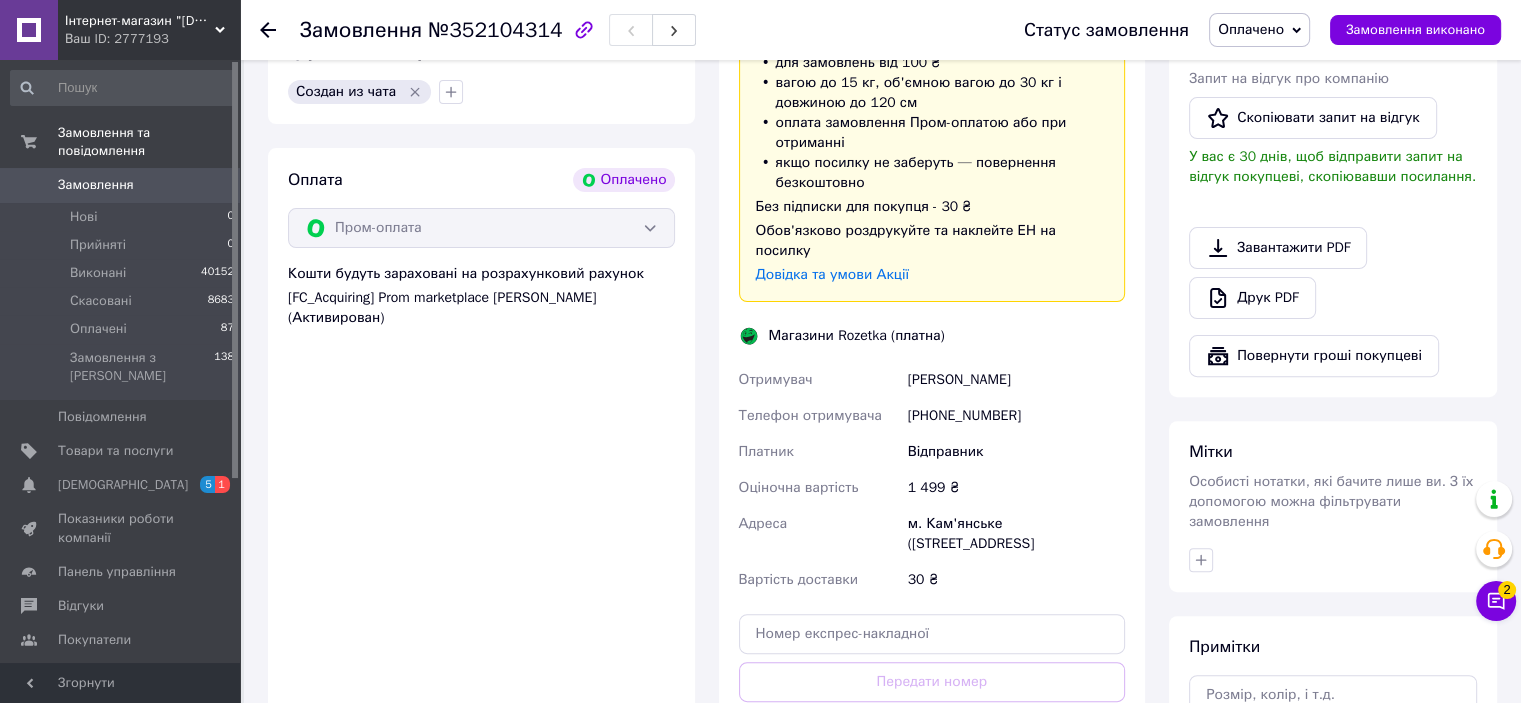 scroll, scrollTop: 800, scrollLeft: 0, axis: vertical 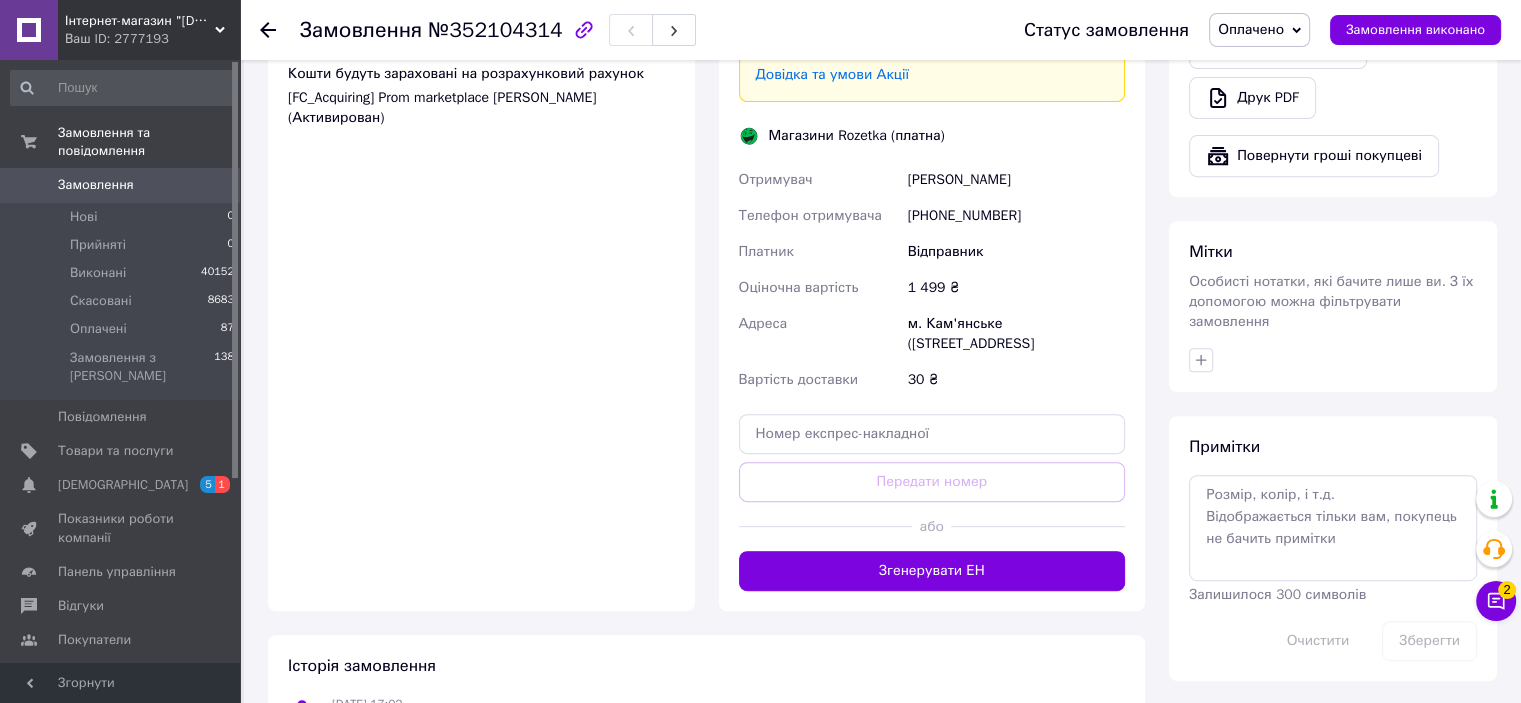 click on "Доставка Редагувати Доставка до магазинів Rozetka Для продавця 30 ₴   (згідно з умовами акції) — списуються з вашого Балансу. Для покупця безкоштовно   за умови підписки: для замовлень від 100 ₴ вагою до 15 кг,
об'ємною вагою до 30 кг
і довжиною до 120 см оплата замовлення Пром-оплатою або при отриманні якщо посилку не заберуть — повернення безкоштовно Без підписки для покупця - 30 ₴ Обов'язково роздрукуйте та наклейте ЕН на посилку Довідка та умови Акції Магазини Rozetka (платна) Отримувач Кравцова Ольга  Телефон отримувача +380930478278 Платник Відправник 1 499 ₴ Адреса" at bounding box center [932, 146] 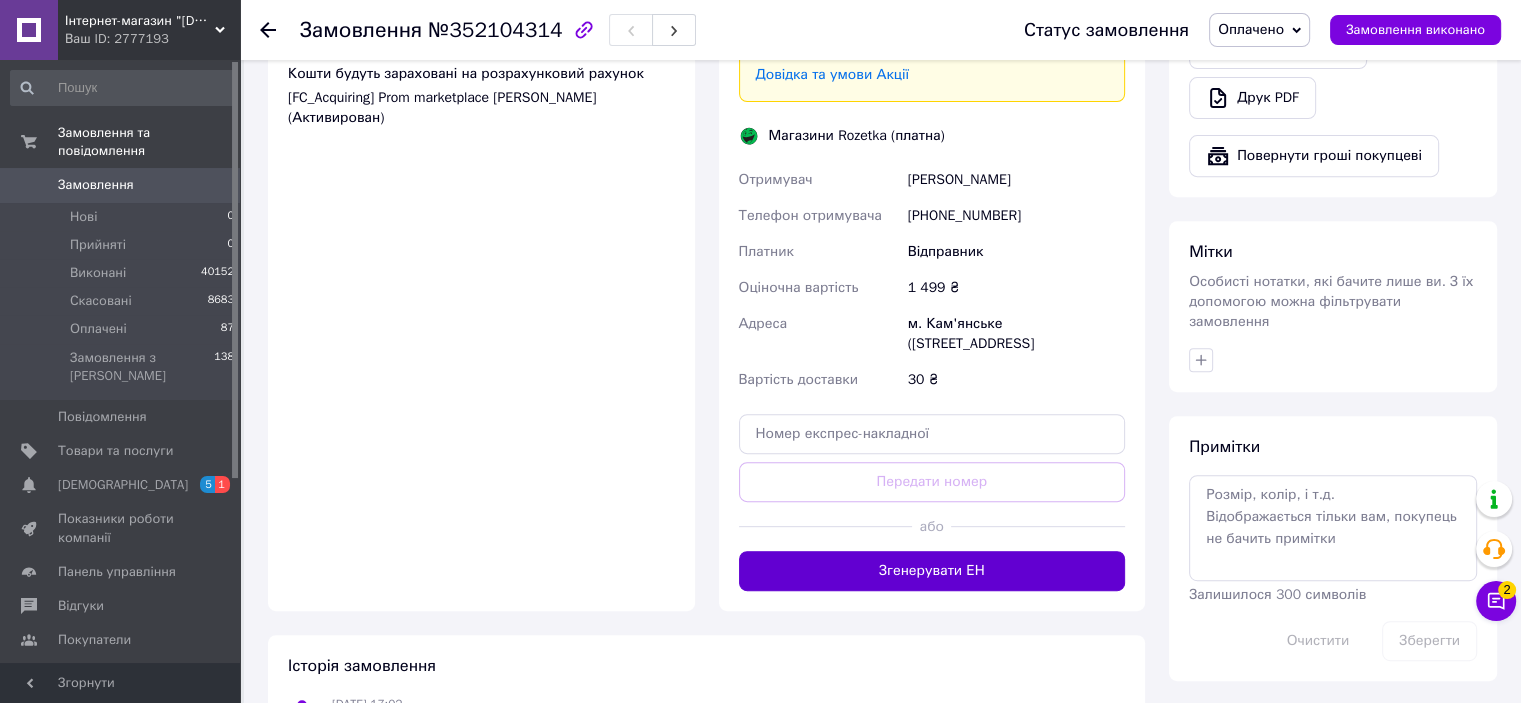 click on "Згенерувати ЕН" at bounding box center [932, 571] 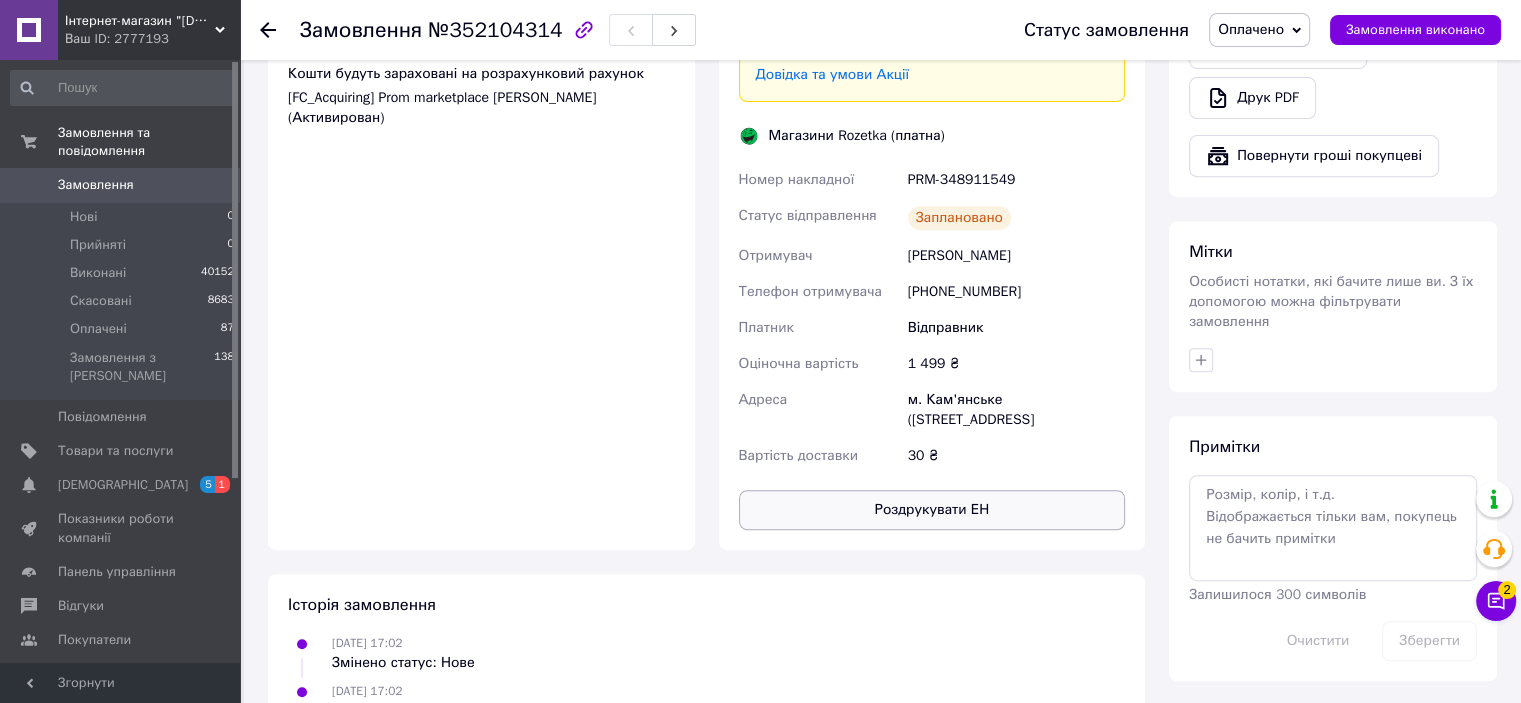 click on "Роздрукувати ЕН" at bounding box center (932, 510) 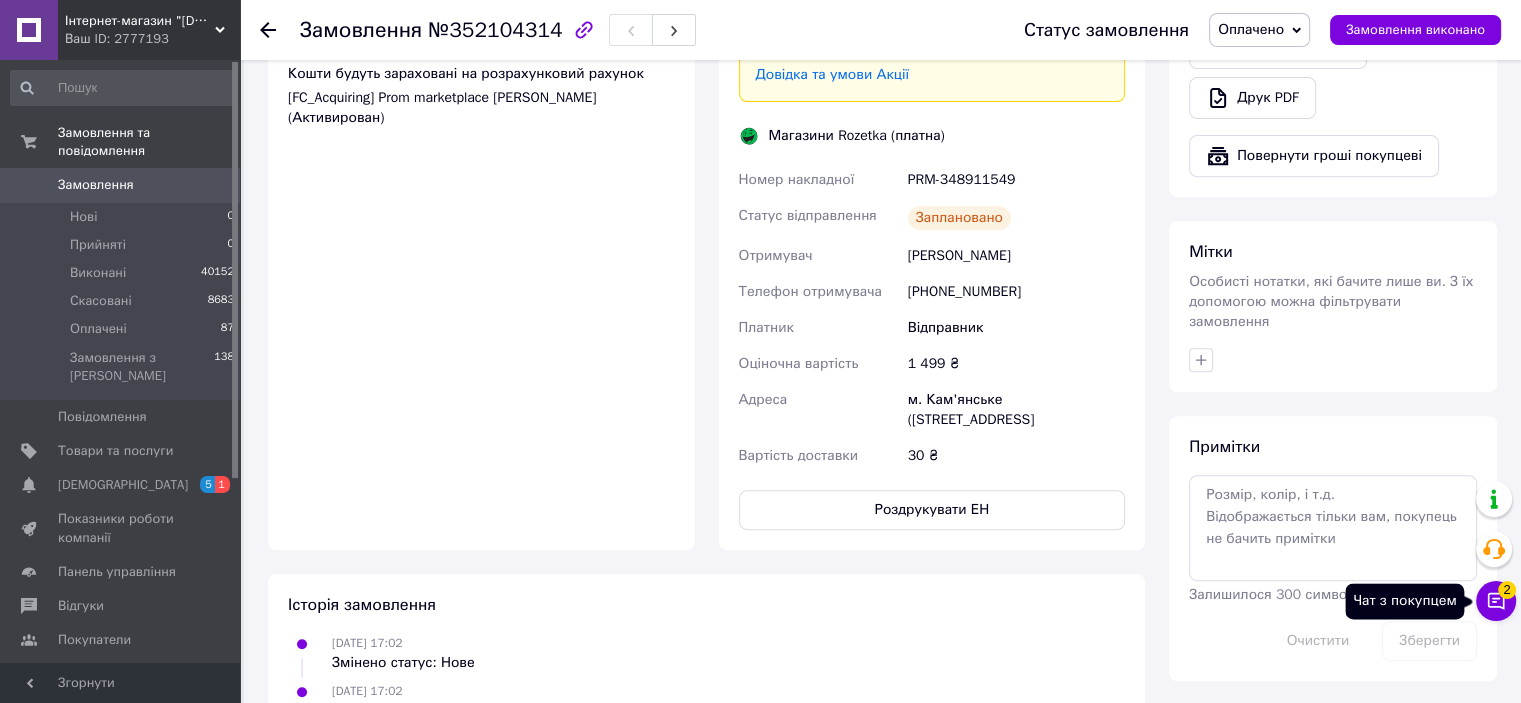 click 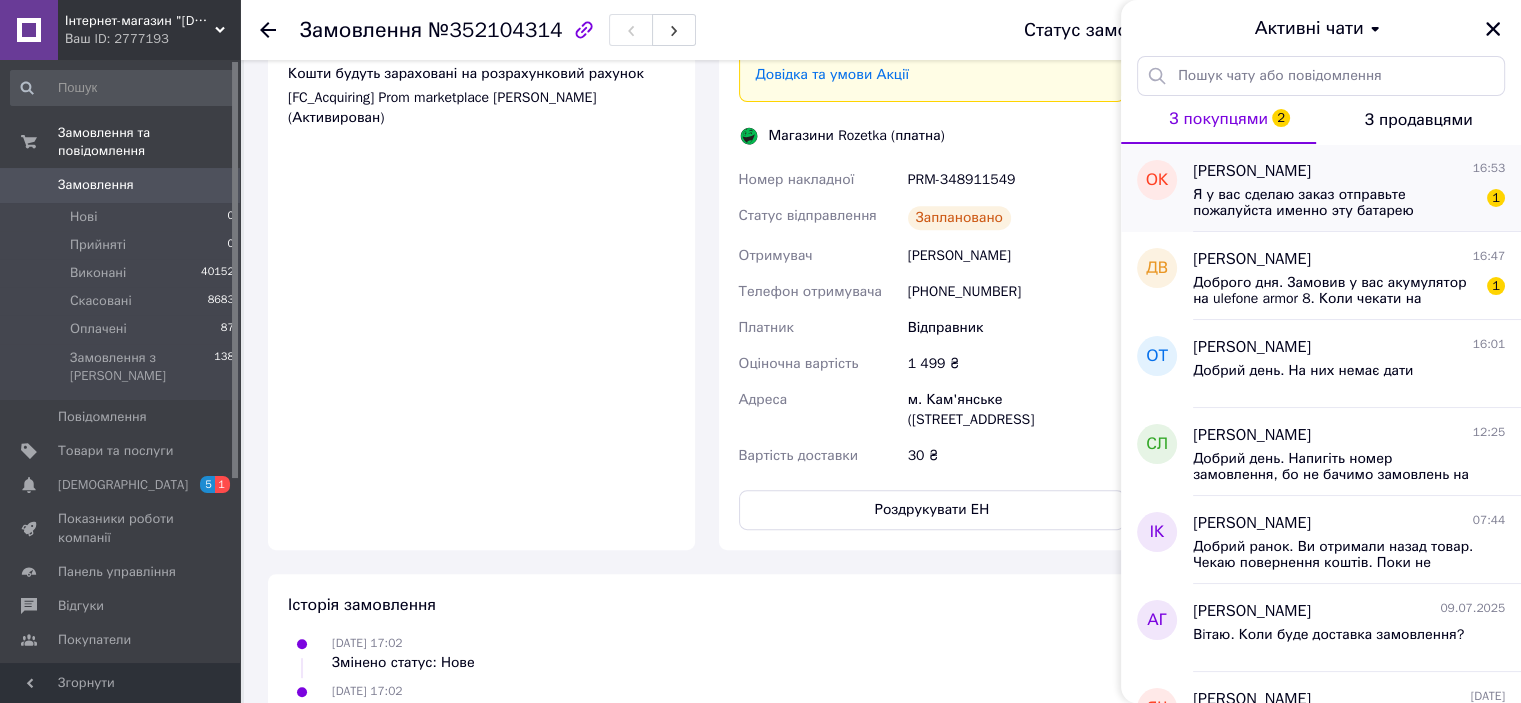 click on "Ольга Кравцова 16:53 Я у вас сделаю заказ отправьте пожалуйста именно эту батарею L16C2PB2 1" at bounding box center [1357, 188] 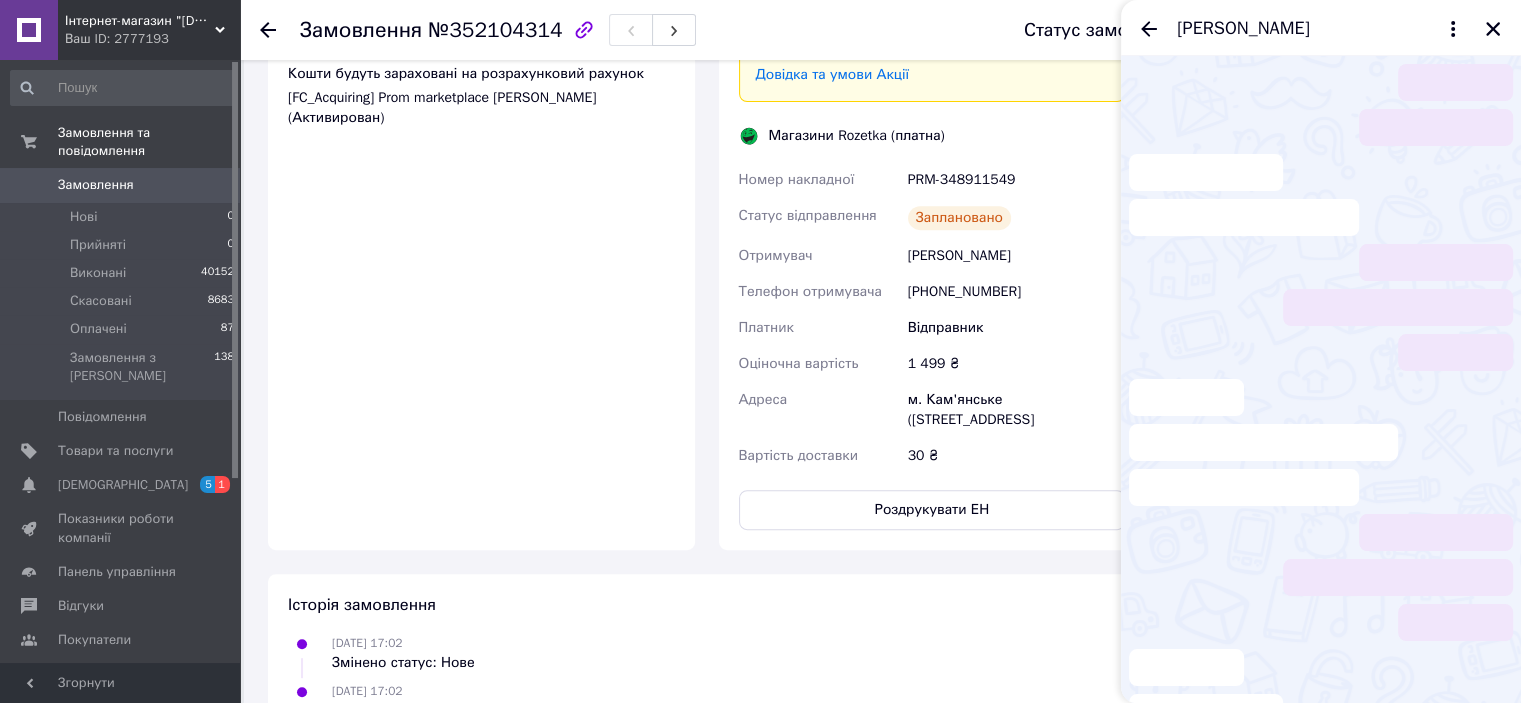 scroll, scrollTop: 115, scrollLeft: 0, axis: vertical 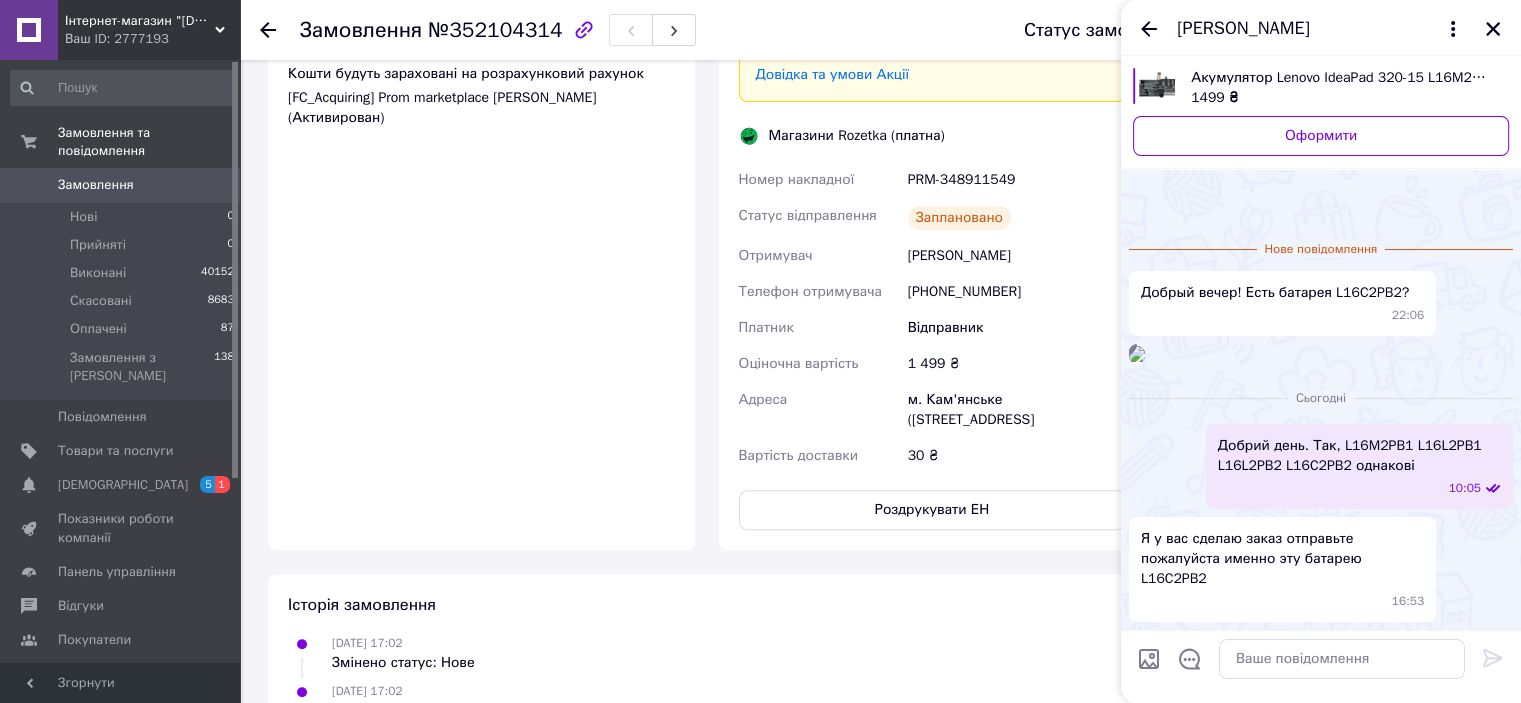 click at bounding box center [1137, 354] 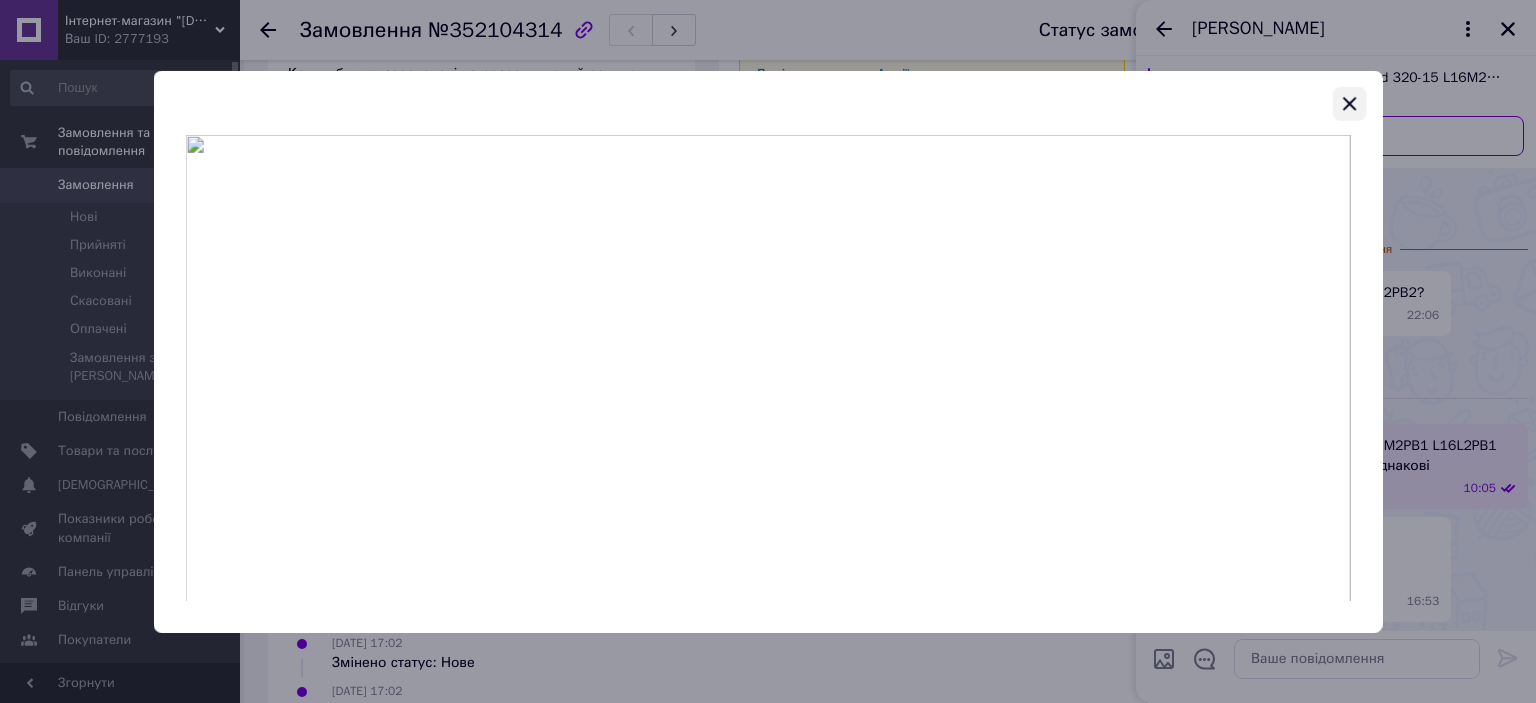 click 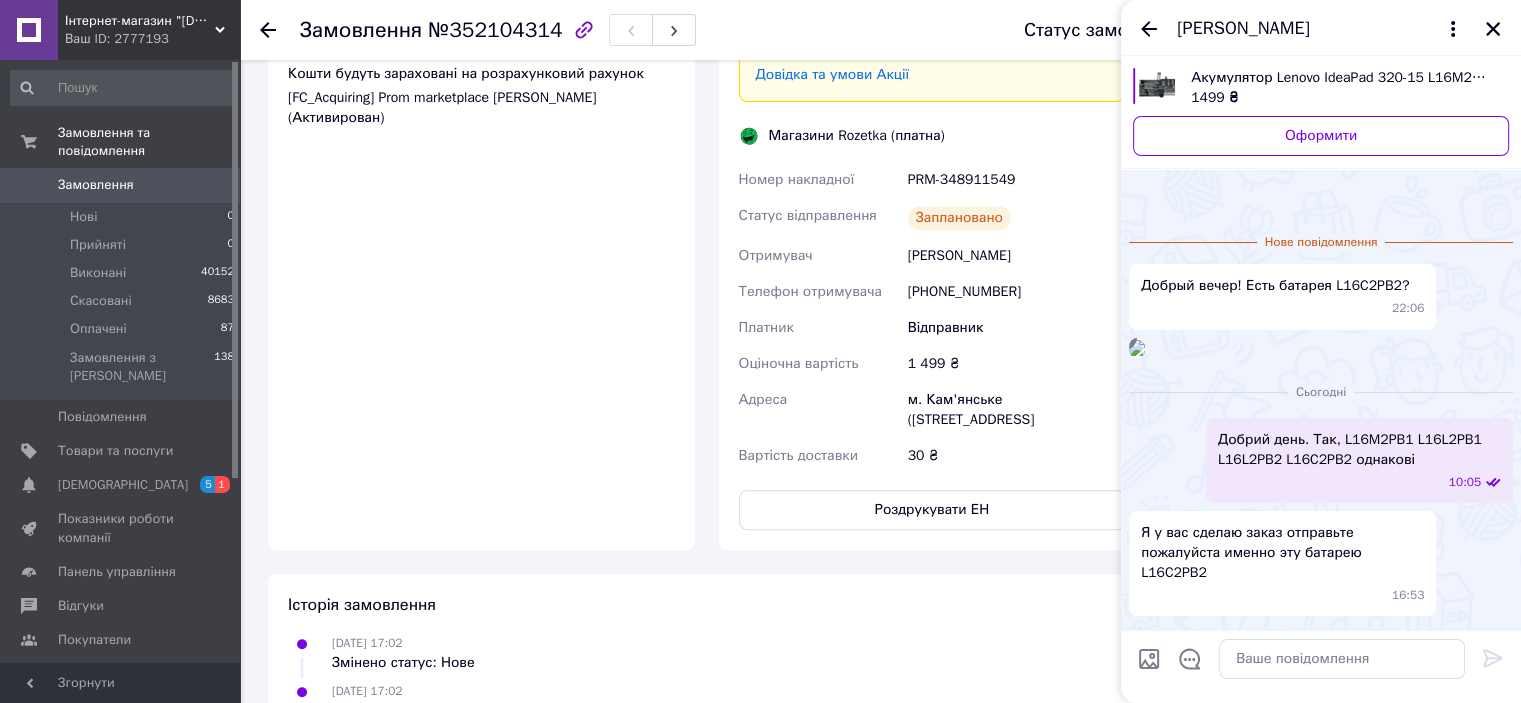 scroll, scrollTop: 71, scrollLeft: 0, axis: vertical 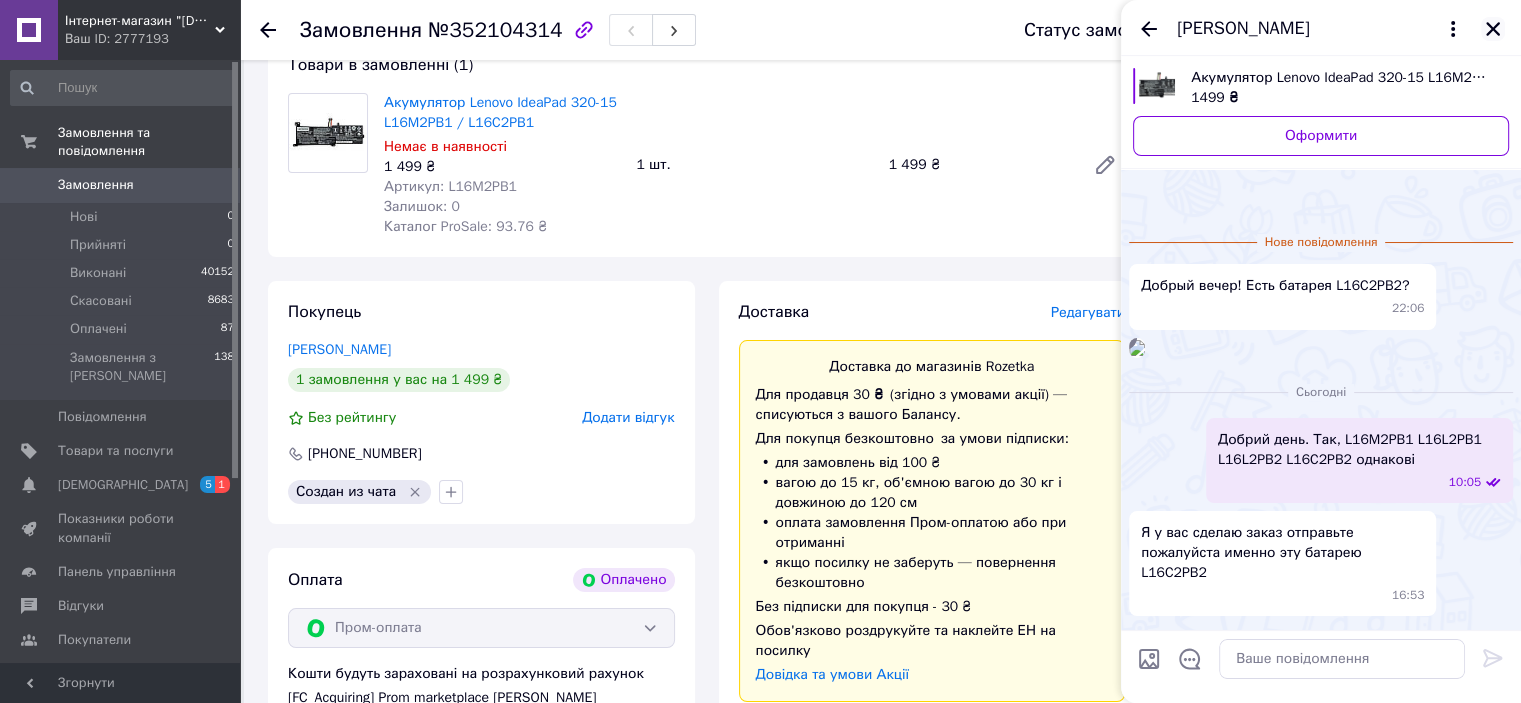 click at bounding box center (1493, 29) 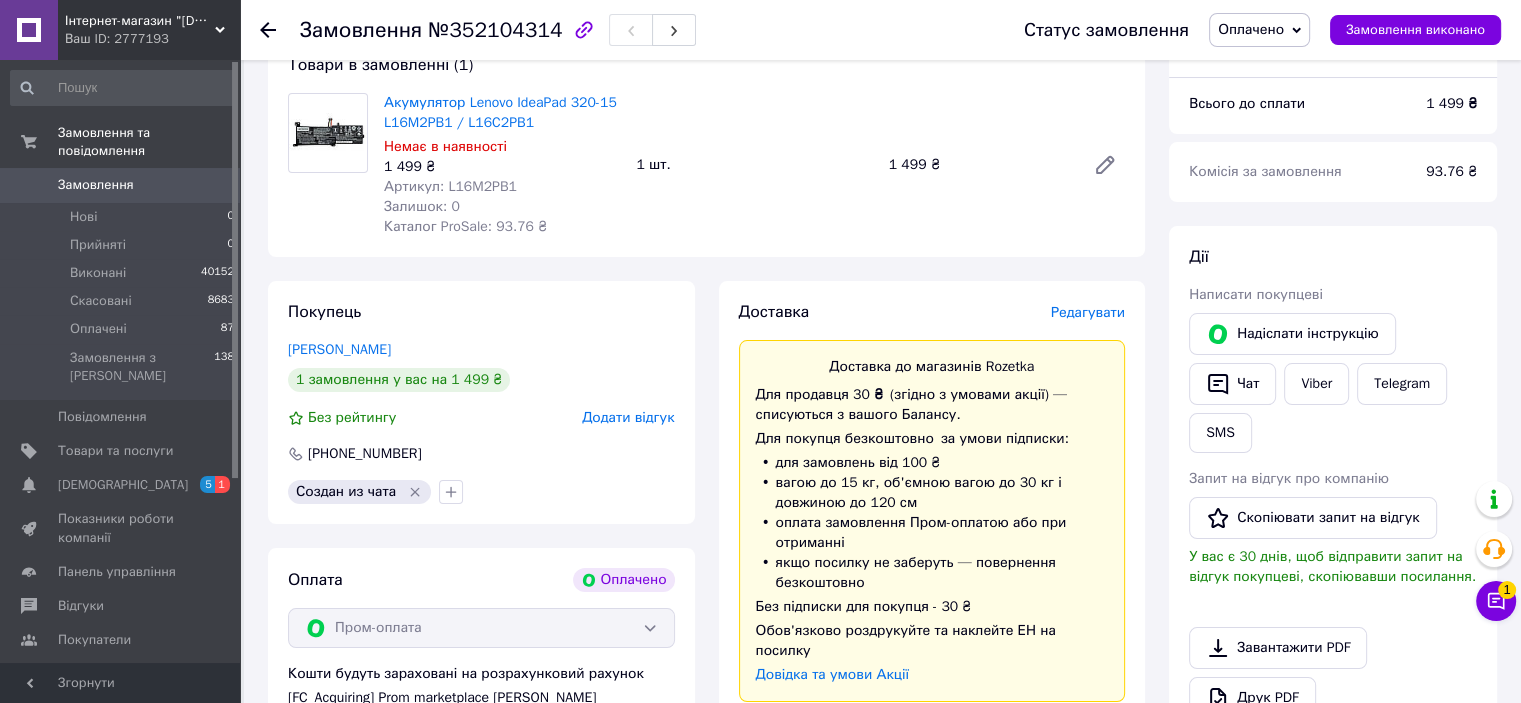 click on "Оплачено" at bounding box center (1251, 29) 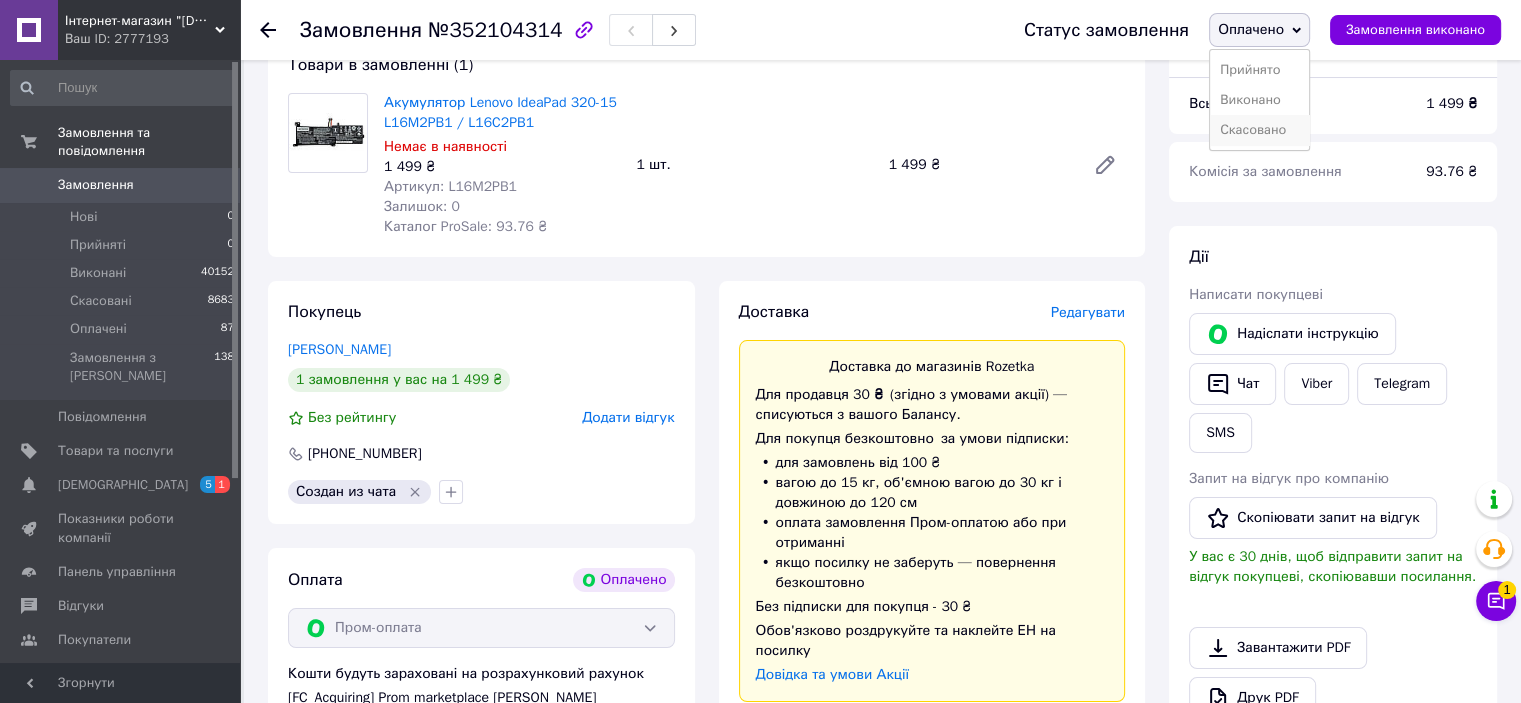 click on "Скасовано" at bounding box center (1259, 130) 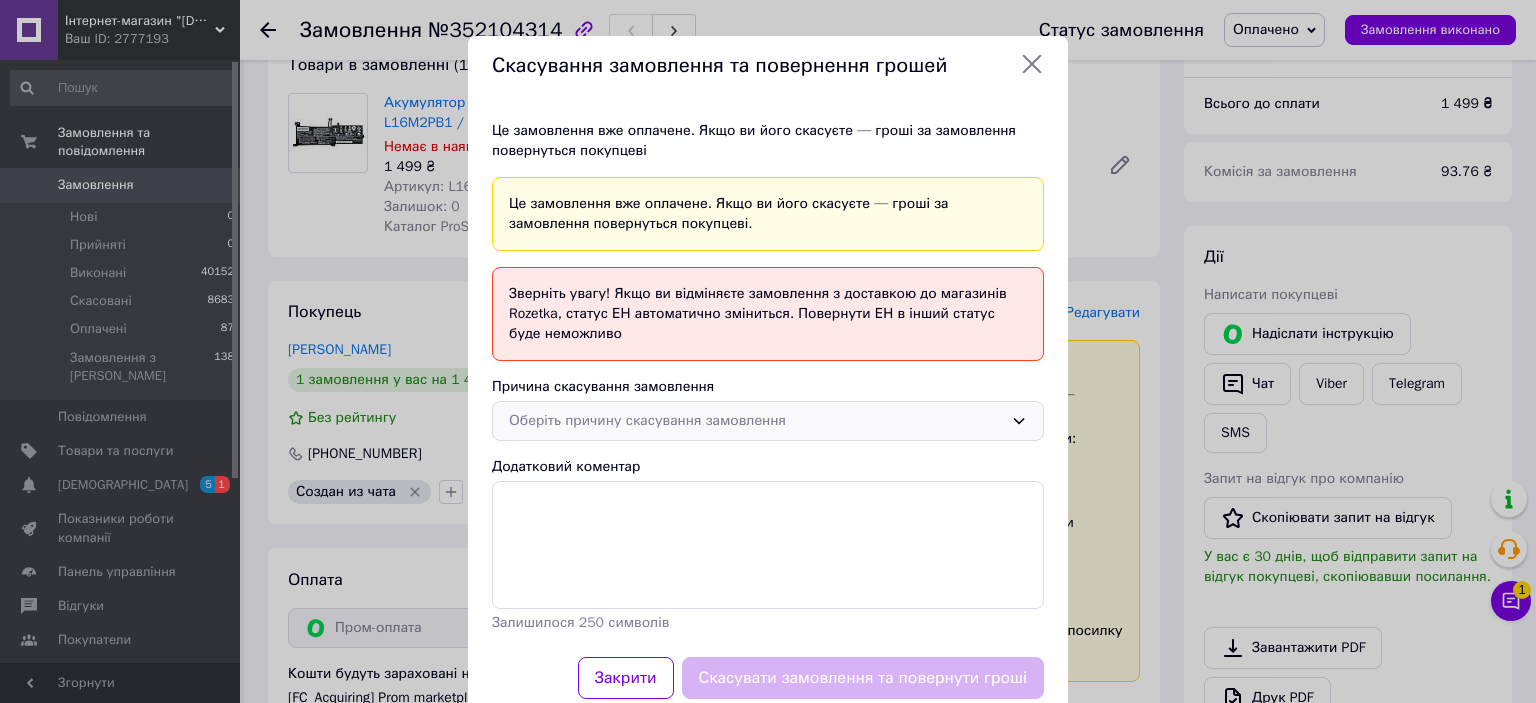 click on "Оберіть причину скасування замовлення" at bounding box center (756, 421) 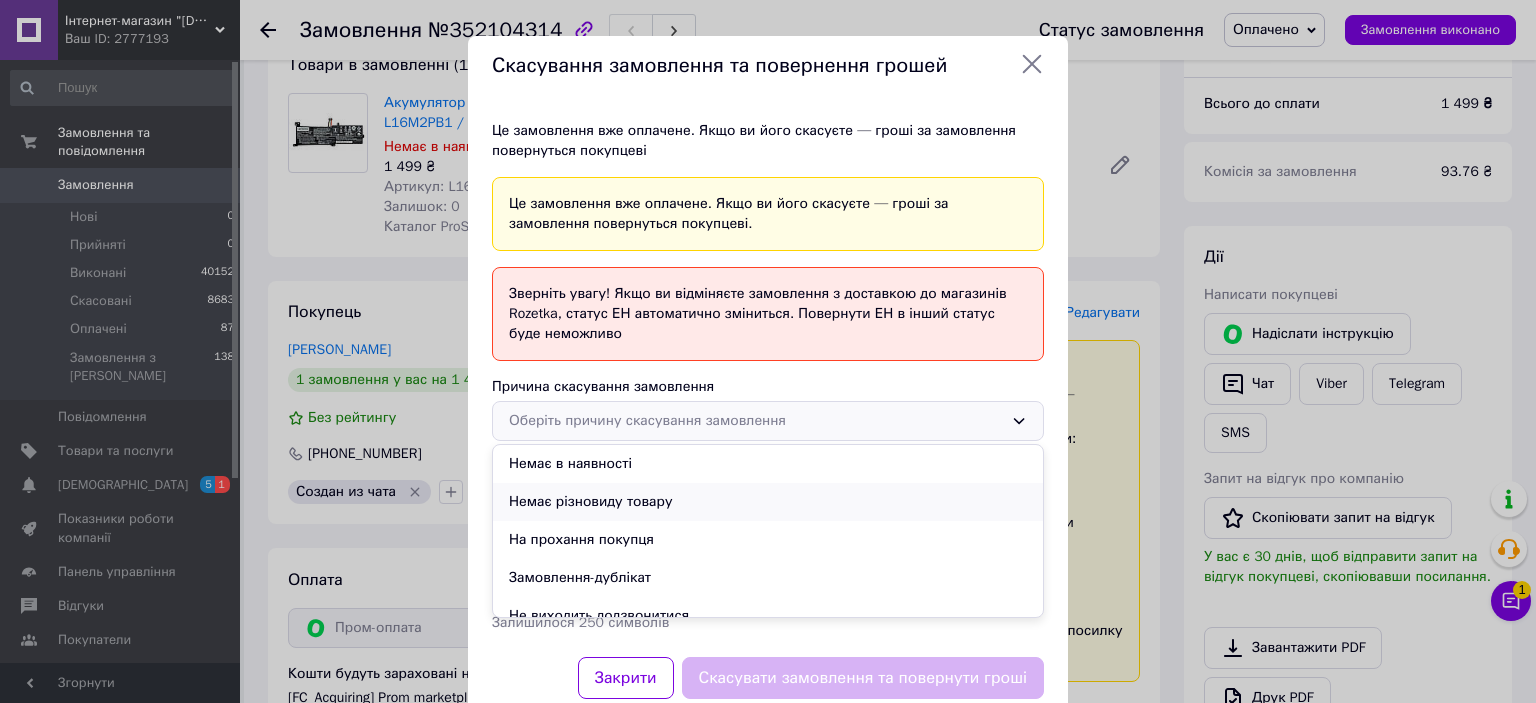 click on "Немає різновиду товару" at bounding box center (768, 502) 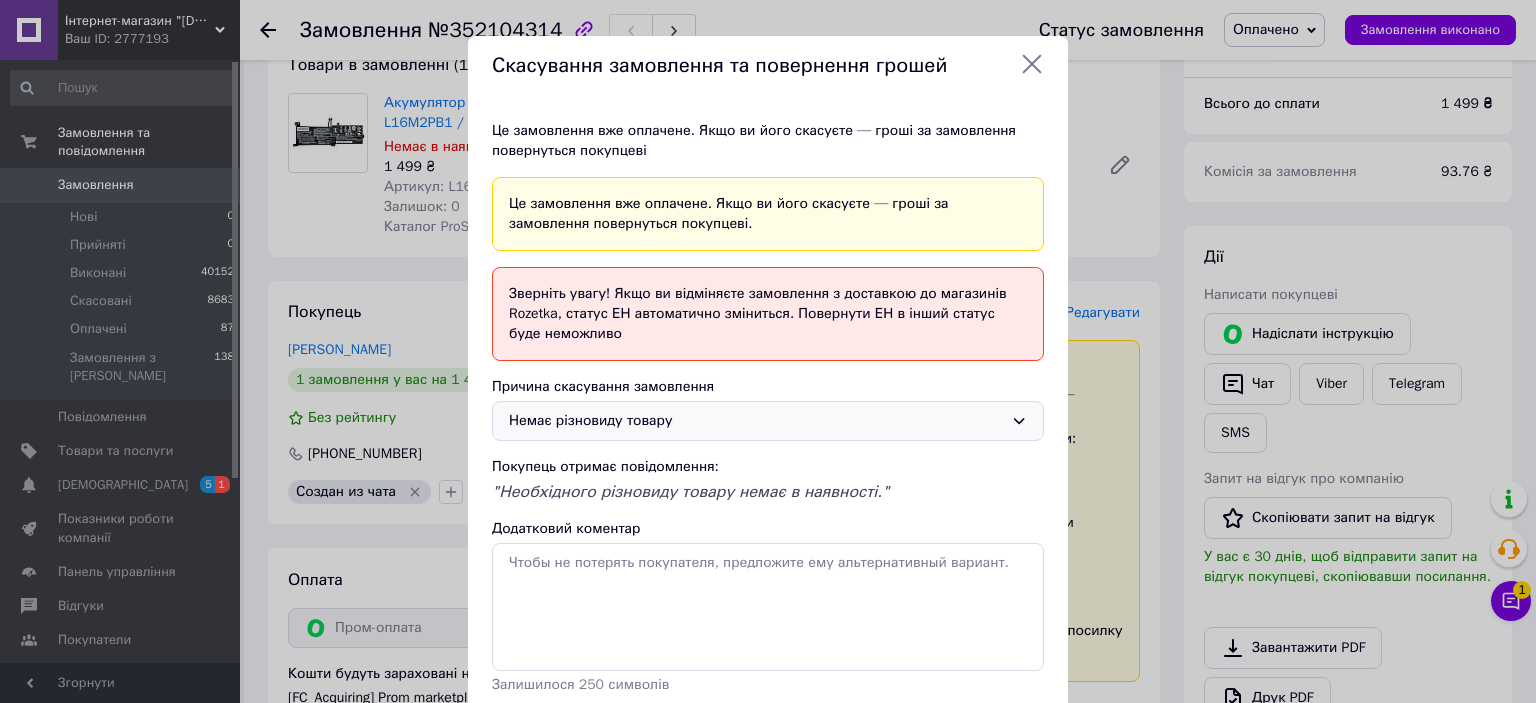 click on "Немає різновиду товару" at bounding box center [756, 421] 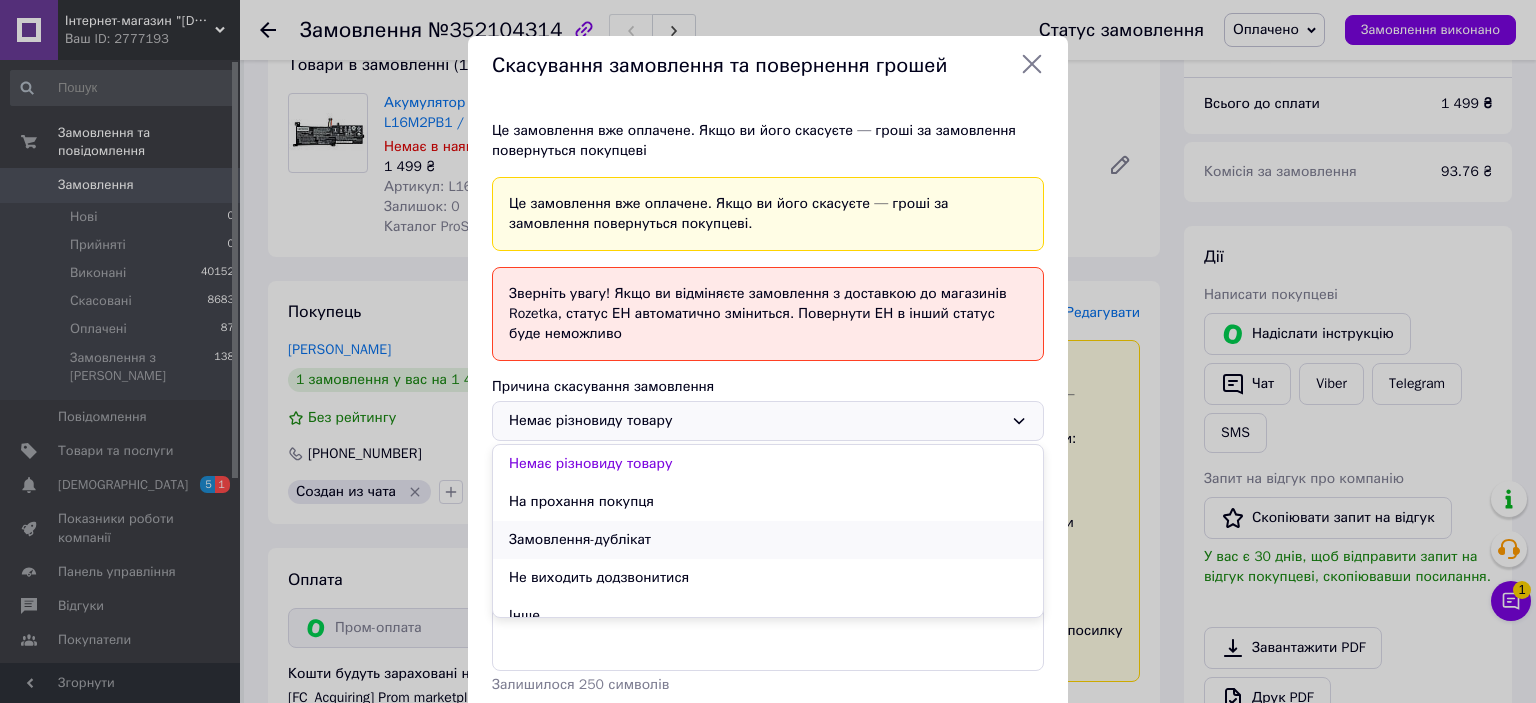 scroll, scrollTop: 56, scrollLeft: 0, axis: vertical 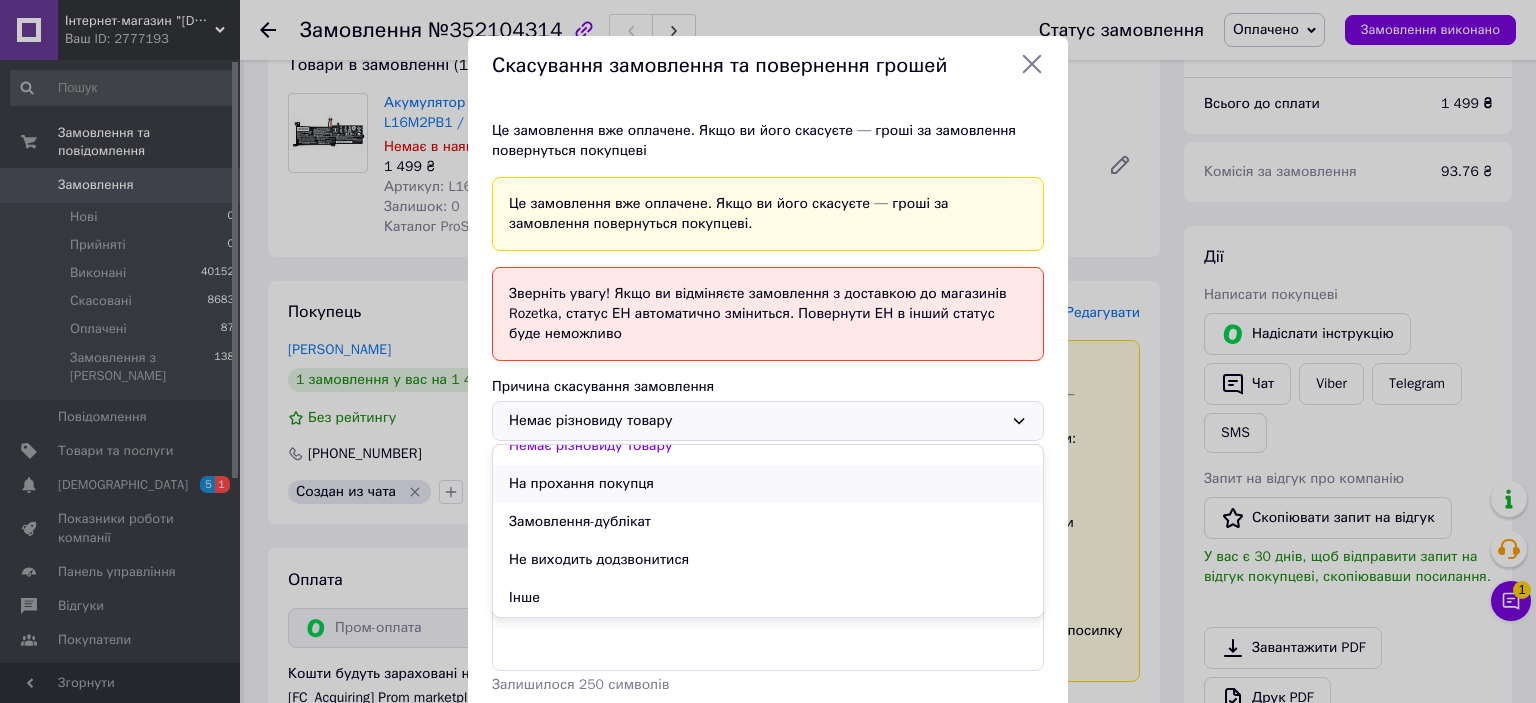 click on "На прохання покупця" at bounding box center (768, 484) 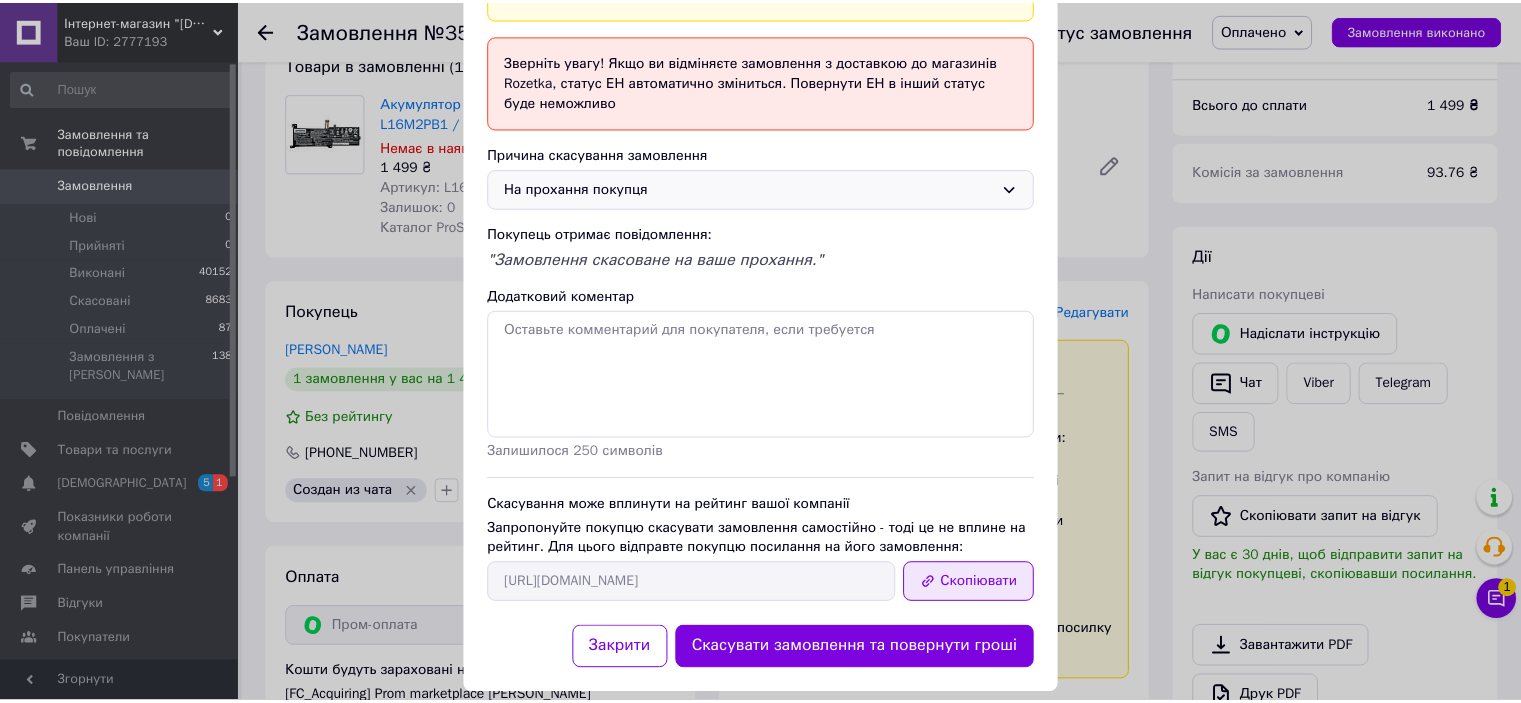 scroll, scrollTop: 257, scrollLeft: 0, axis: vertical 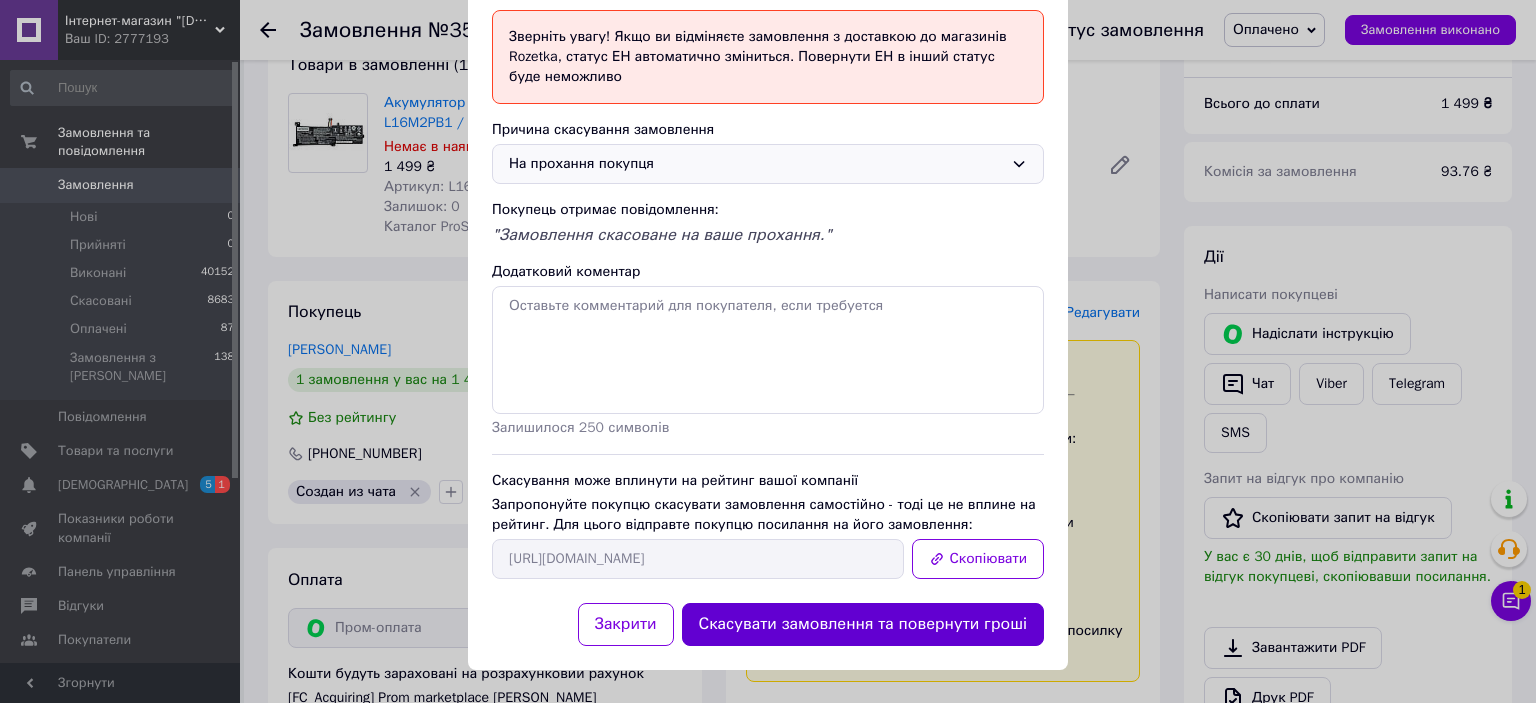 click on "Скасувати замовлення та повернути гроші" at bounding box center (863, 624) 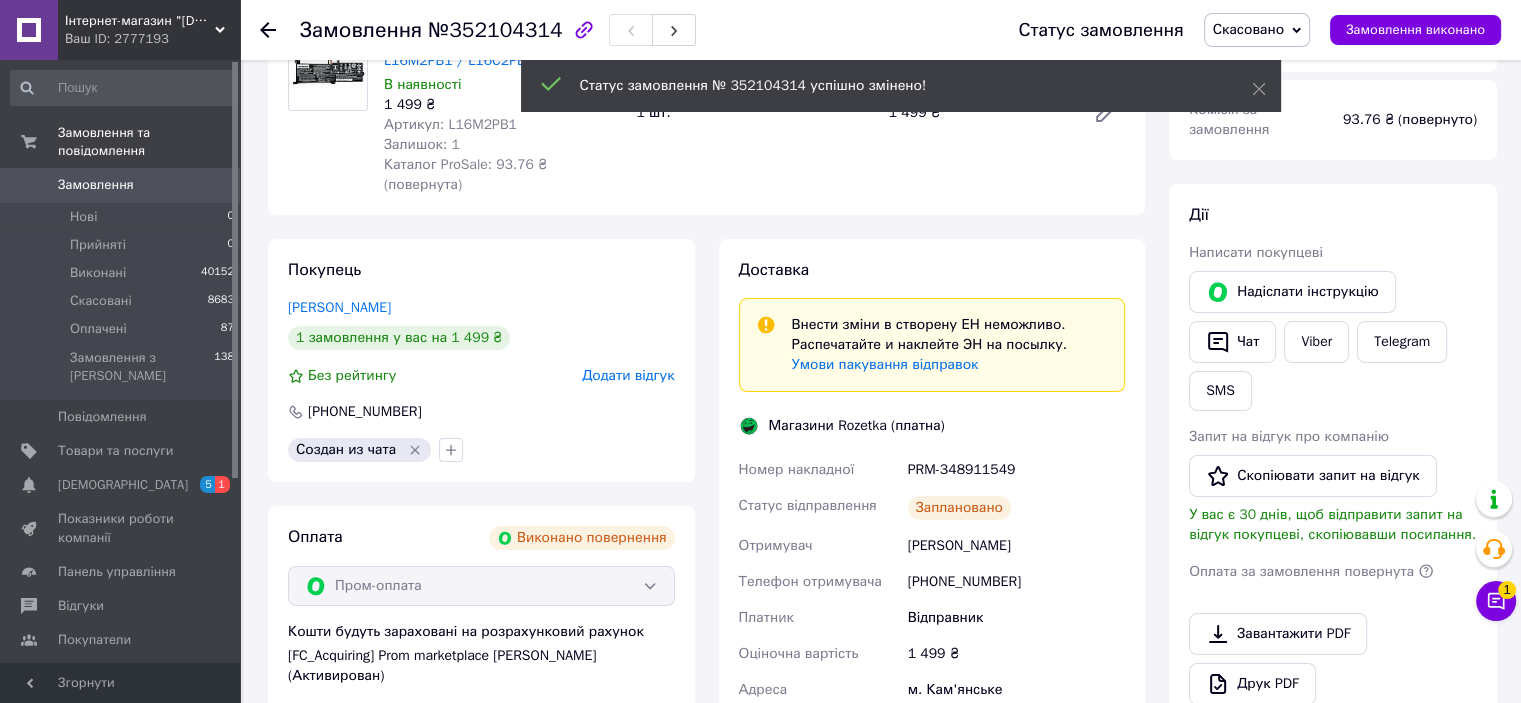 scroll, scrollTop: 136, scrollLeft: 0, axis: vertical 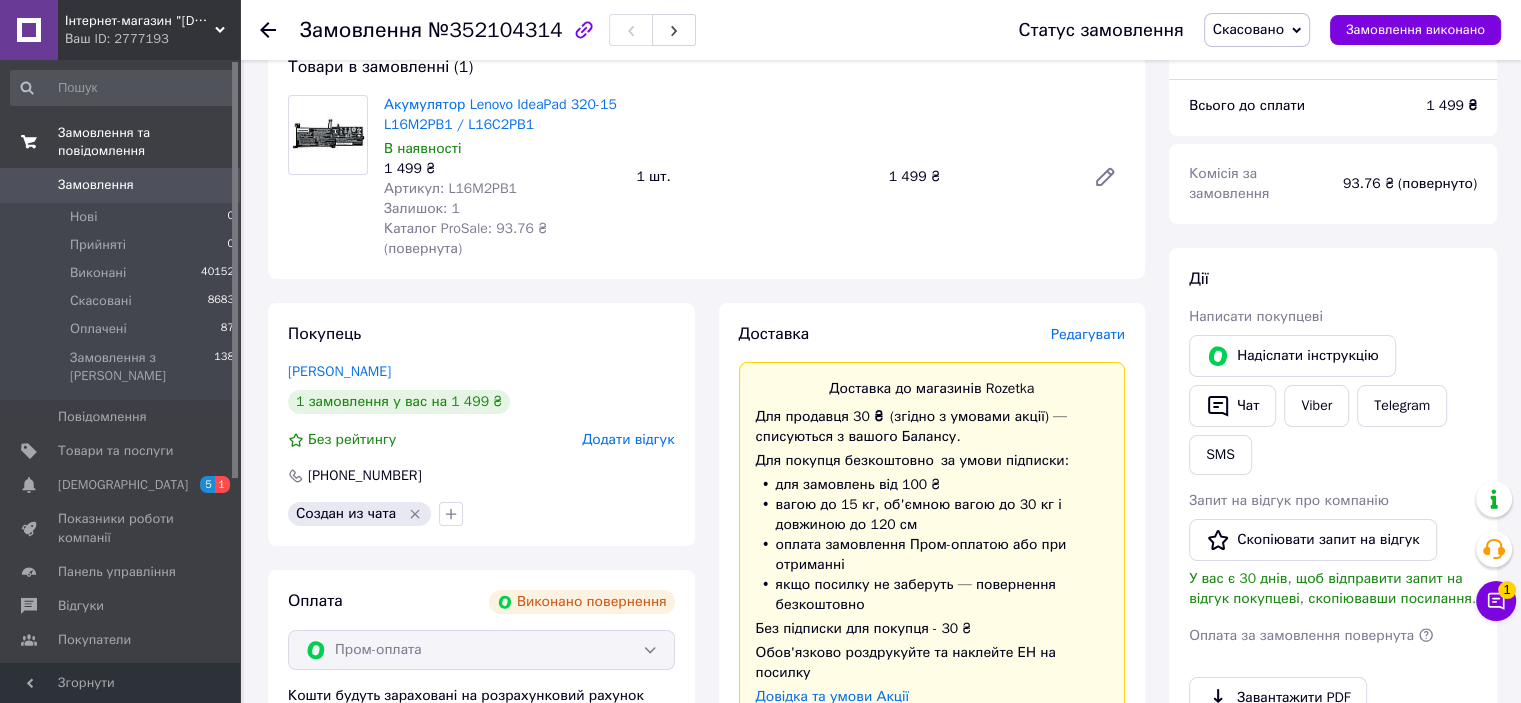 click on "Замовлення та повідомлення" at bounding box center (149, 142) 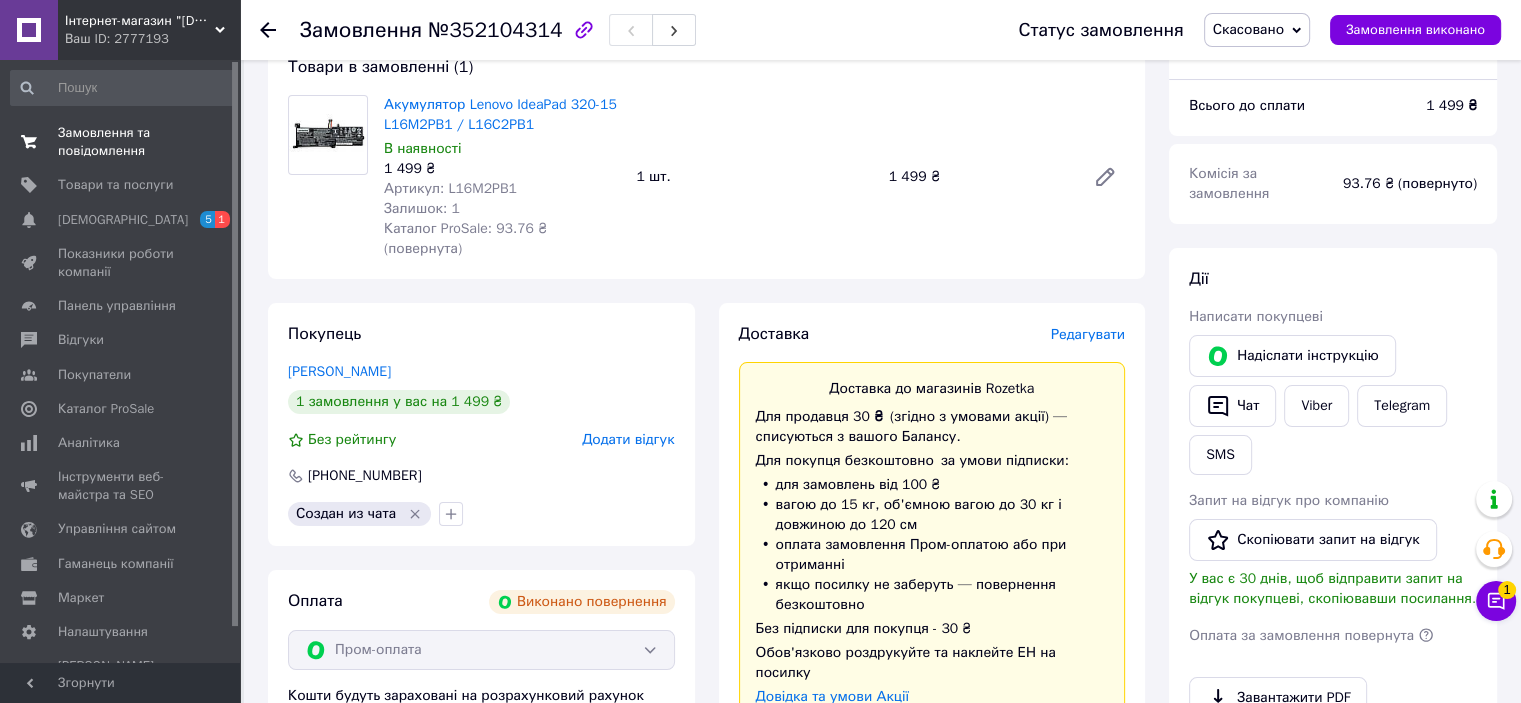 click on "Замовлення та повідомлення" at bounding box center [121, 142] 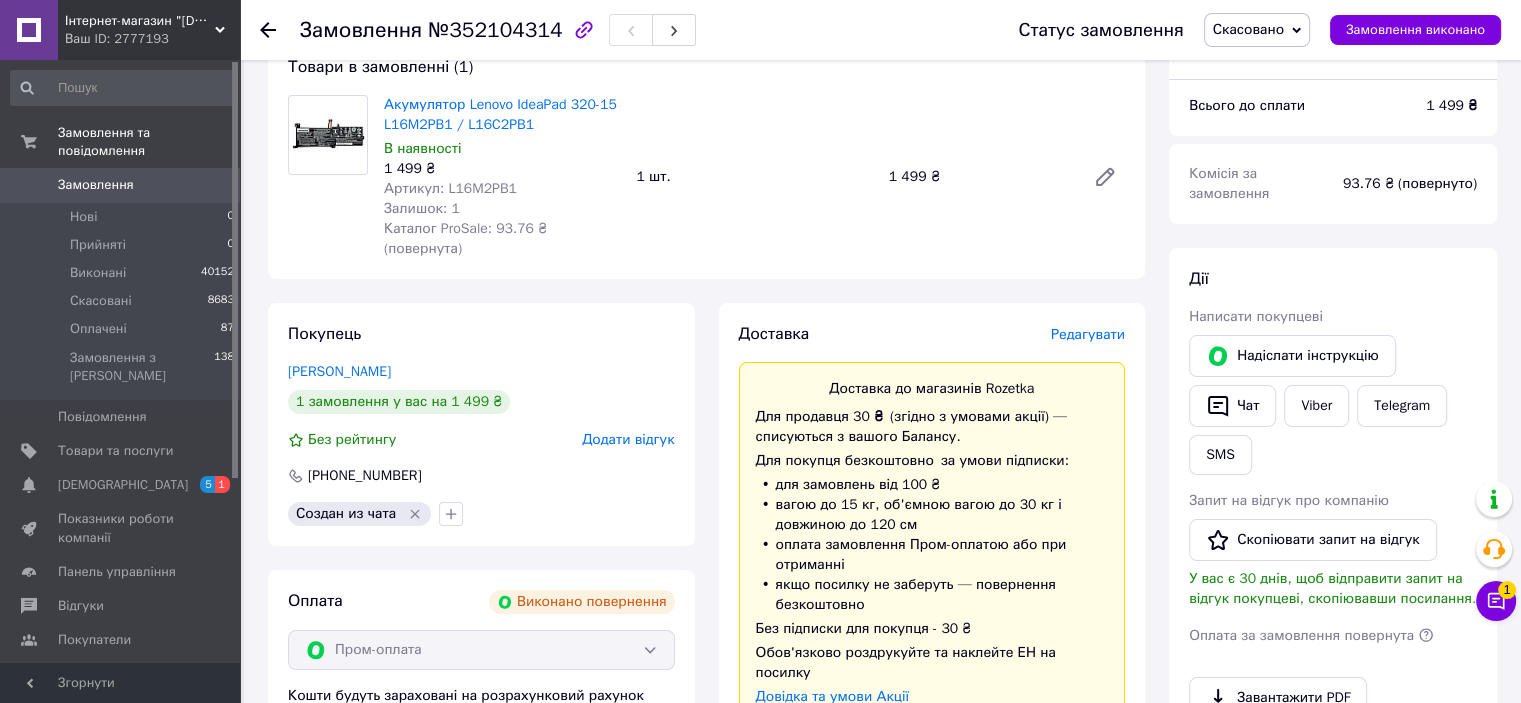 click at bounding box center (29, 30) 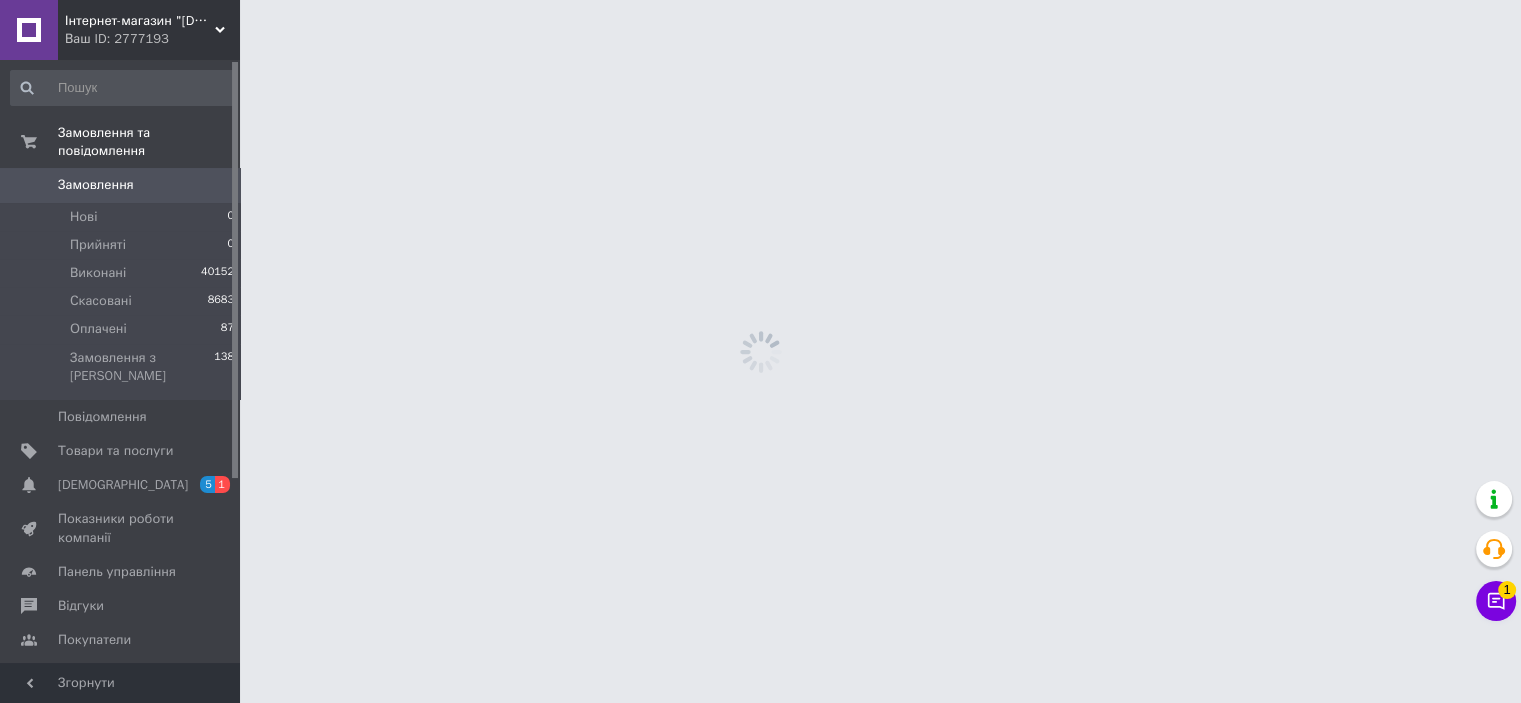 scroll, scrollTop: 0, scrollLeft: 0, axis: both 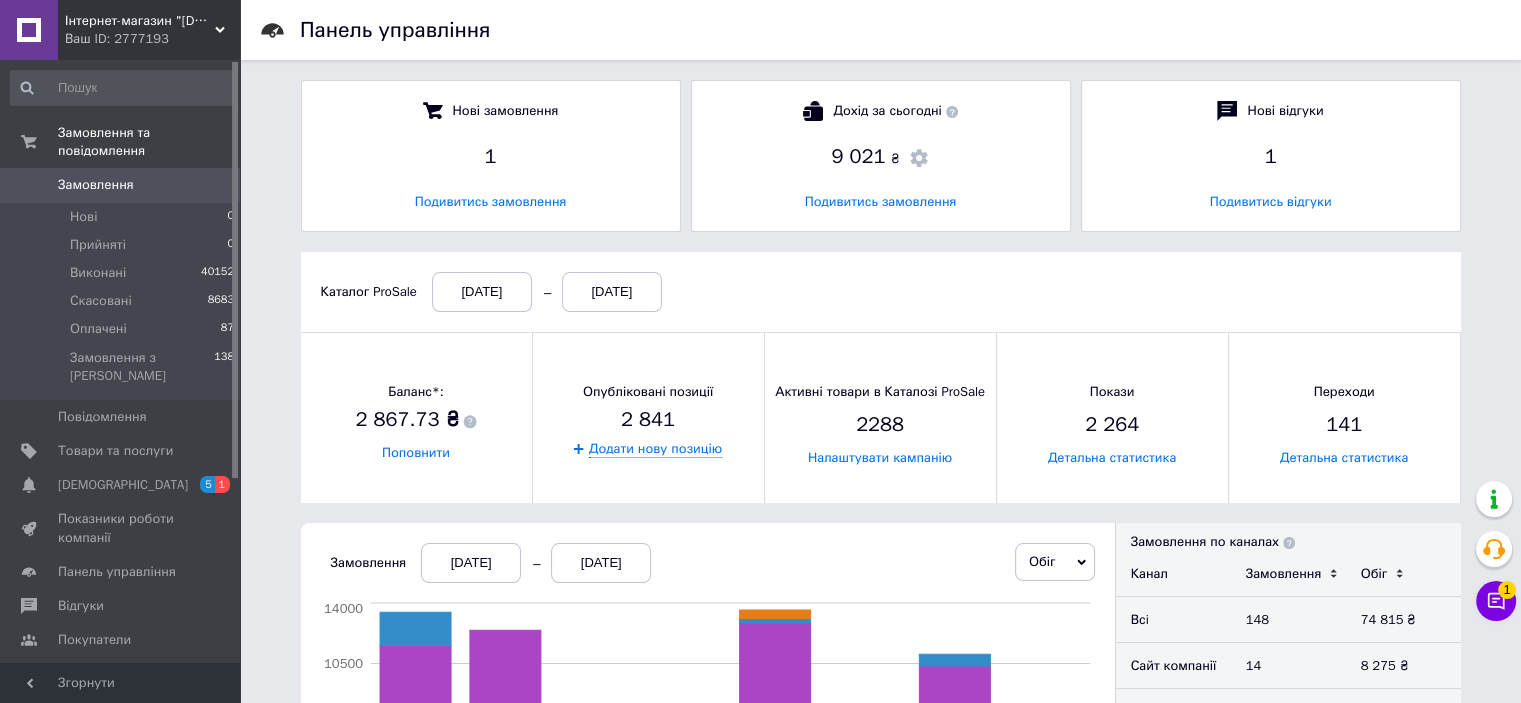 click at bounding box center (29, 30) 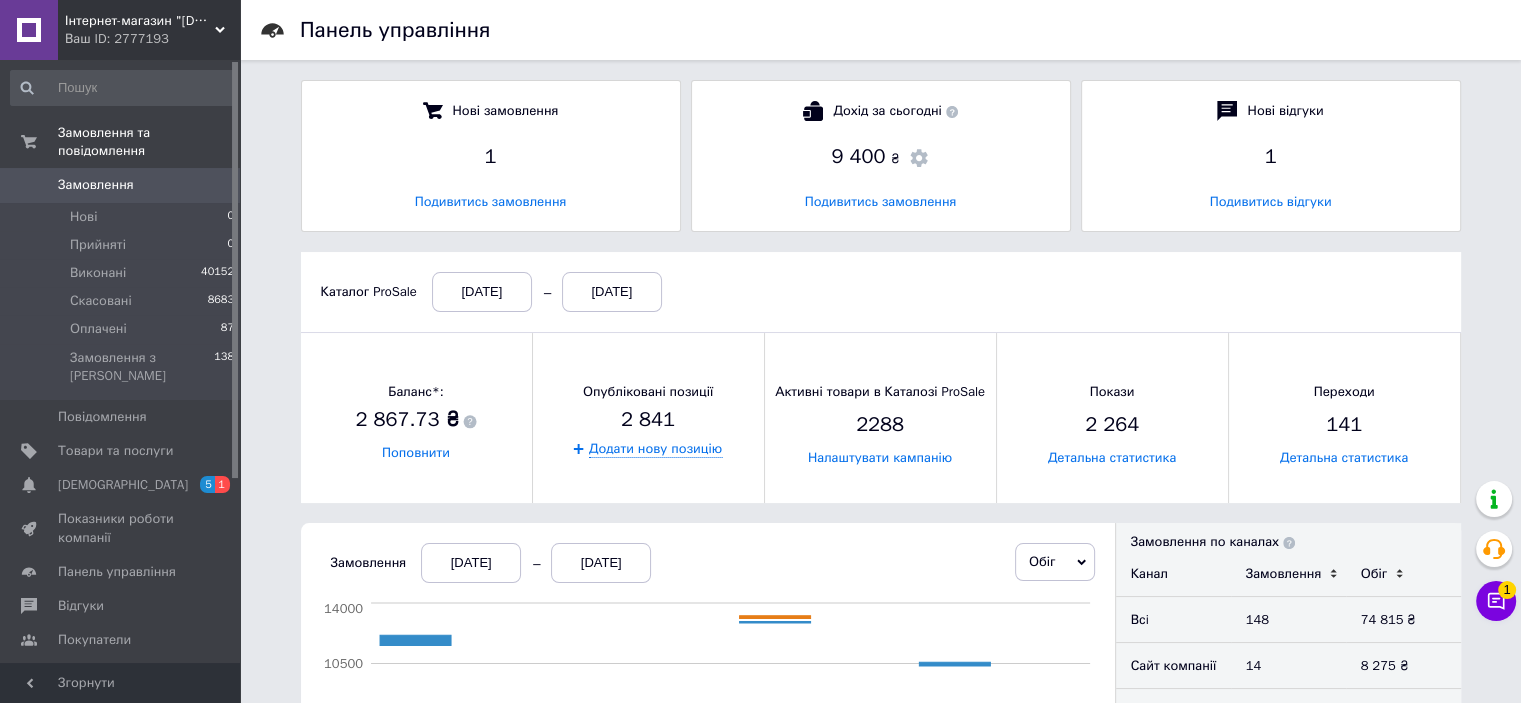 scroll, scrollTop: 10, scrollLeft: 9, axis: both 